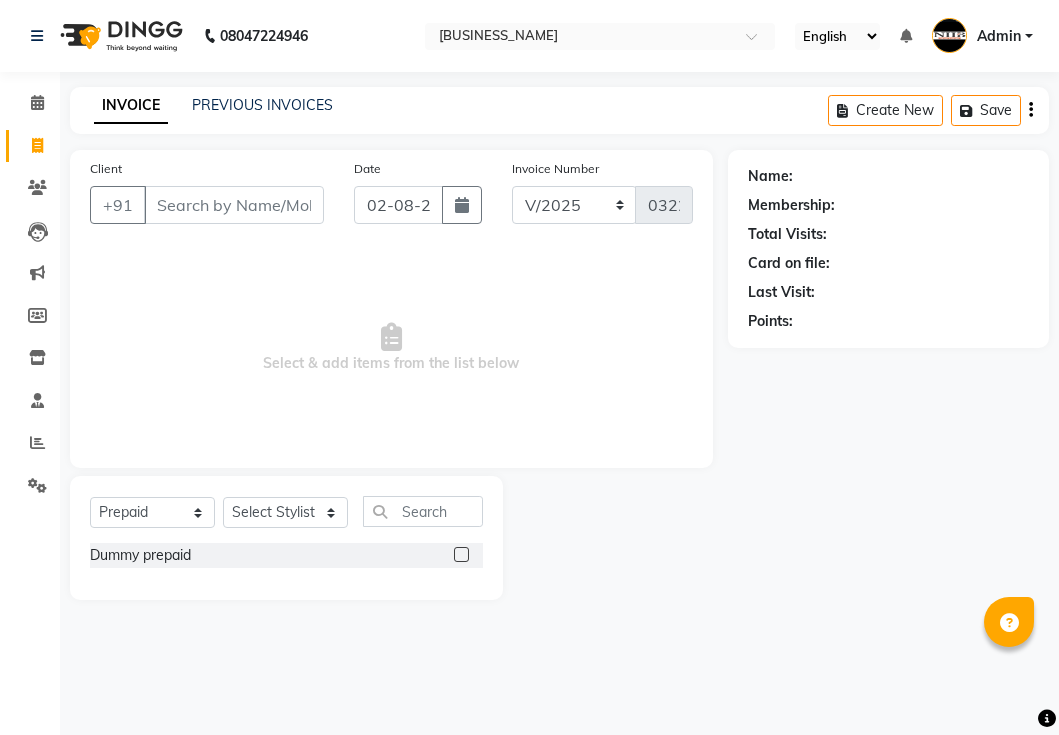 select on "5739" 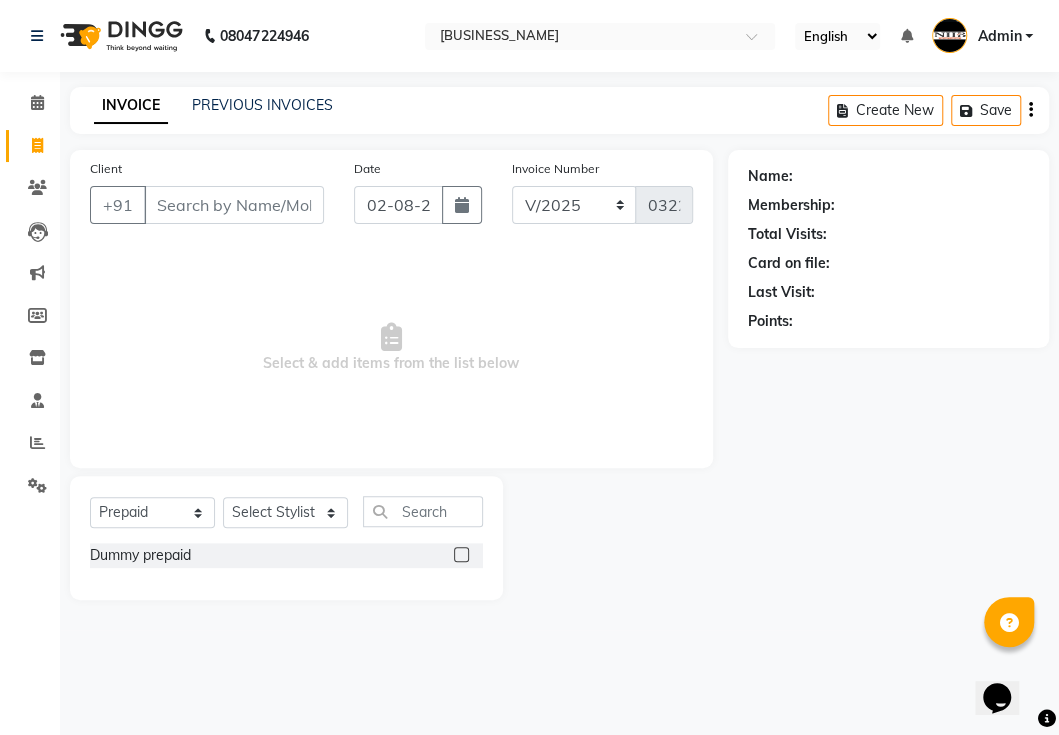 scroll, scrollTop: 0, scrollLeft: 0, axis: both 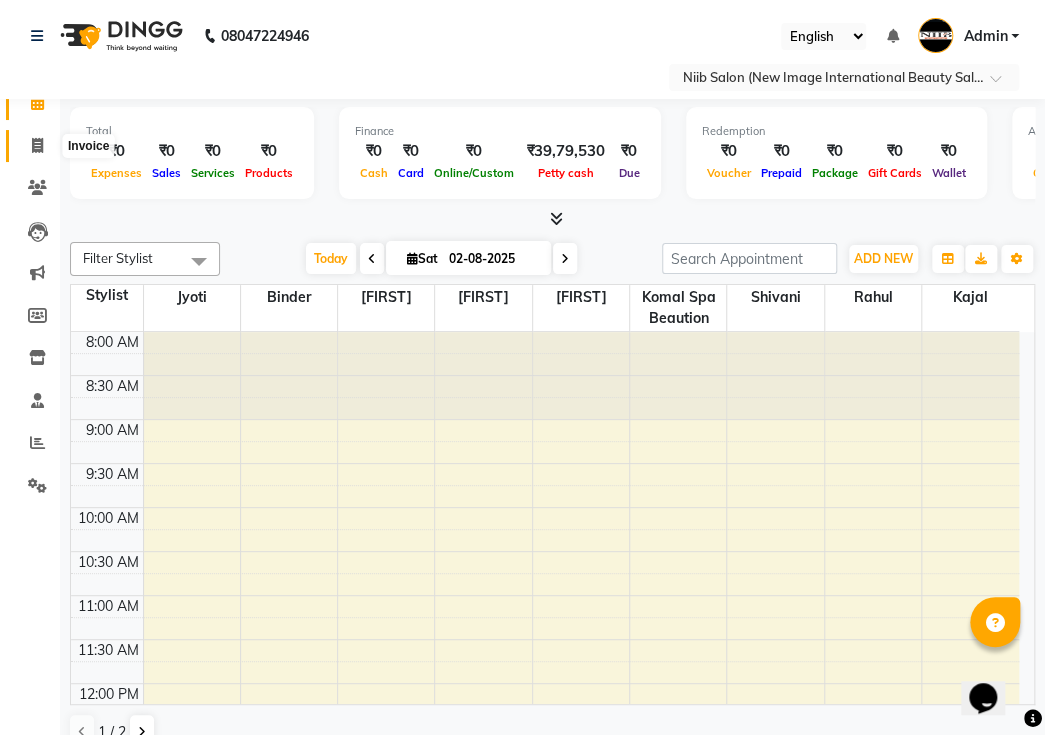 click 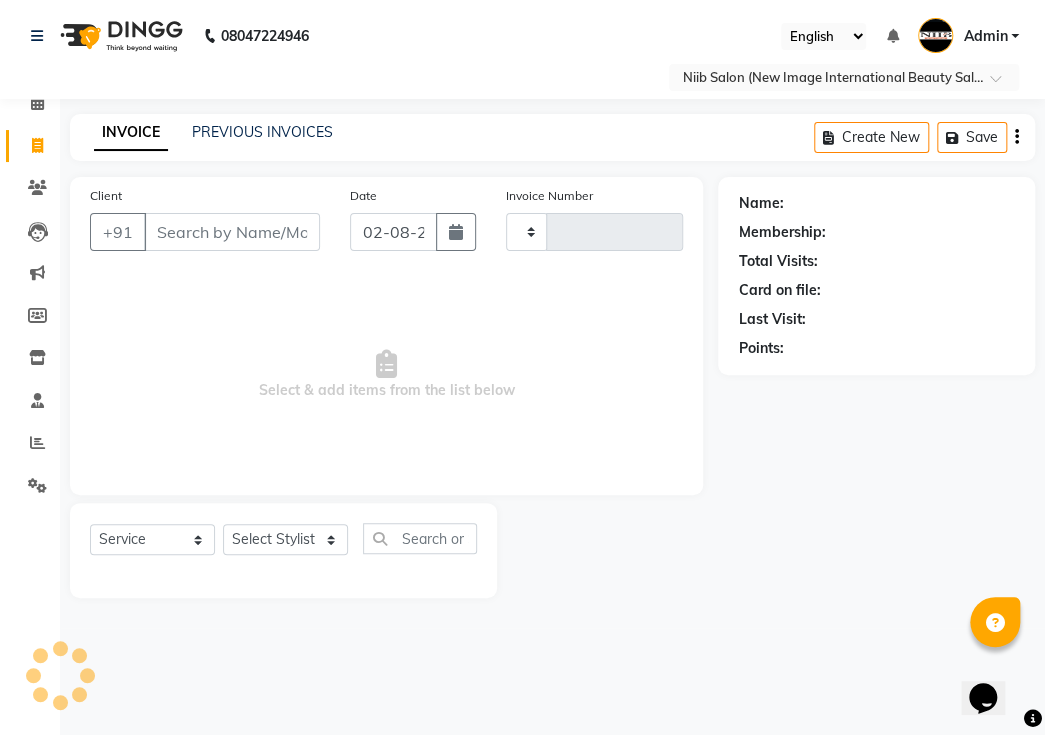 type on "0322" 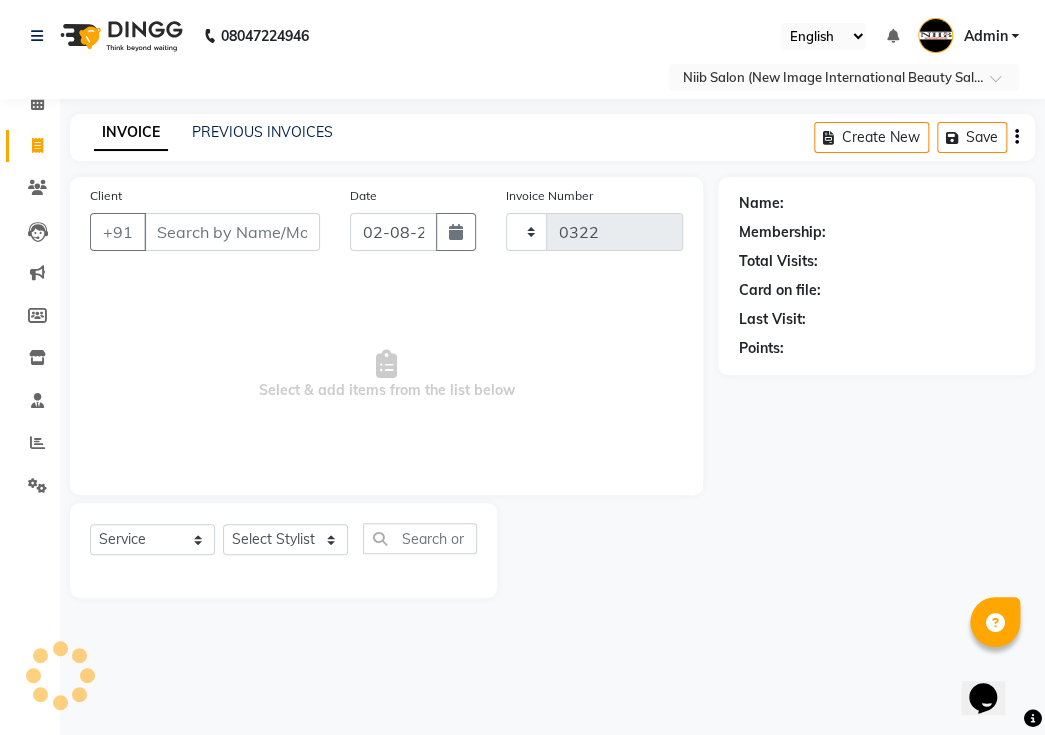 select on "5739" 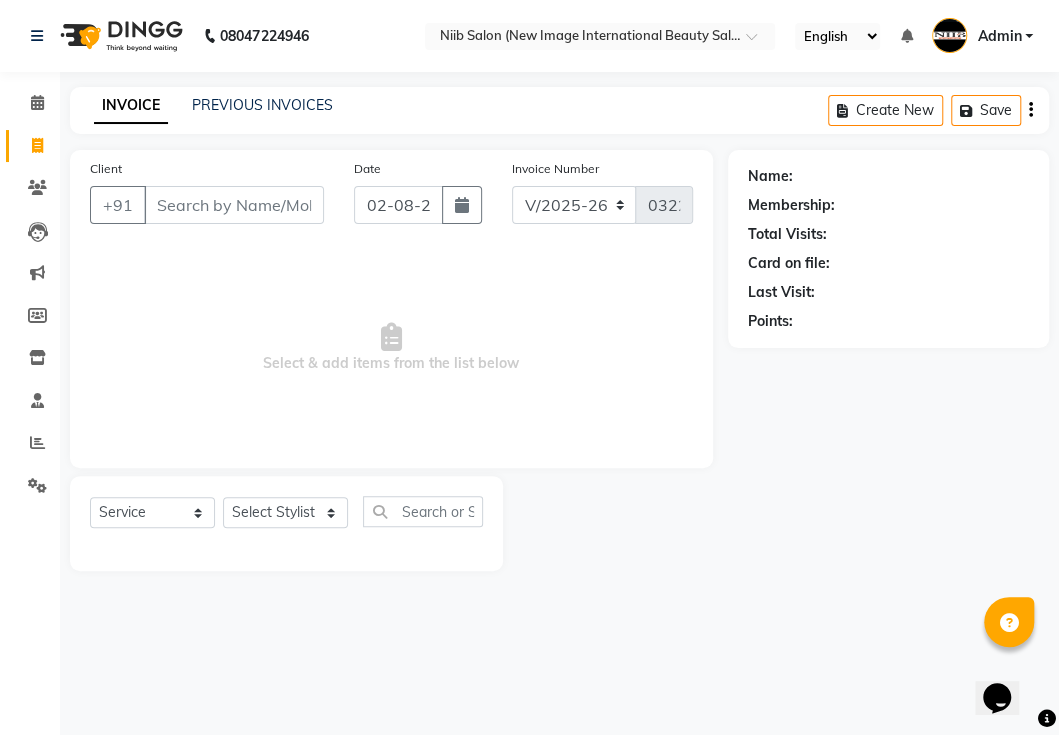 drag, startPoint x: 209, startPoint y: 208, endPoint x: 212, endPoint y: 218, distance: 10.440307 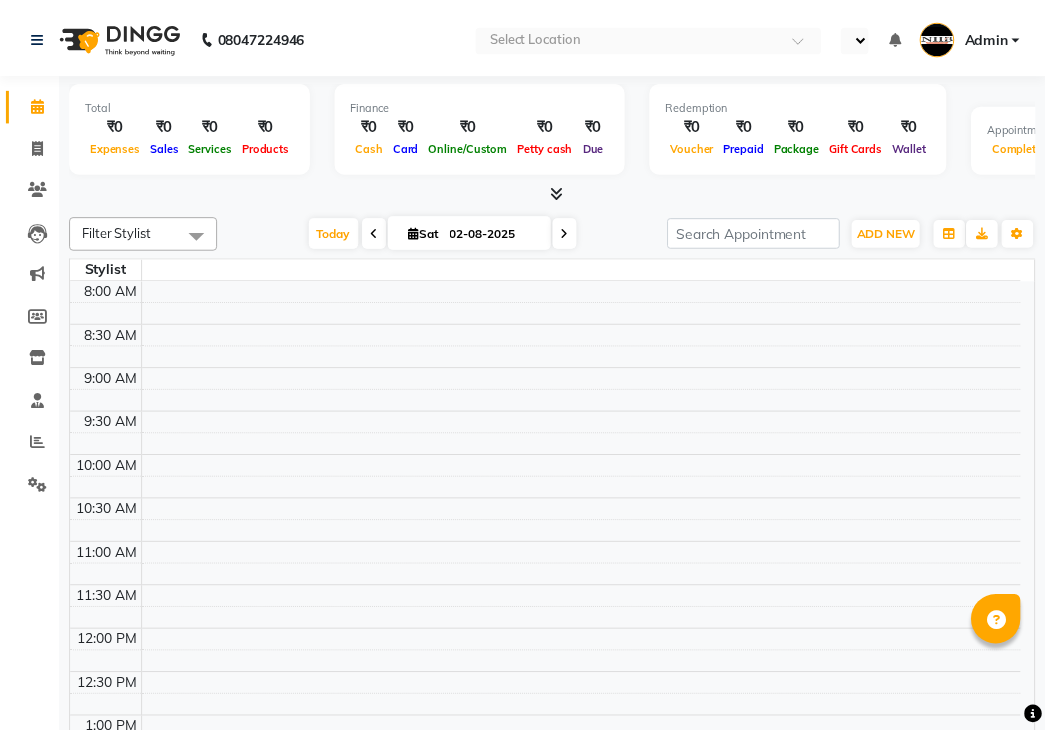 scroll, scrollTop: 0, scrollLeft: 0, axis: both 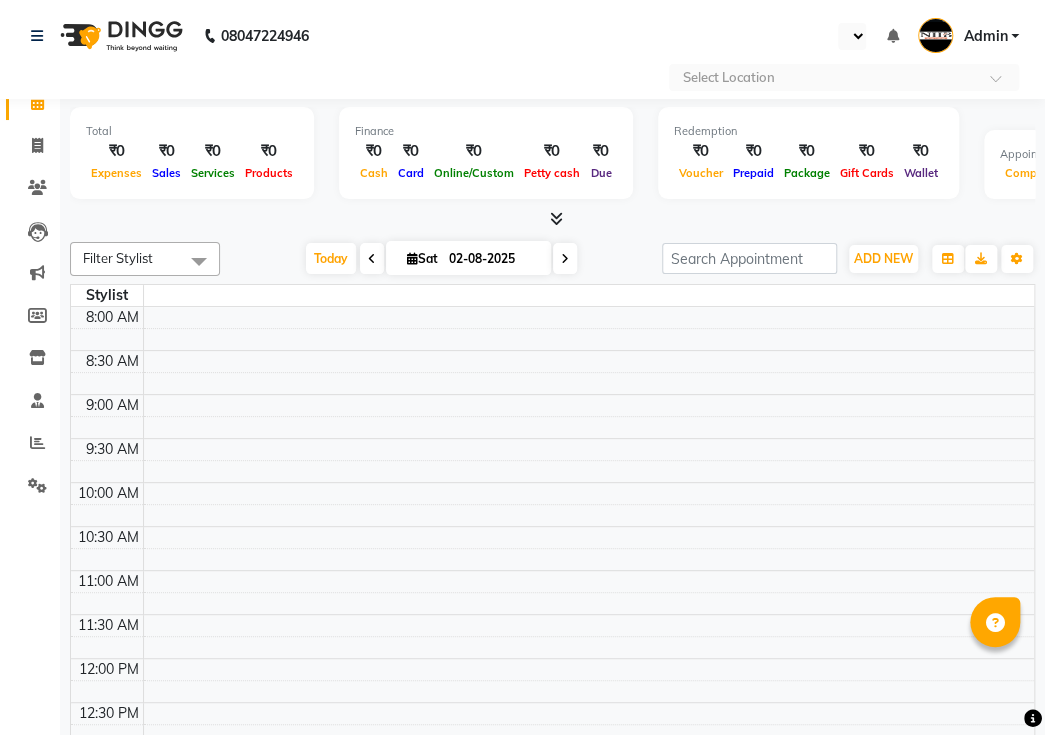 select on "en" 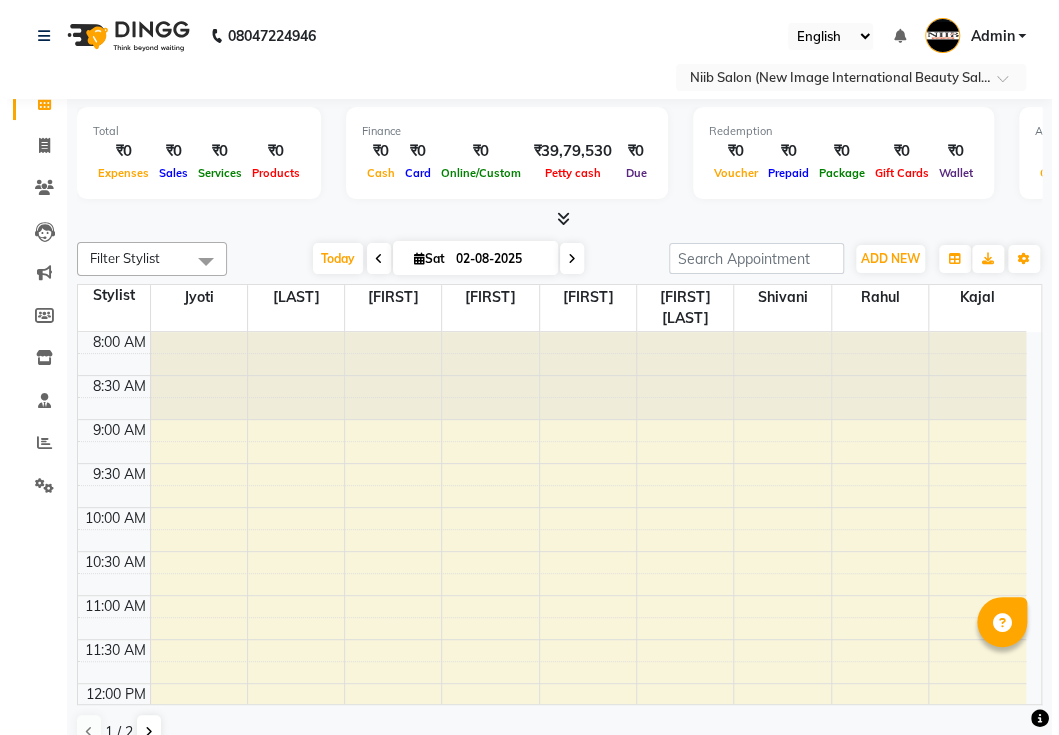 scroll, scrollTop: 0, scrollLeft: 0, axis: both 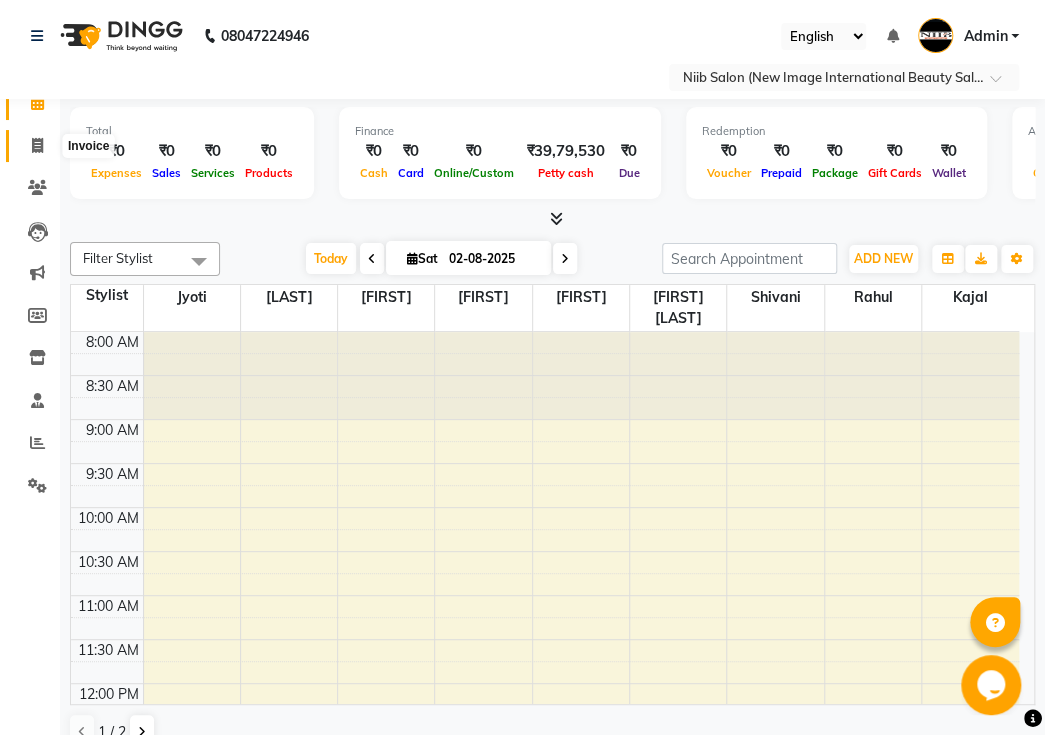 click 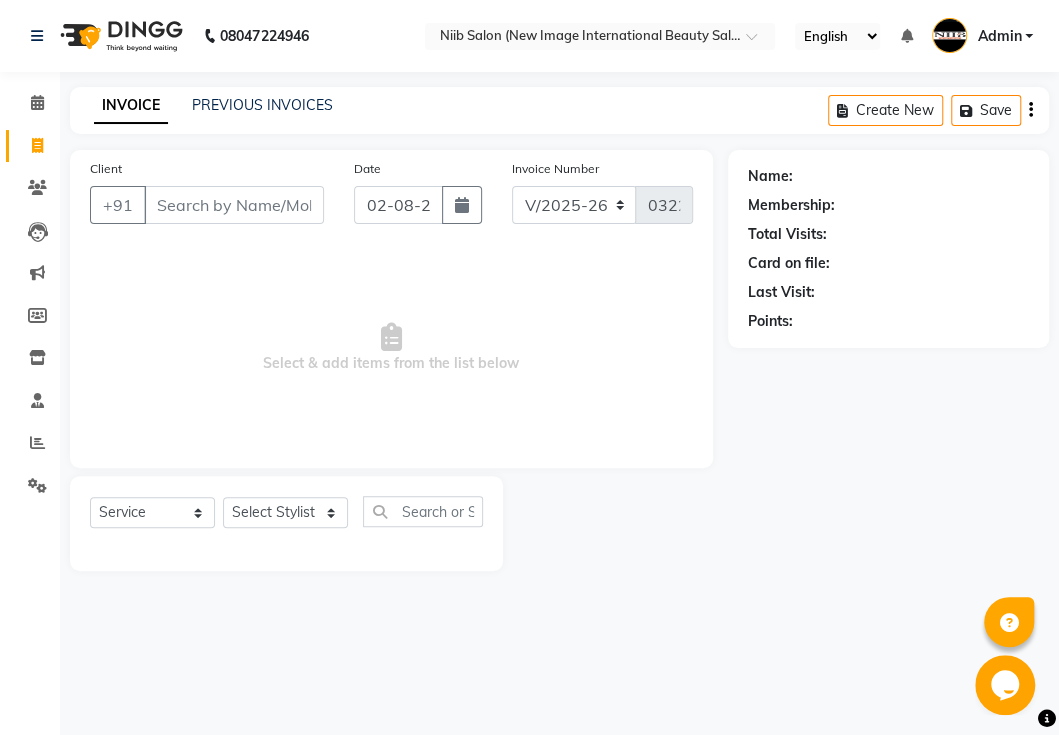 select on "P" 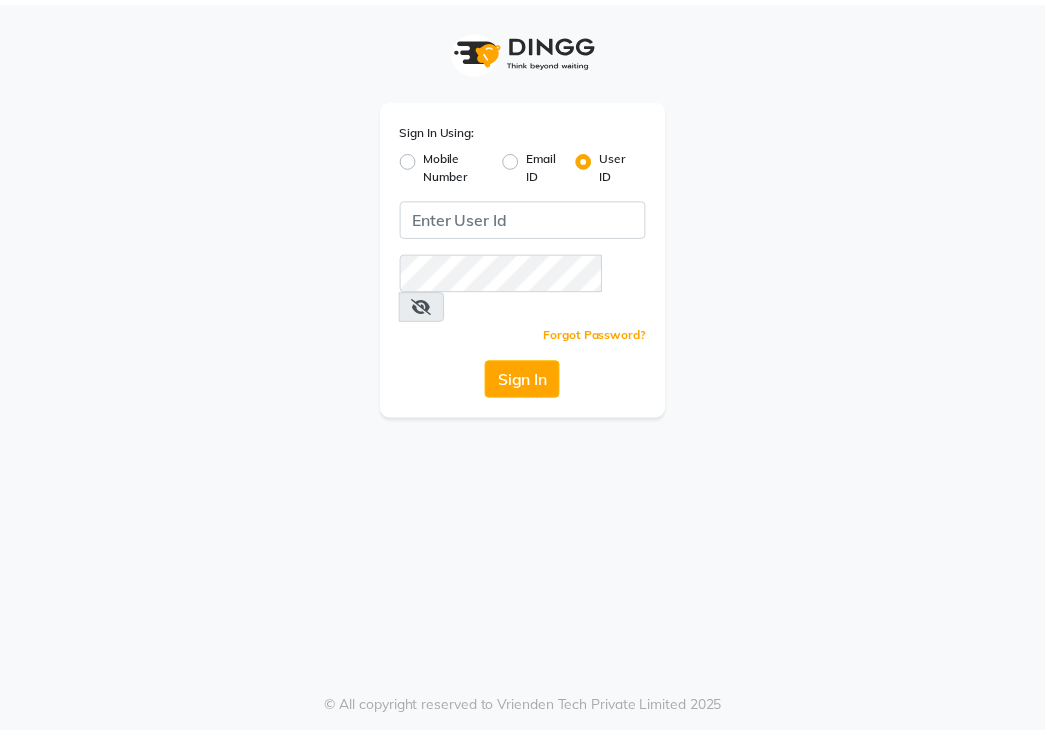 scroll, scrollTop: 0, scrollLeft: 0, axis: both 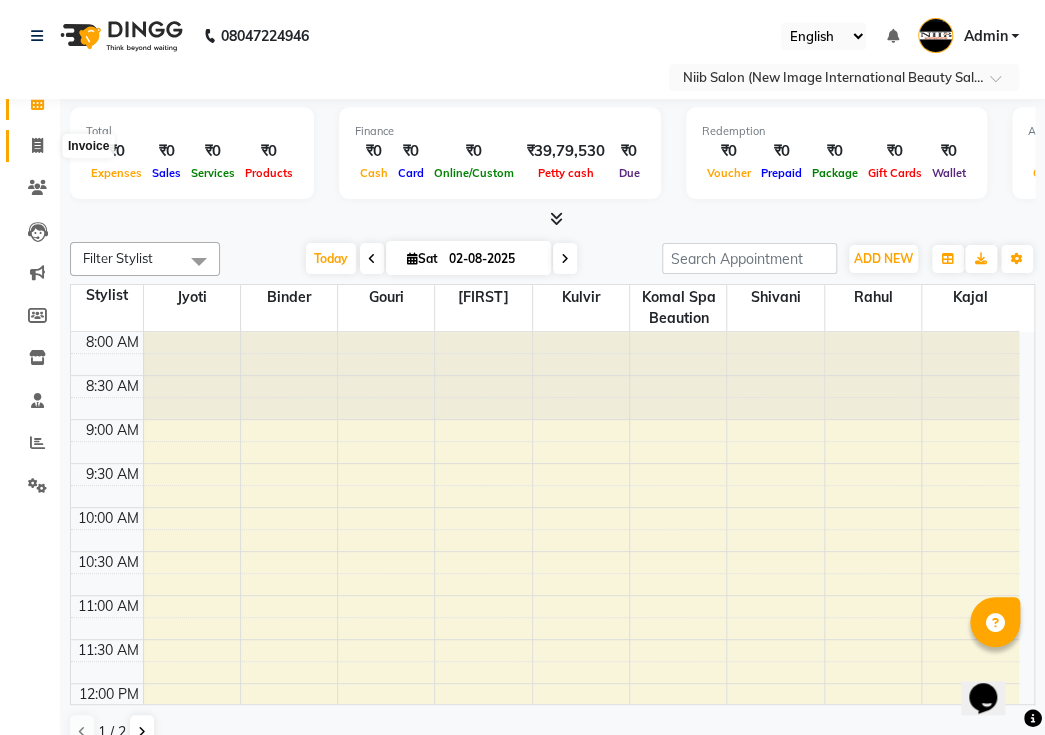 click 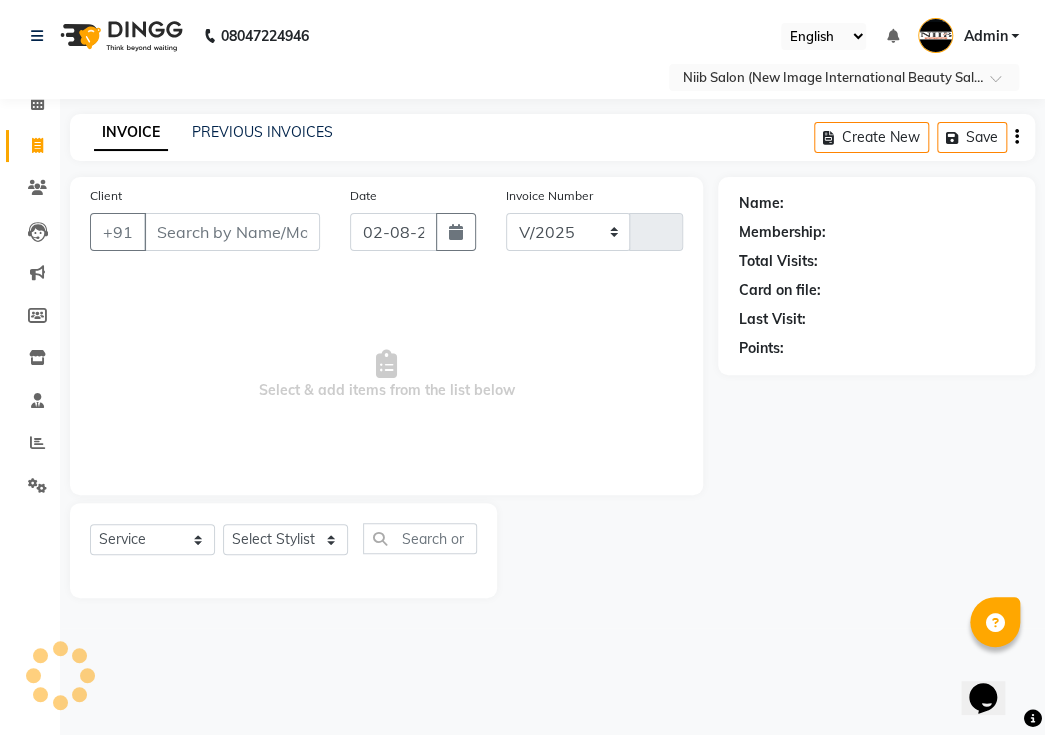 select on "5739" 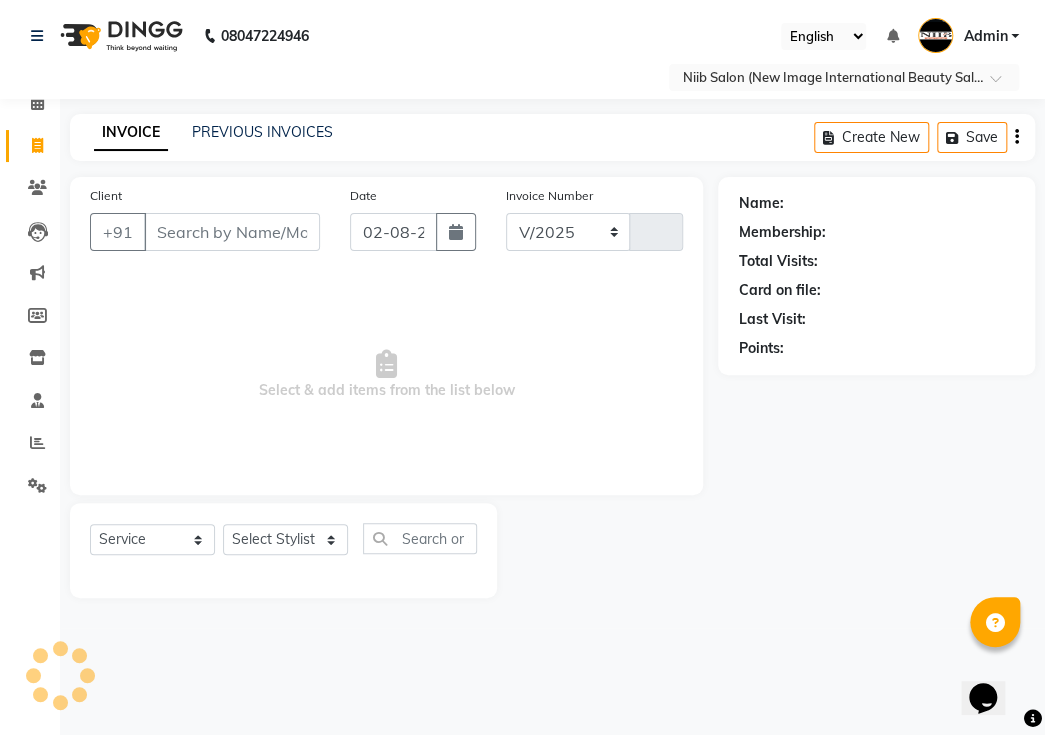 type on "0322" 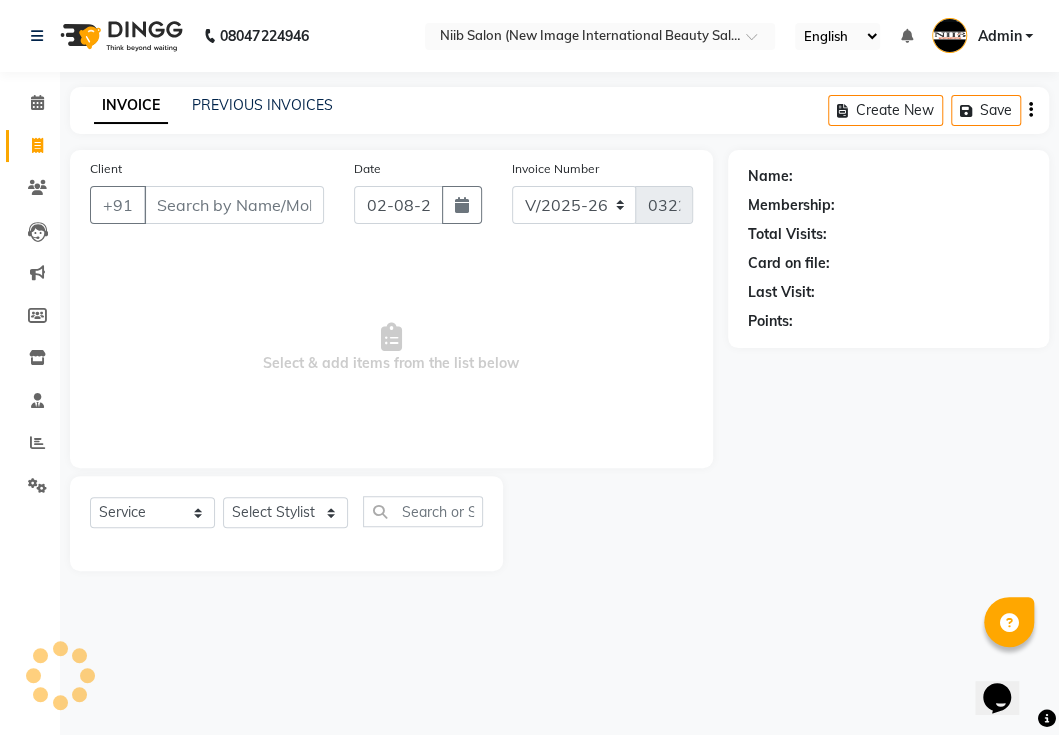 select on "P" 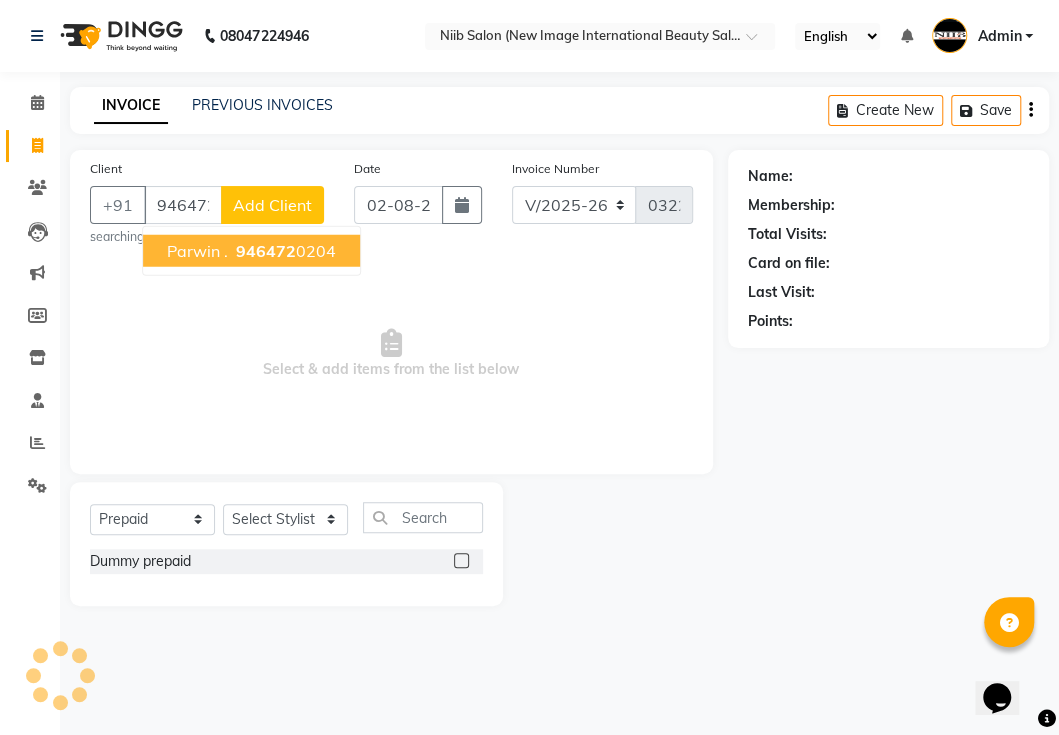 type on "9464720204" 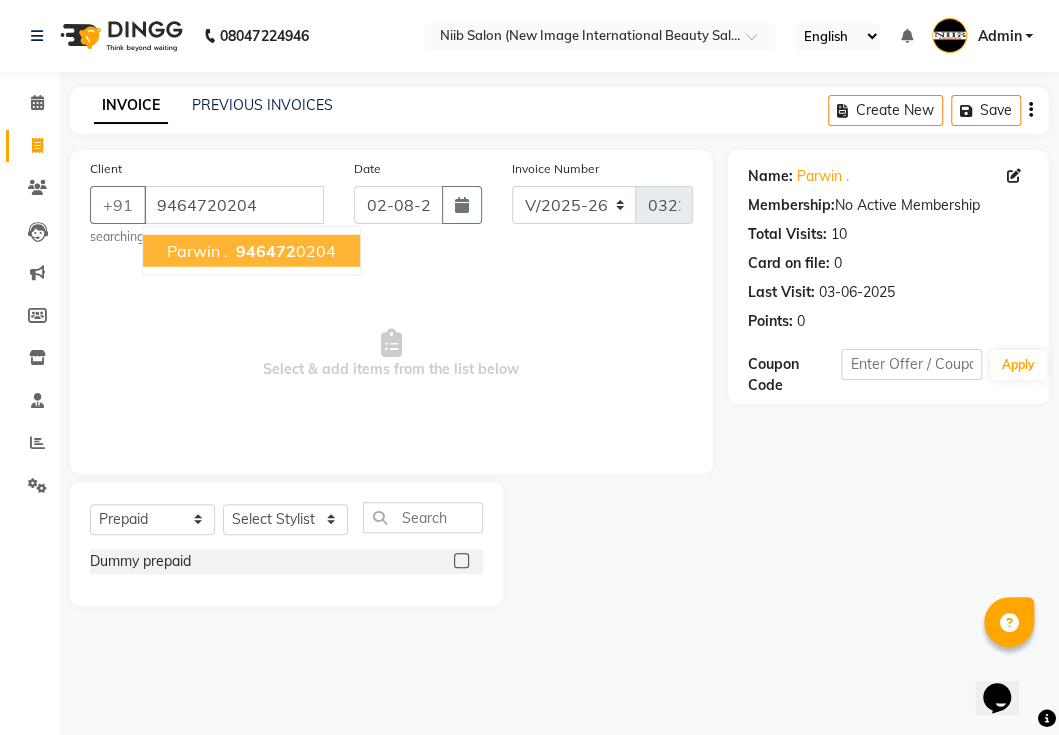 click on "946472" at bounding box center (266, 251) 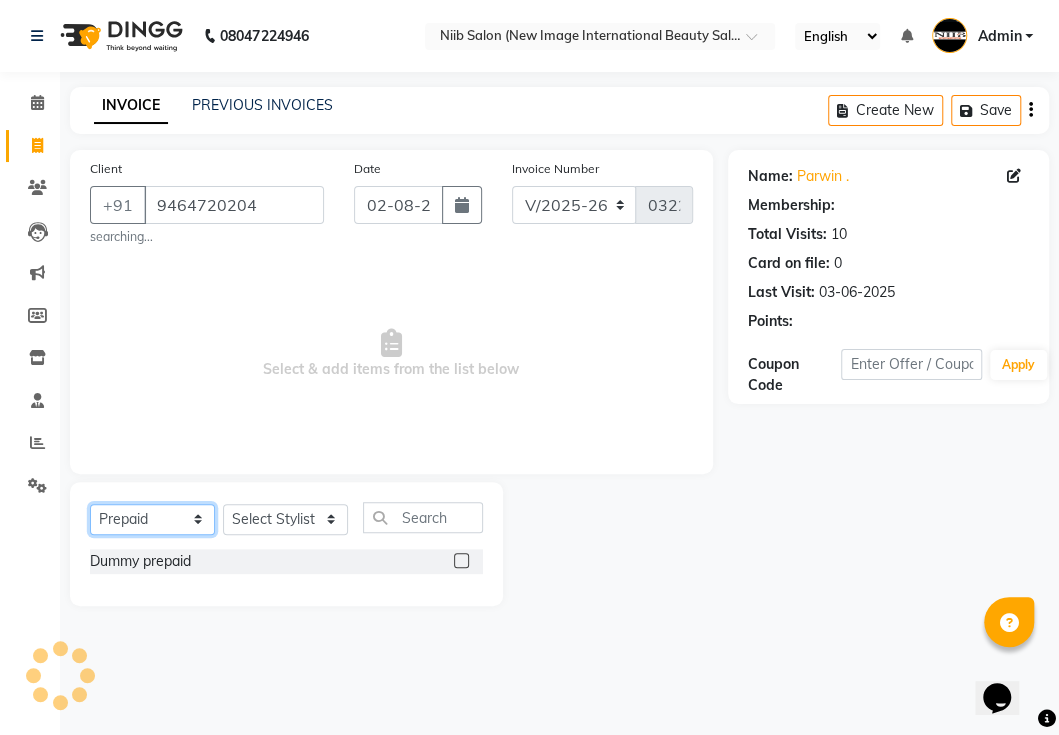 drag, startPoint x: 192, startPoint y: 515, endPoint x: 199, endPoint y: 534, distance: 20.248457 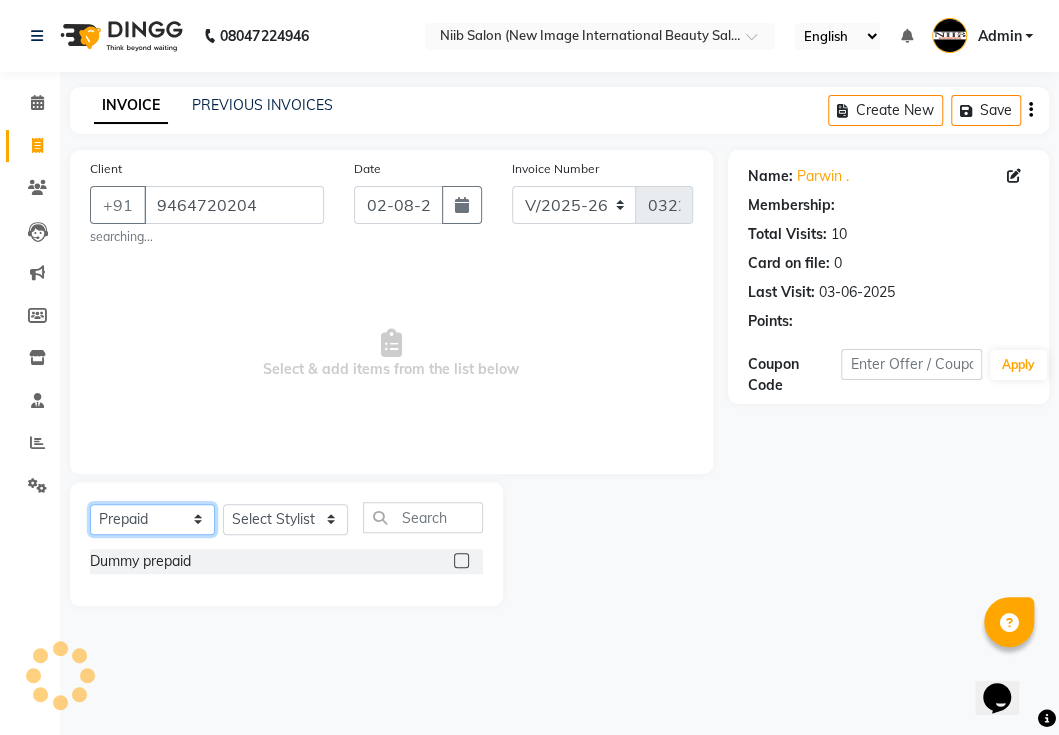 click on "Select  Service  Product  Membership  Package Voucher Prepaid Gift Card" 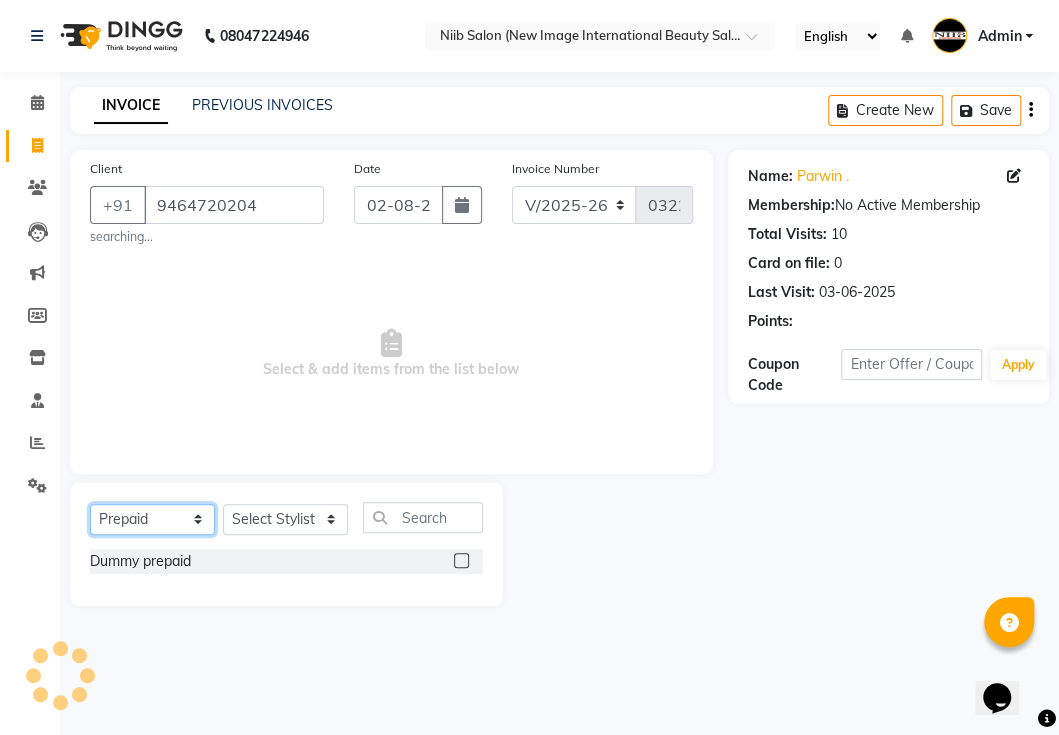 select on "service" 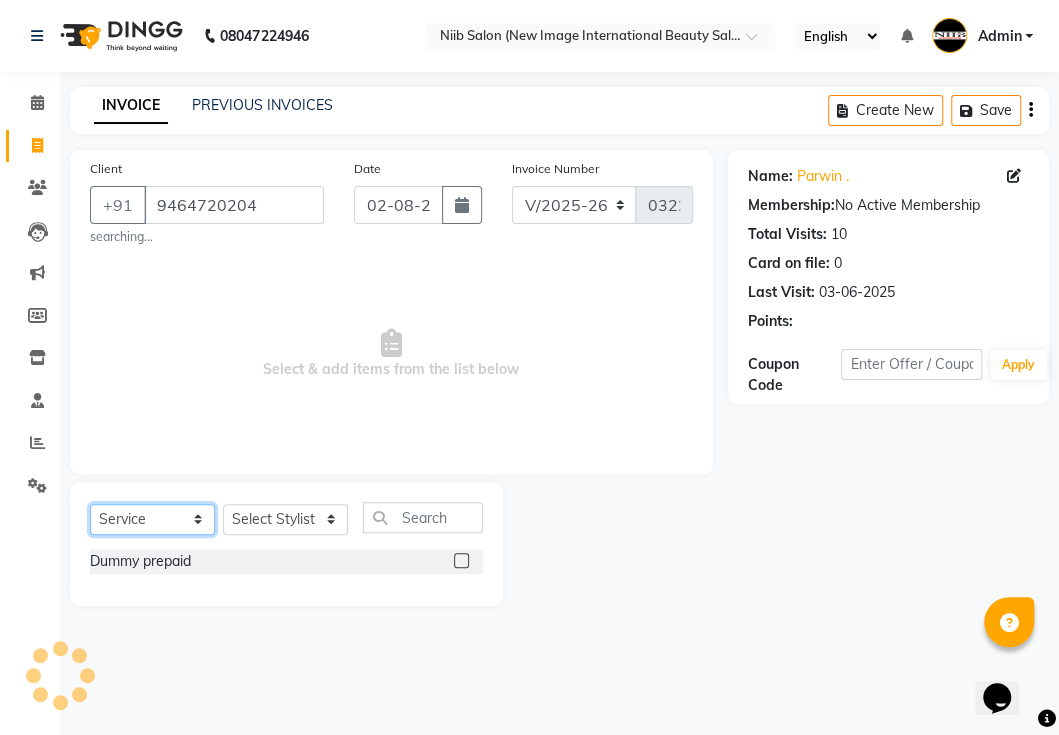 click on "Select  Service  Product  Membership  Package Voucher Prepaid Gift Card" 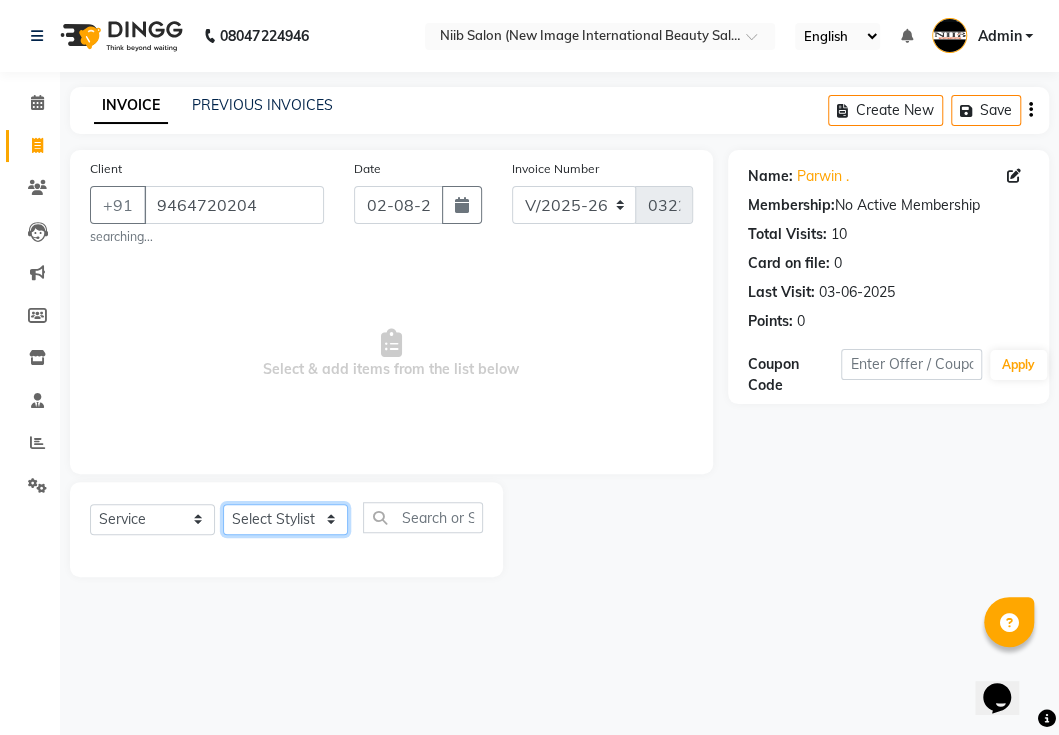 click on "Select Stylist binder gouri Jyoti kajal komal spa beaution kulvir rahul Rajit shivani sonal" 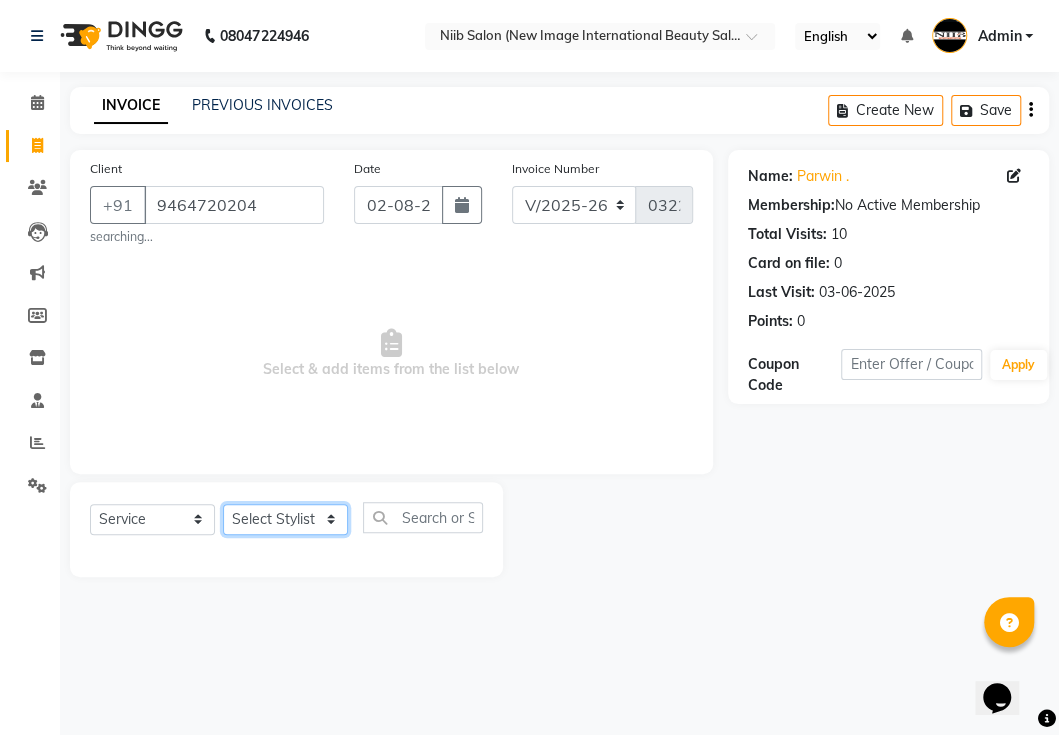 select on "58560" 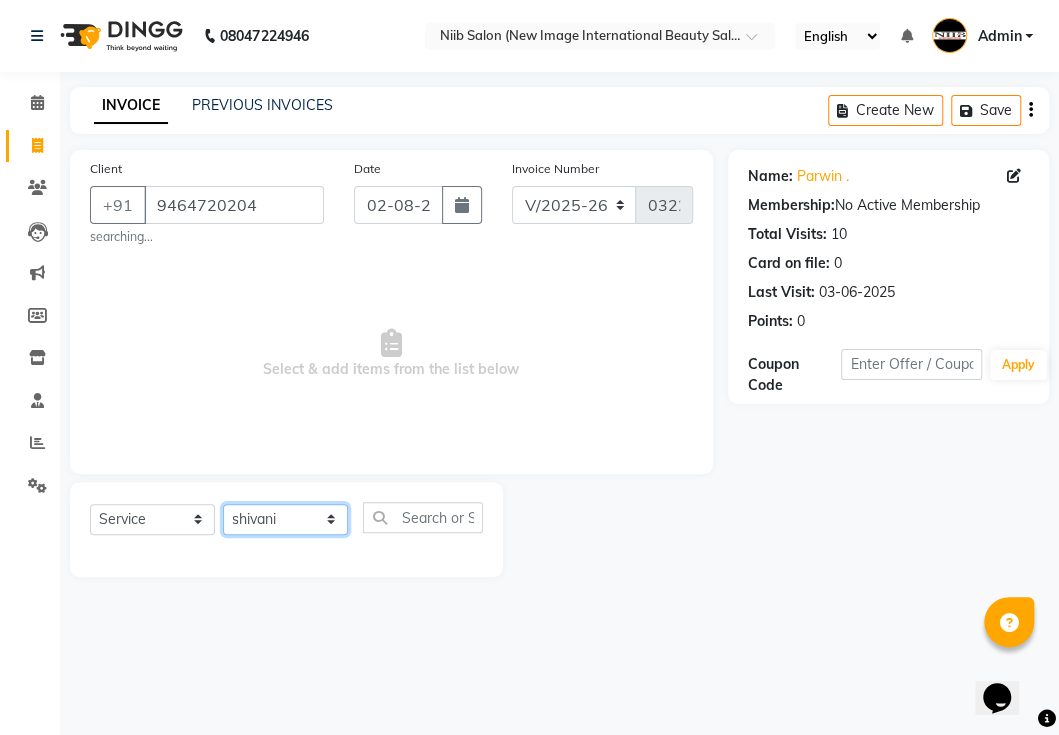 click on "Select Stylist binder gouri Jyoti kajal komal spa beaution kulvir rahul Rajit shivani sonal" 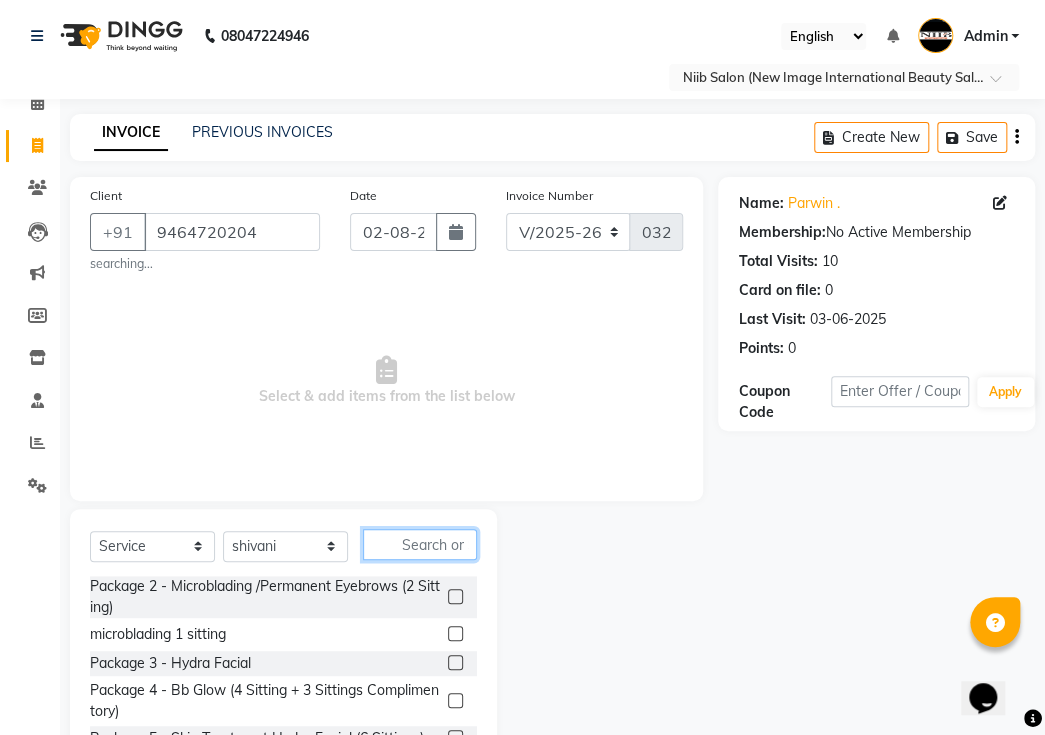 click 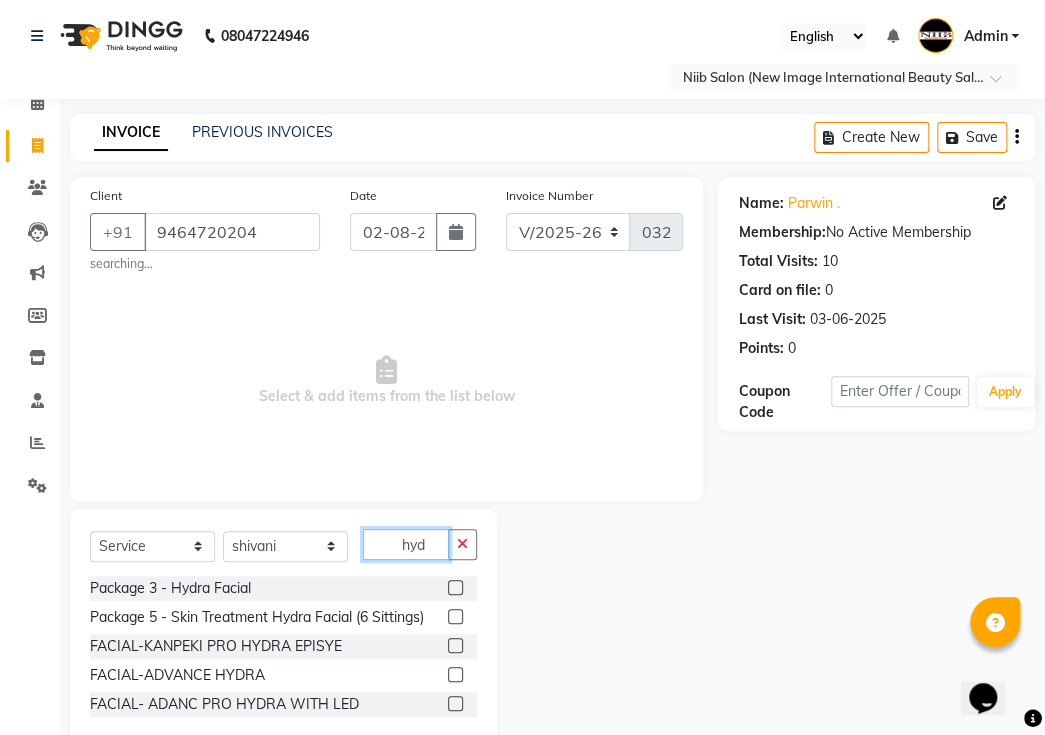 type on "hyd" 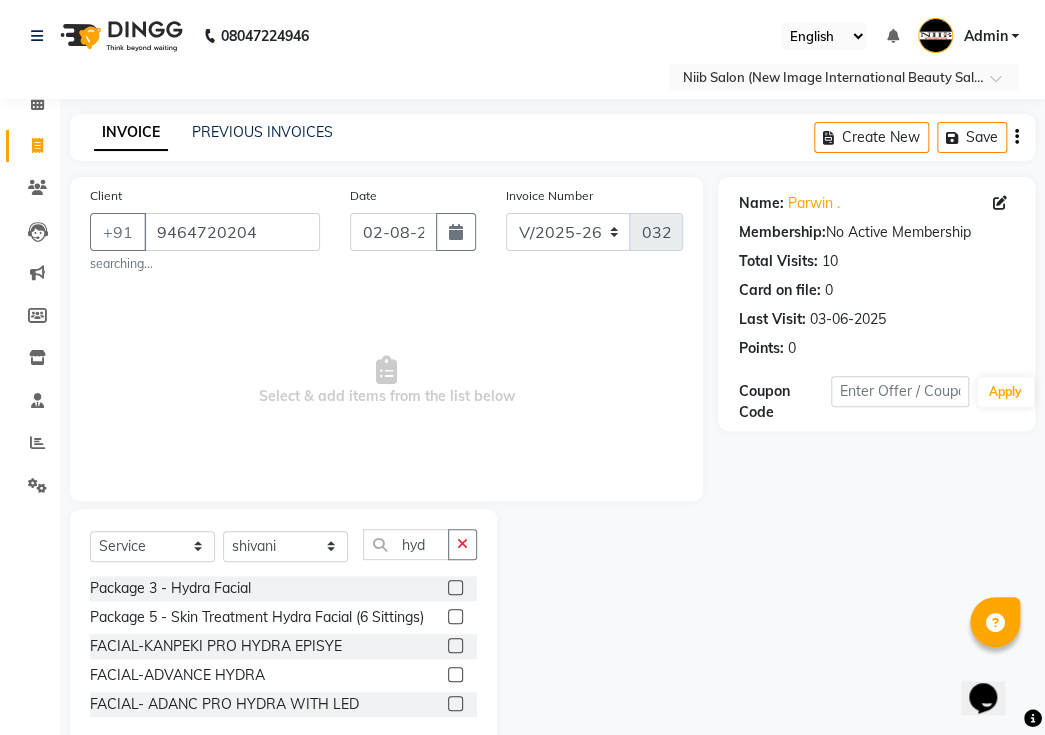 click 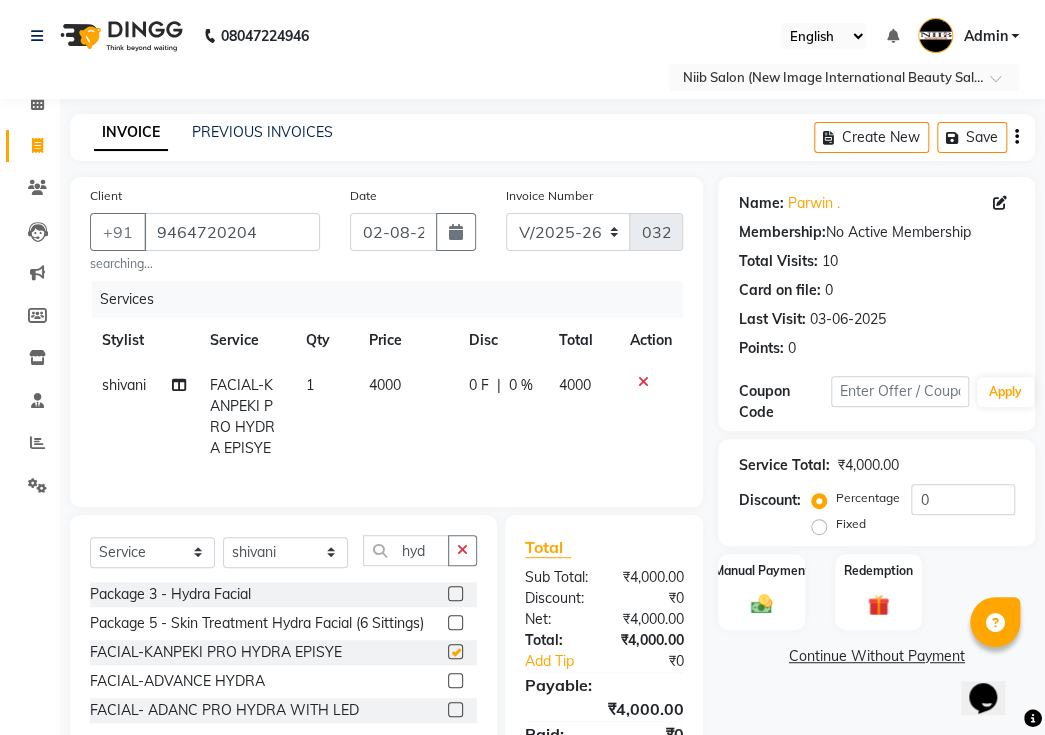 checkbox on "false" 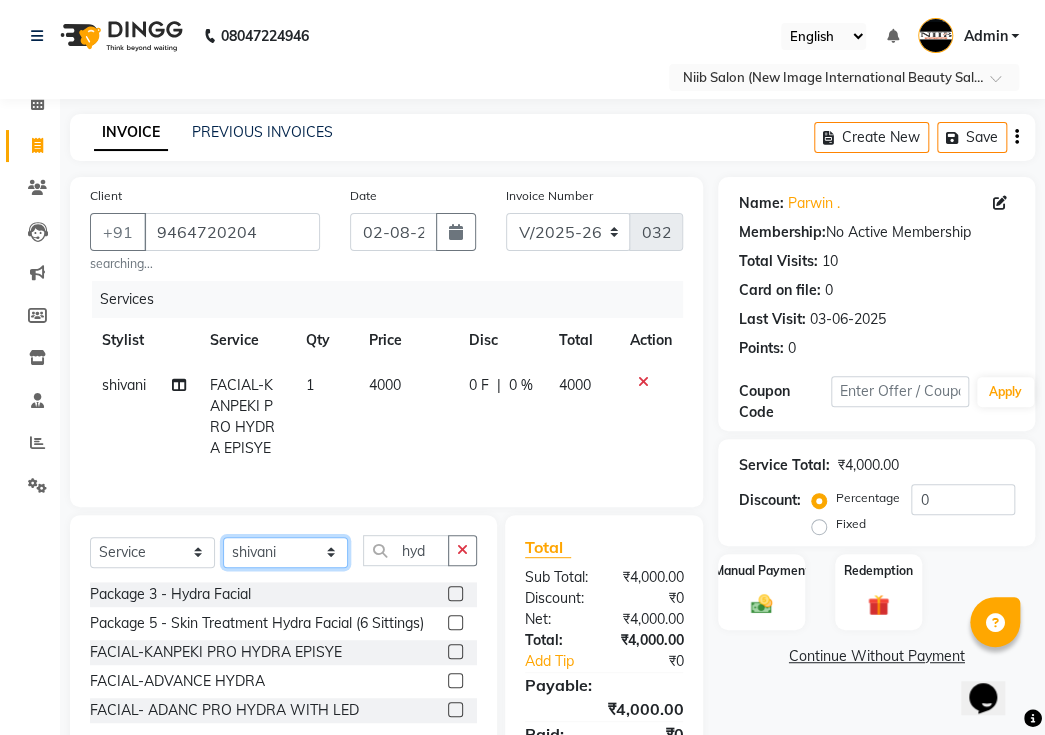 click on "Select Stylist binder gouri Jyoti kajal komal spa beaution kulvir rahul Rajit shivani sonal" 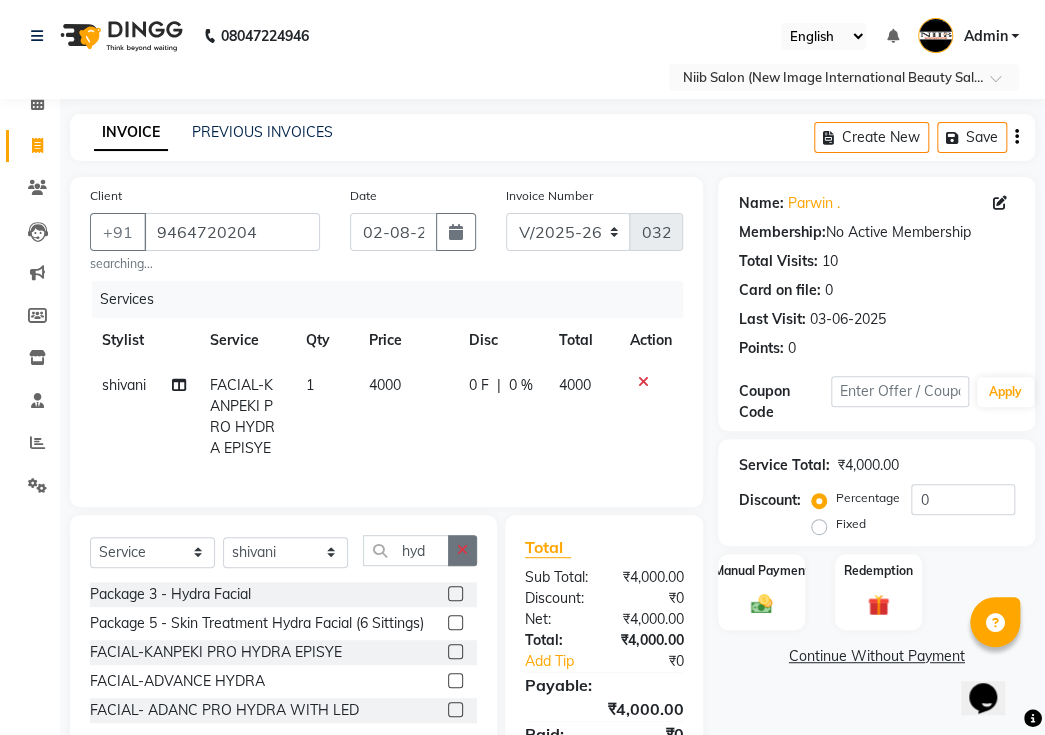 click 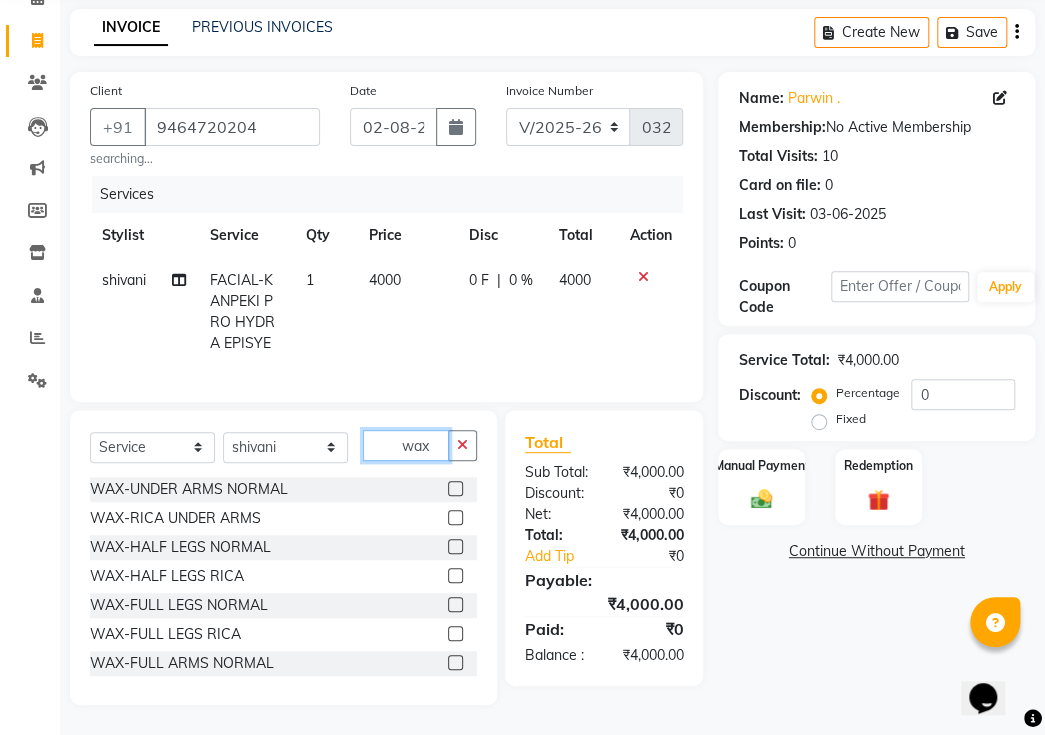 scroll, scrollTop: 114, scrollLeft: 0, axis: vertical 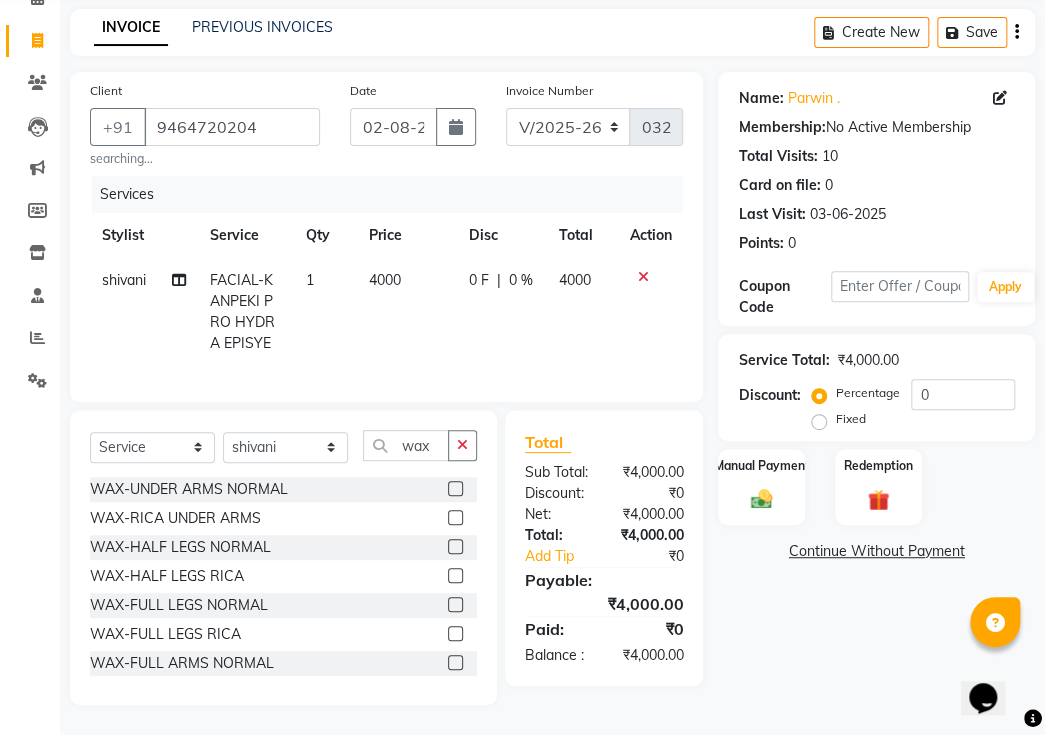 click 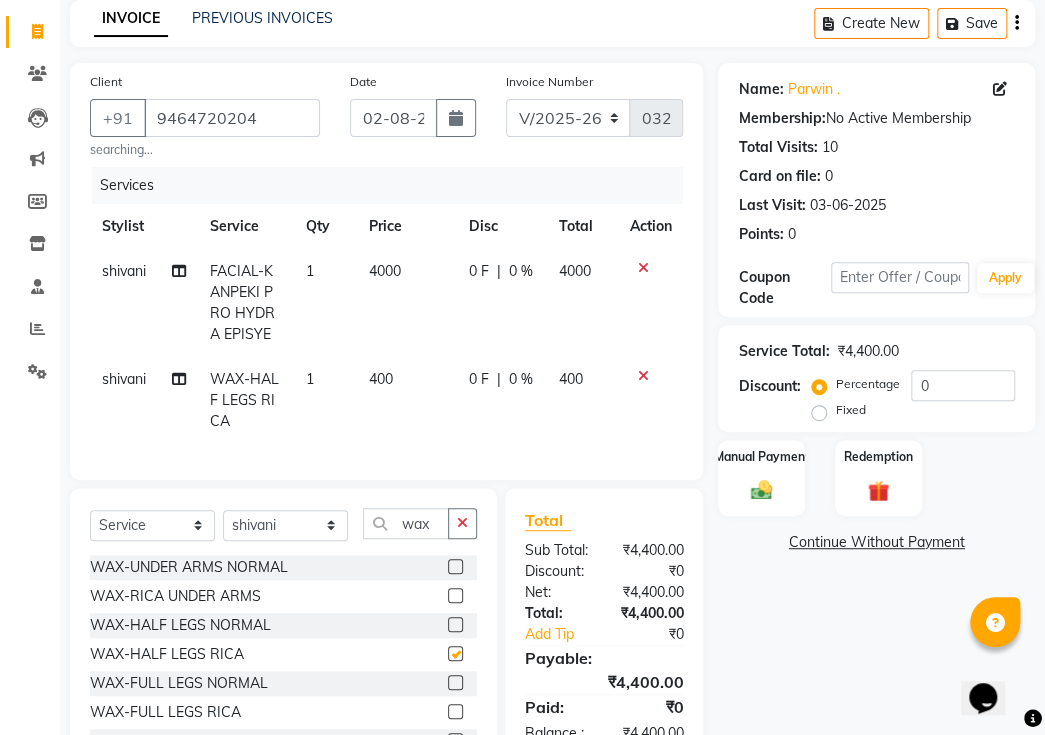 checkbox on "false" 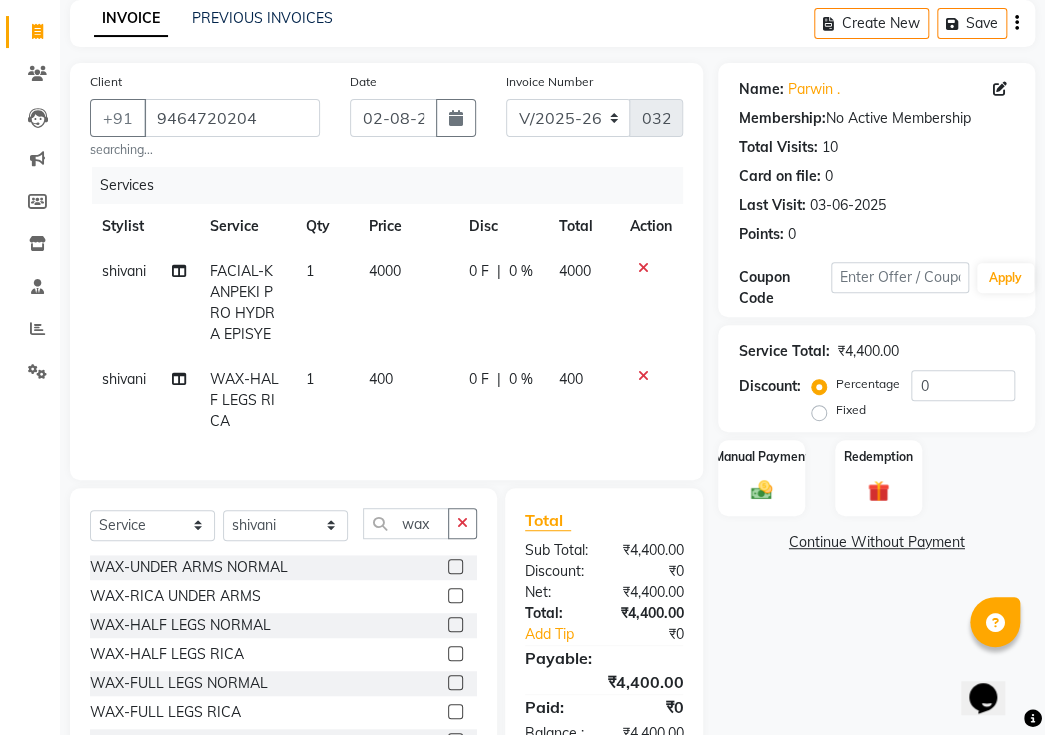 click 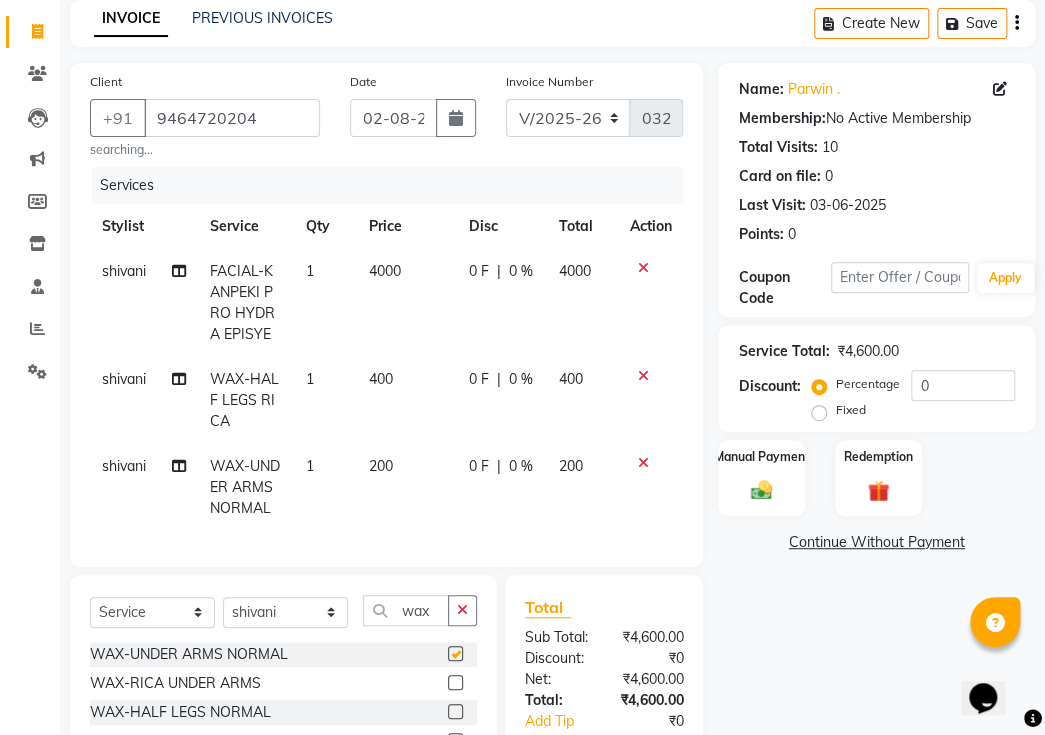 checkbox on "false" 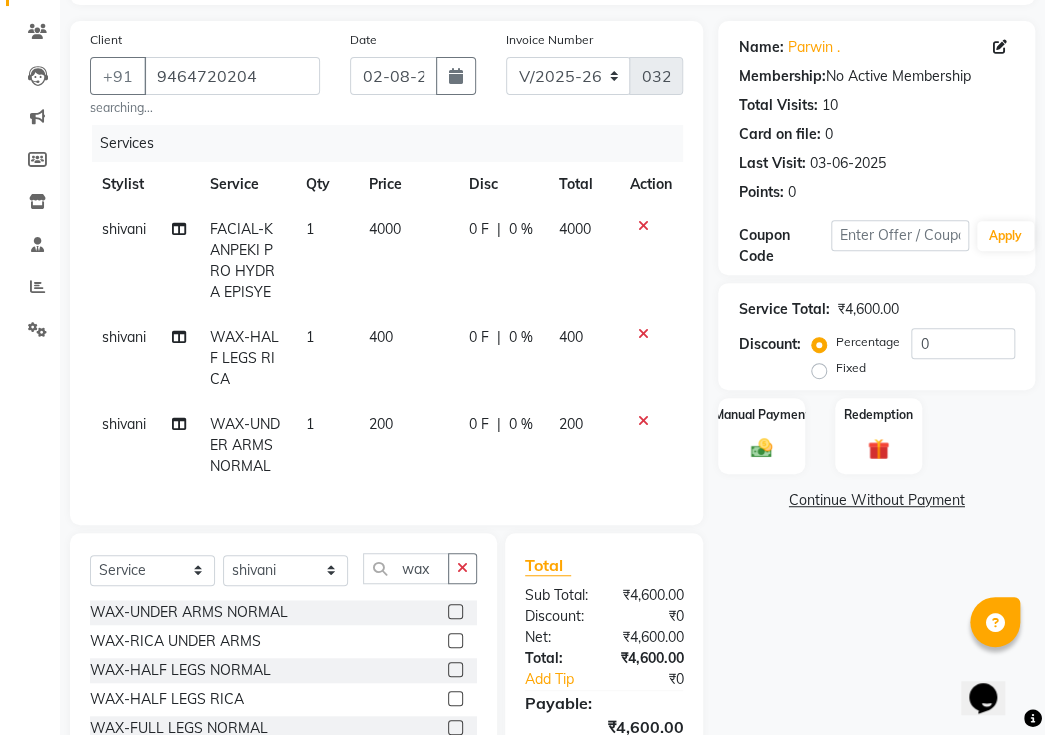 scroll, scrollTop: 205, scrollLeft: 0, axis: vertical 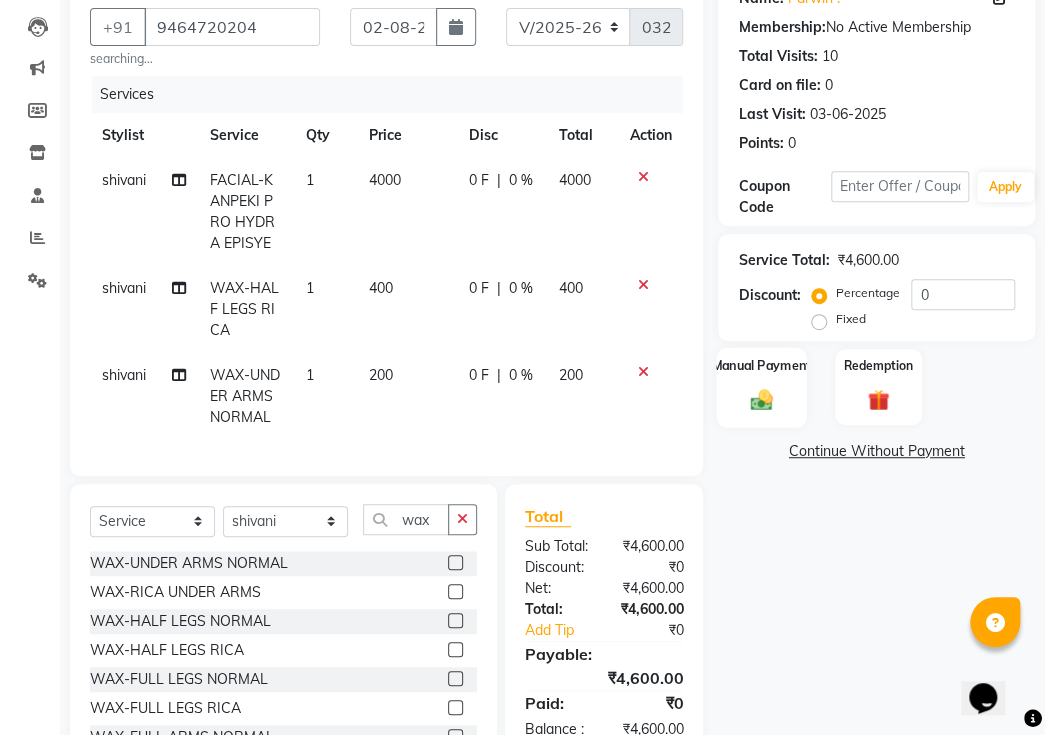 click on "Manual Payment" 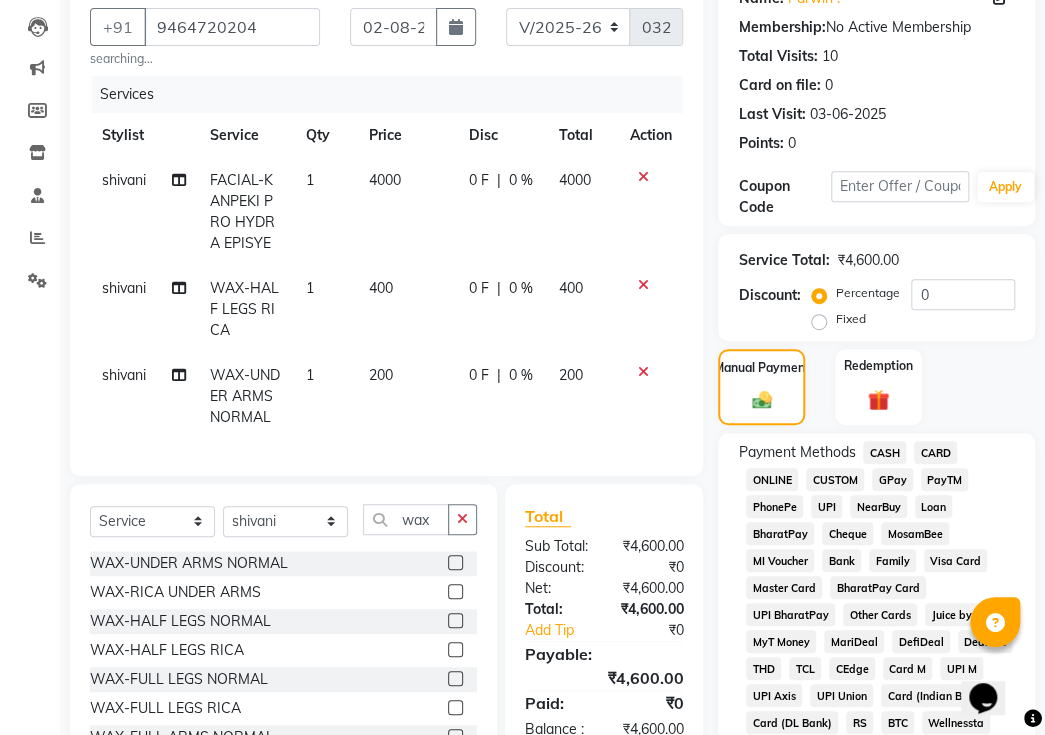 drag, startPoint x: 817, startPoint y: 292, endPoint x: 842, endPoint y: 291, distance: 25.019993 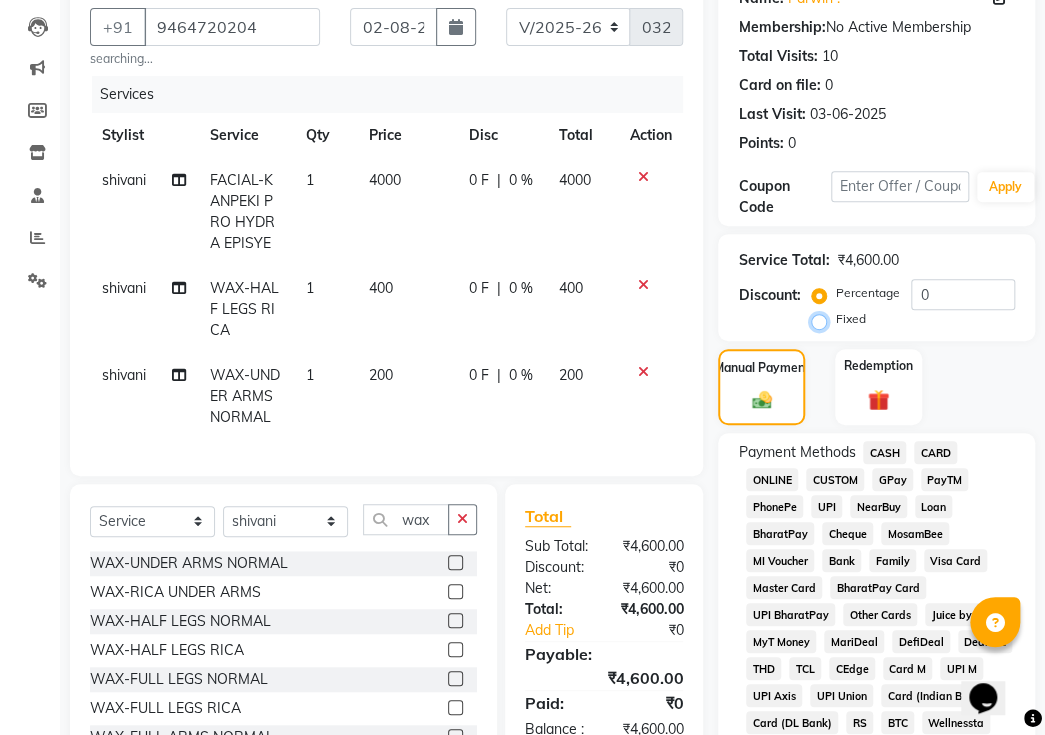 click on "Fixed" at bounding box center [823, 319] 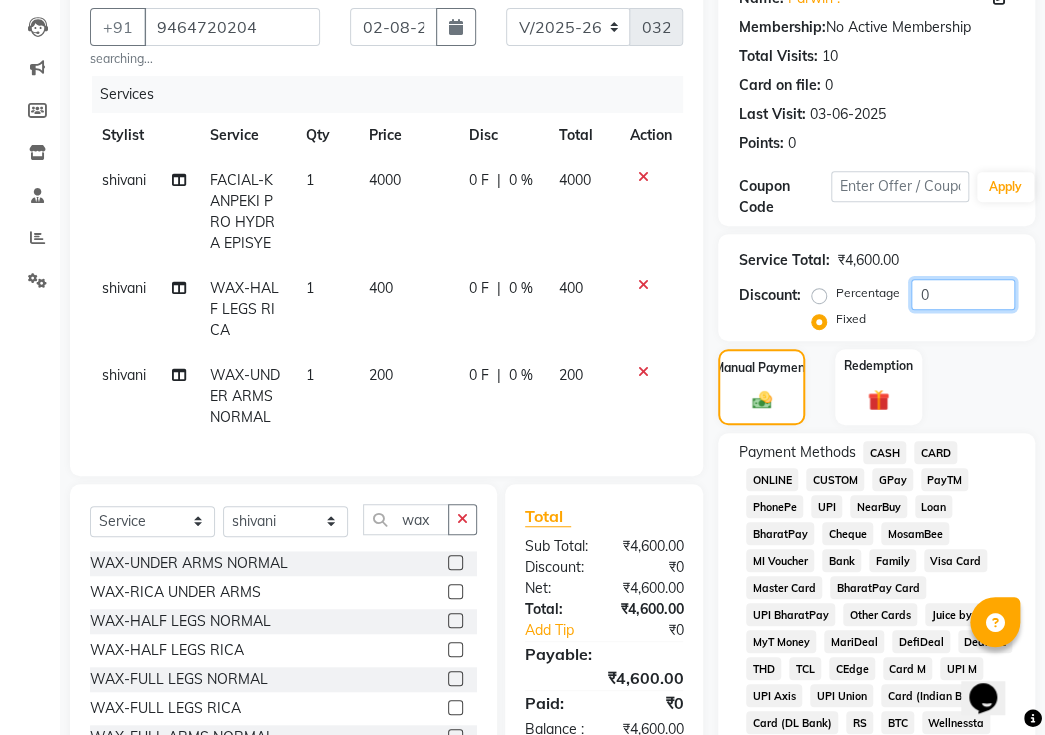 click on "0" 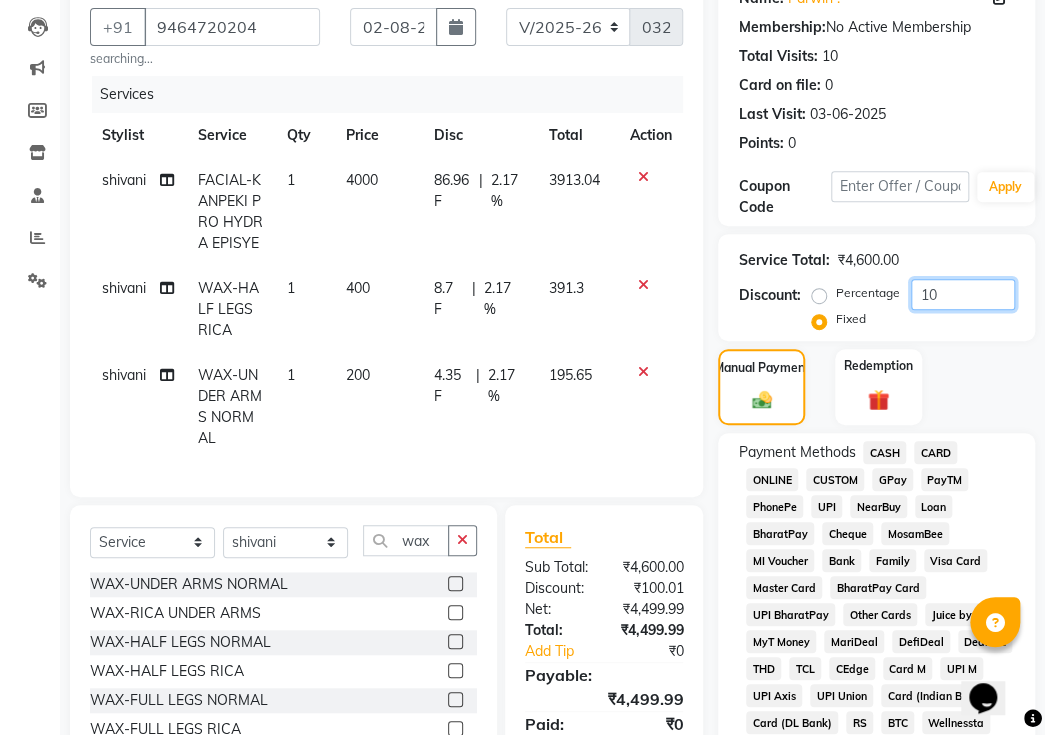 type on "1" 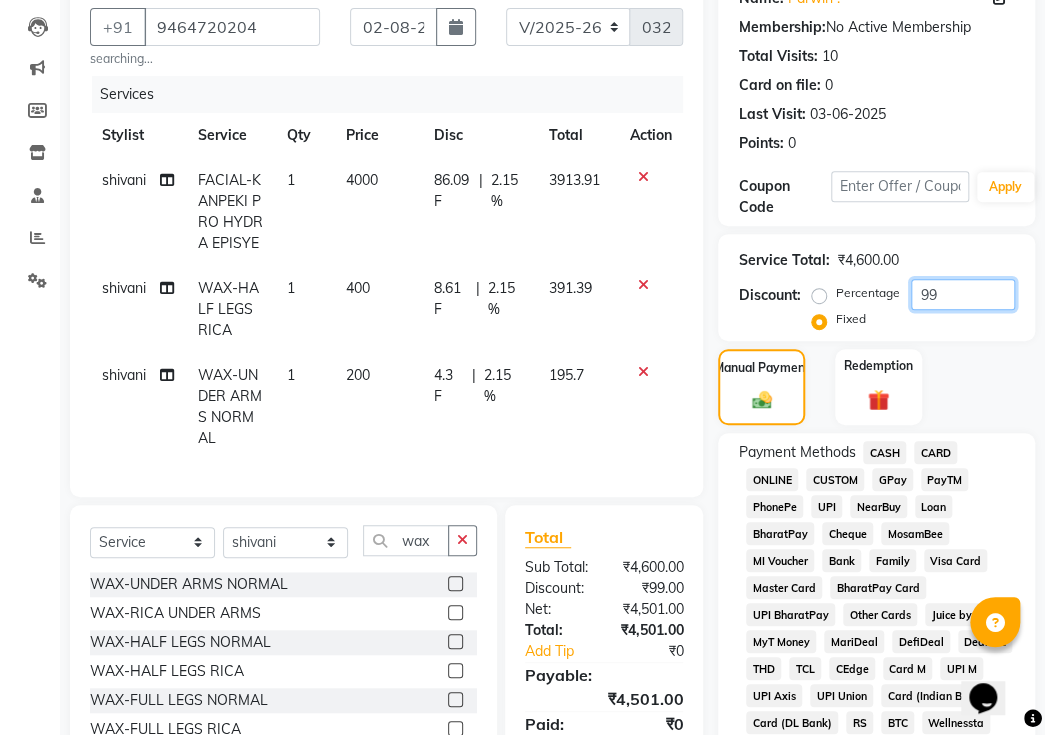 type on "9" 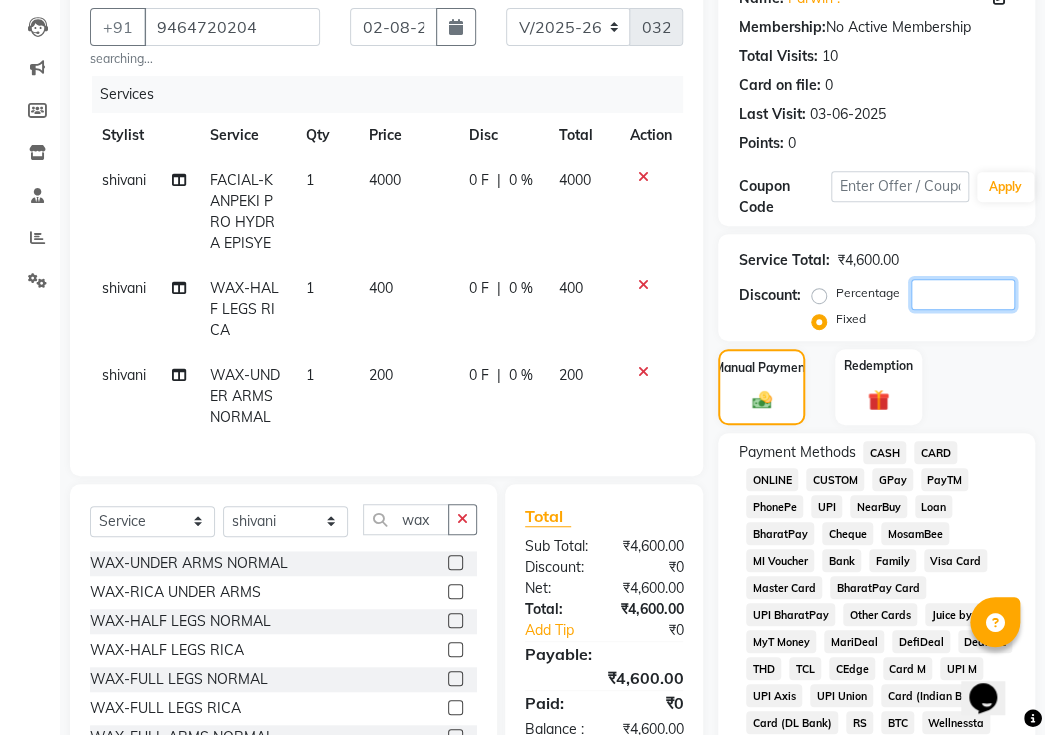 type on "1" 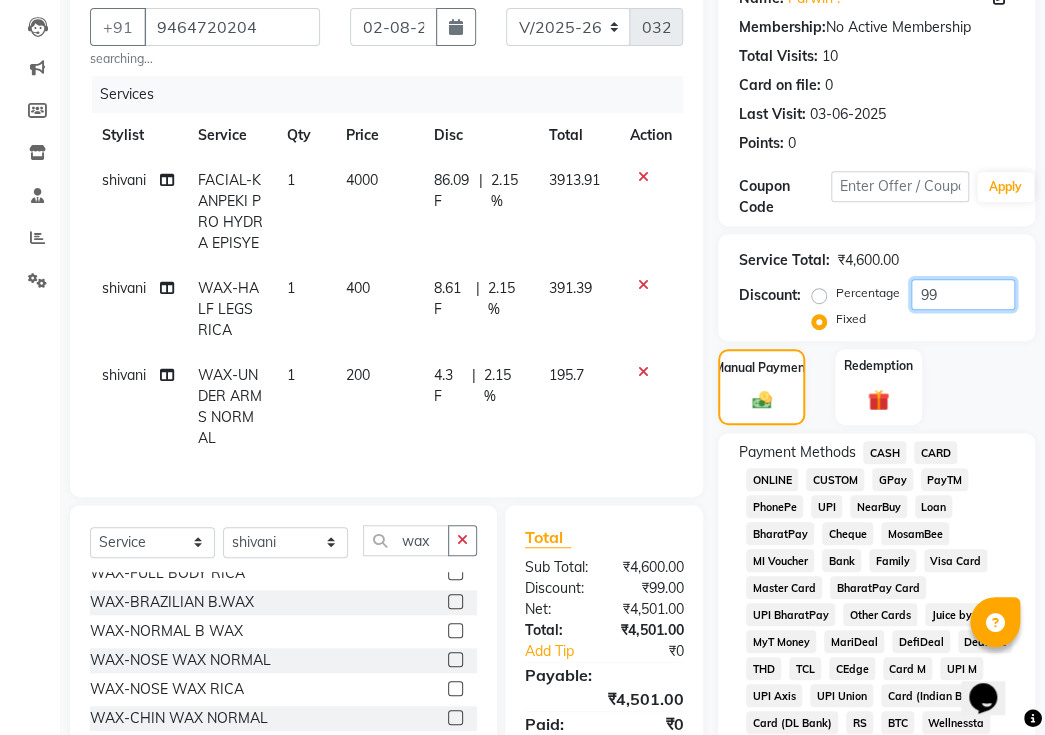 scroll, scrollTop: 363, scrollLeft: 0, axis: vertical 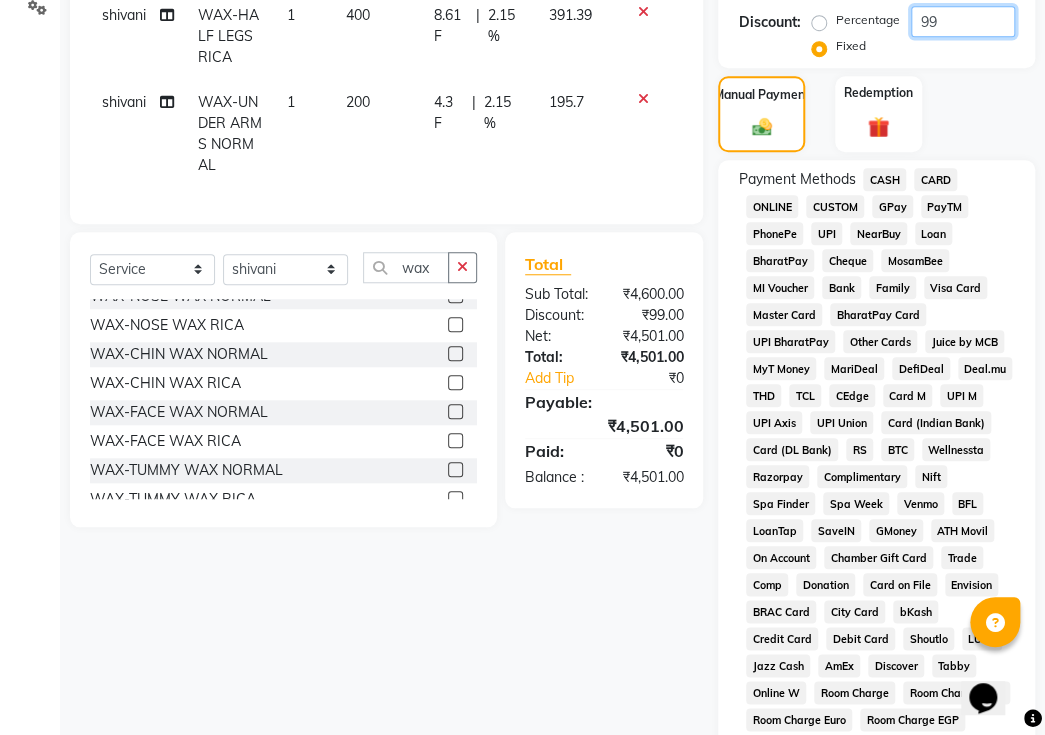 type on "99" 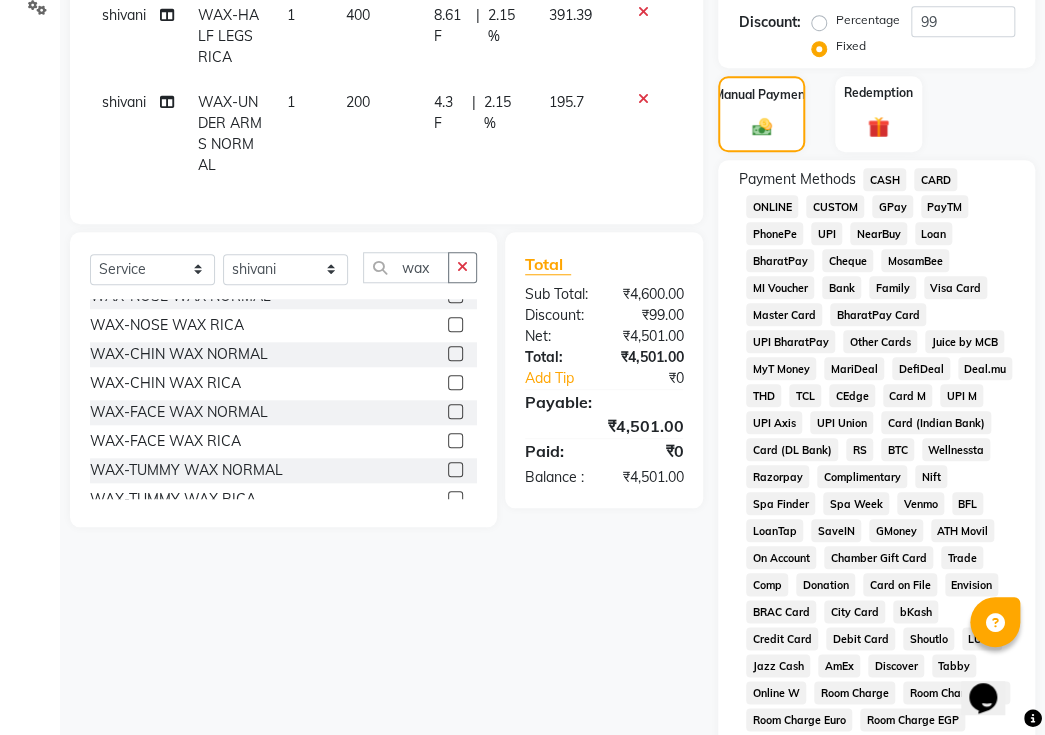 click on "CASH" 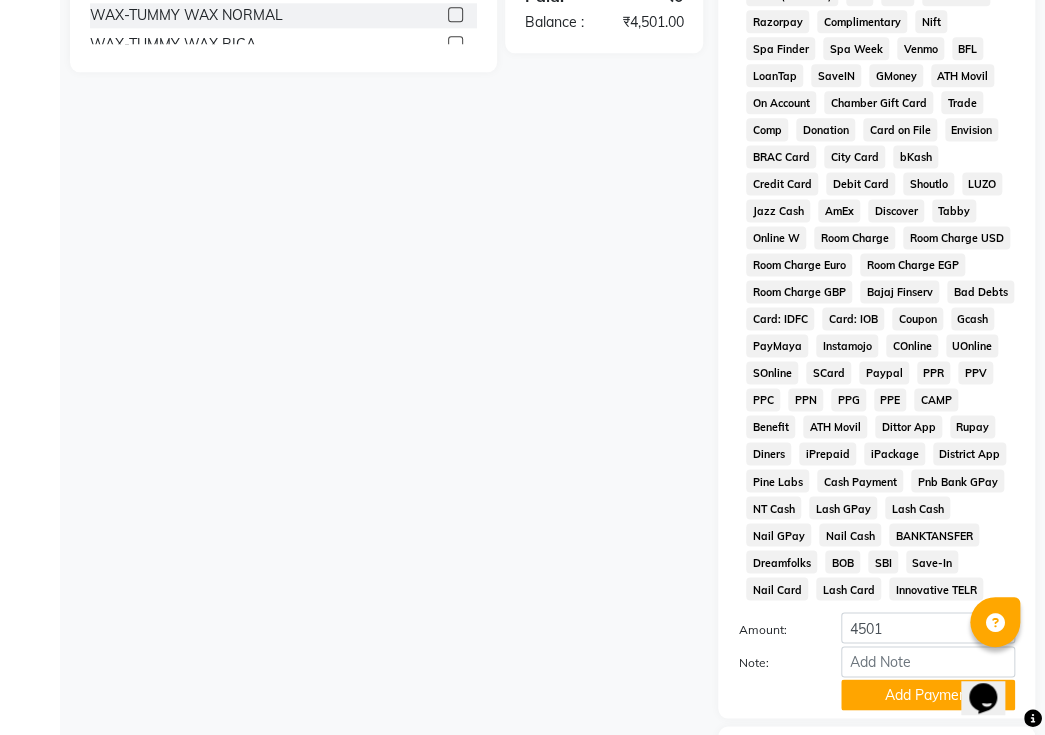 scroll, scrollTop: 1060, scrollLeft: 0, axis: vertical 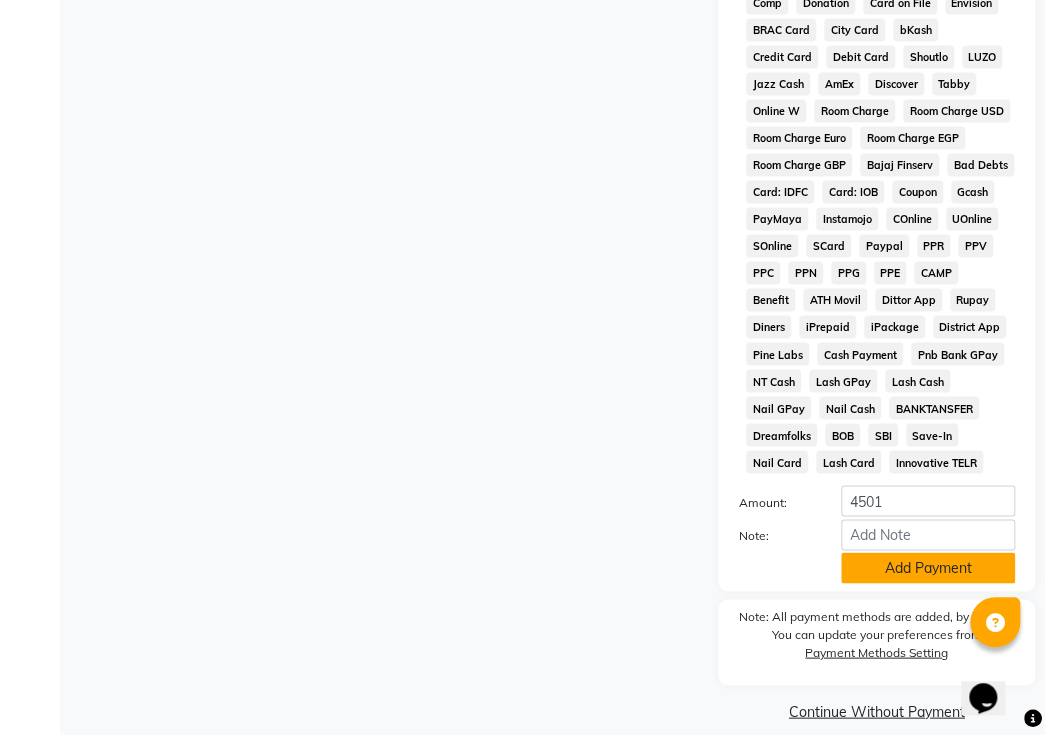 click on "Add Payment" 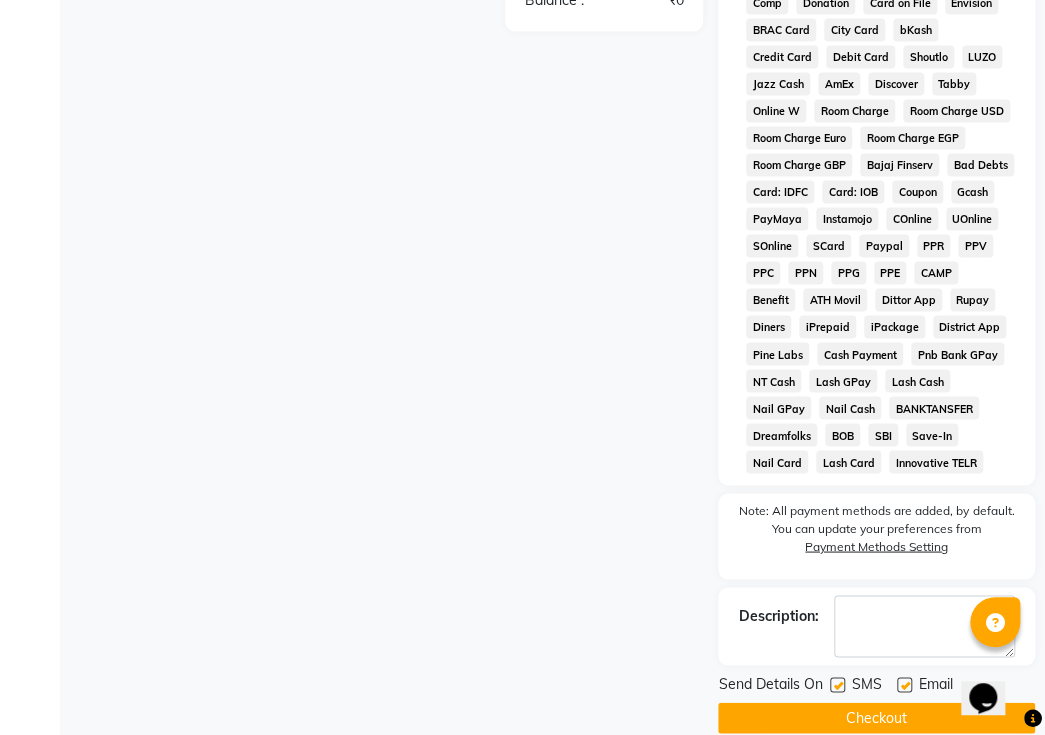 click 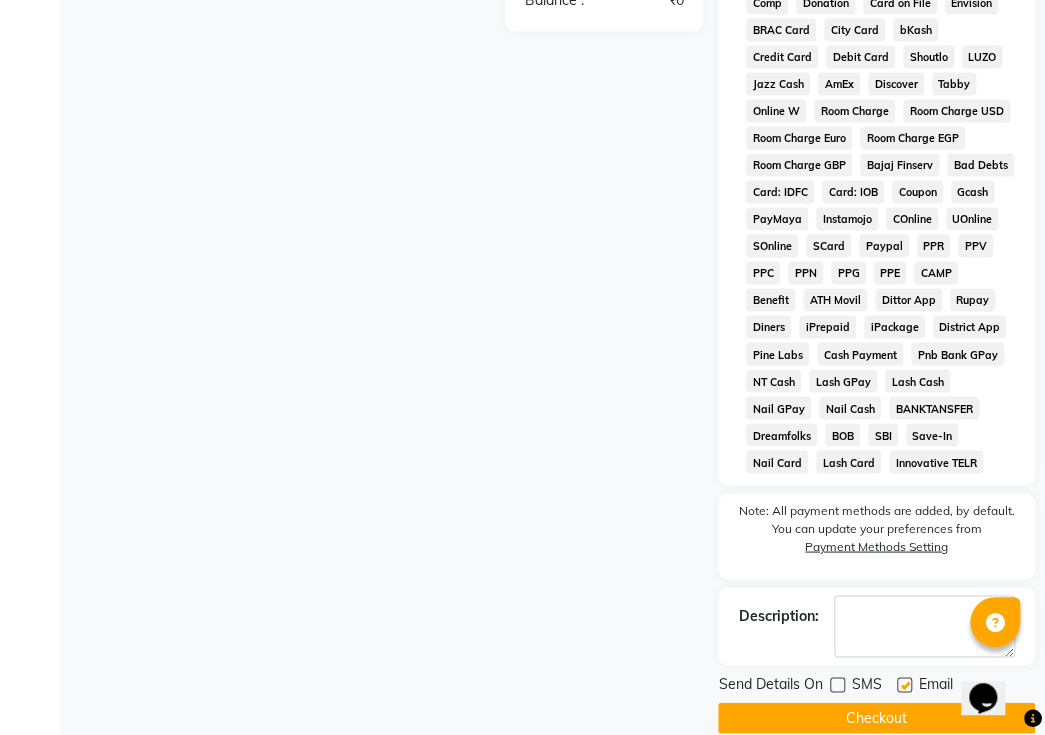 drag, startPoint x: 905, startPoint y: 658, endPoint x: 910, endPoint y: 682, distance: 24.5153 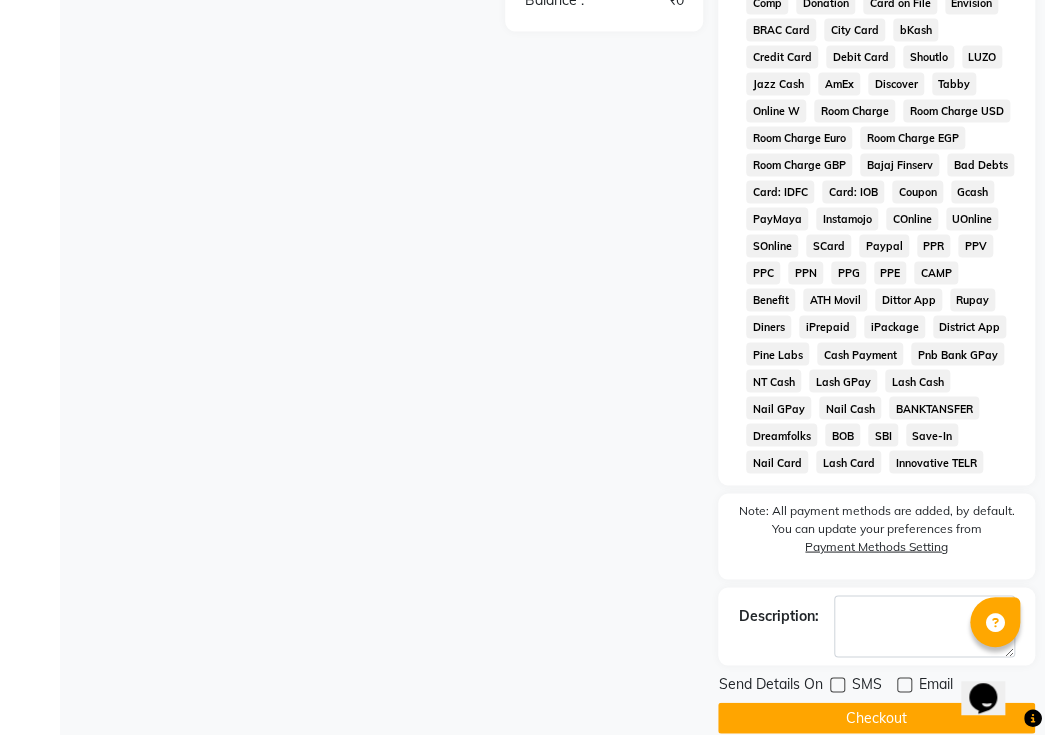 click on "Checkout" 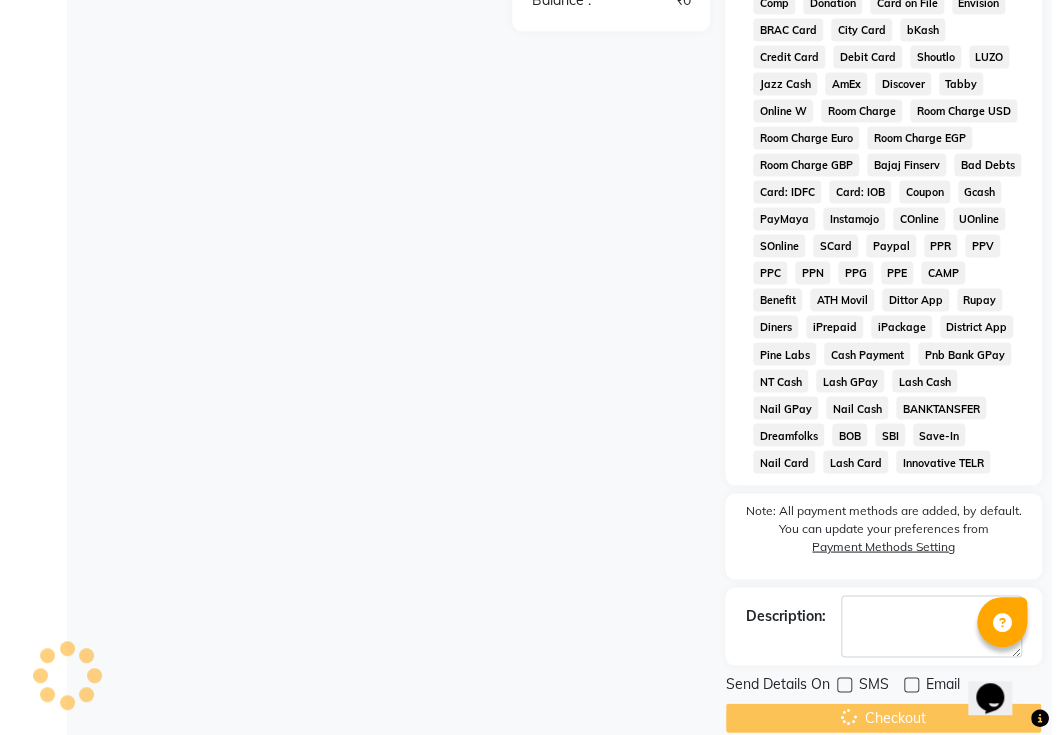 scroll, scrollTop: 0, scrollLeft: 0, axis: both 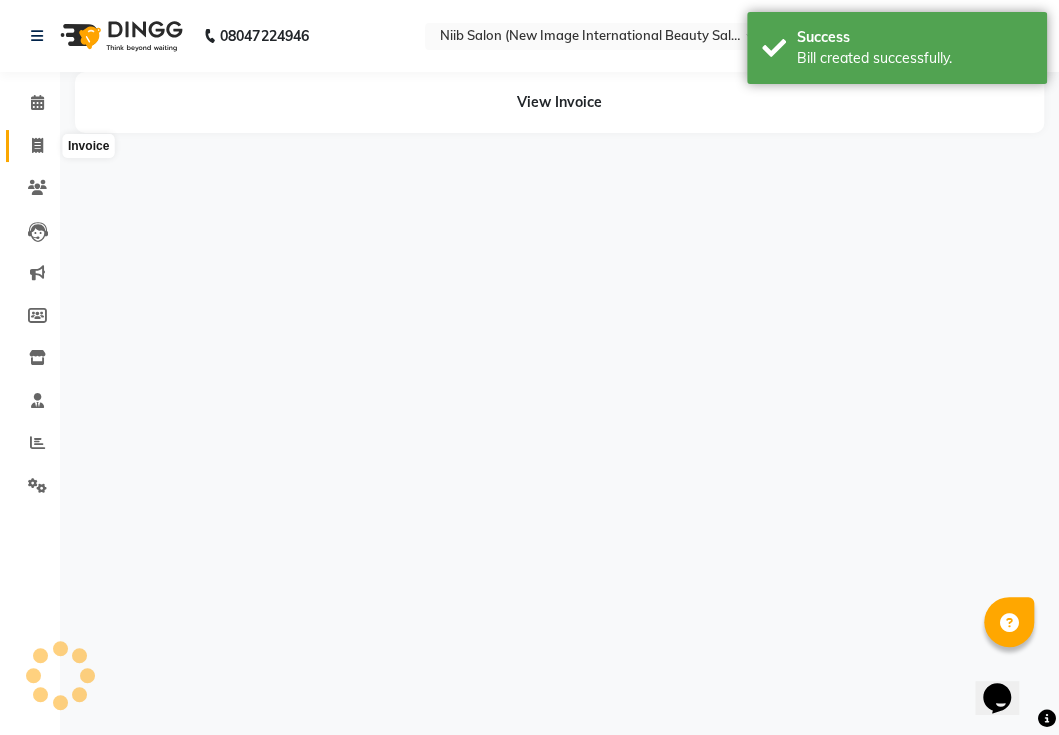 click 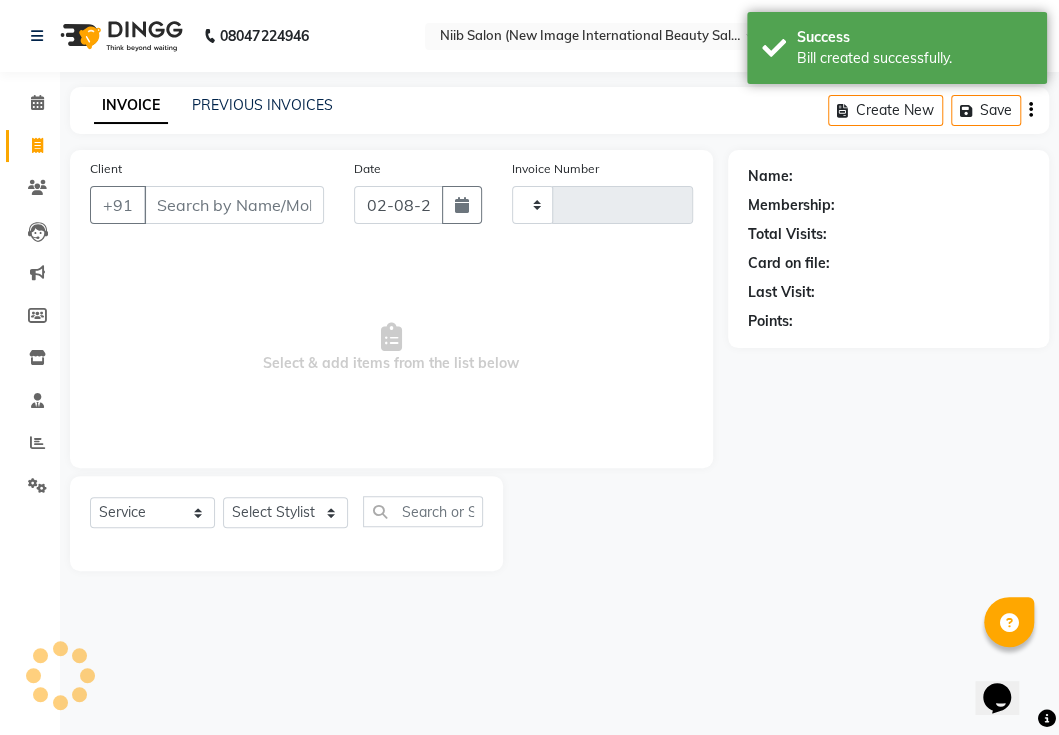 type on "0323" 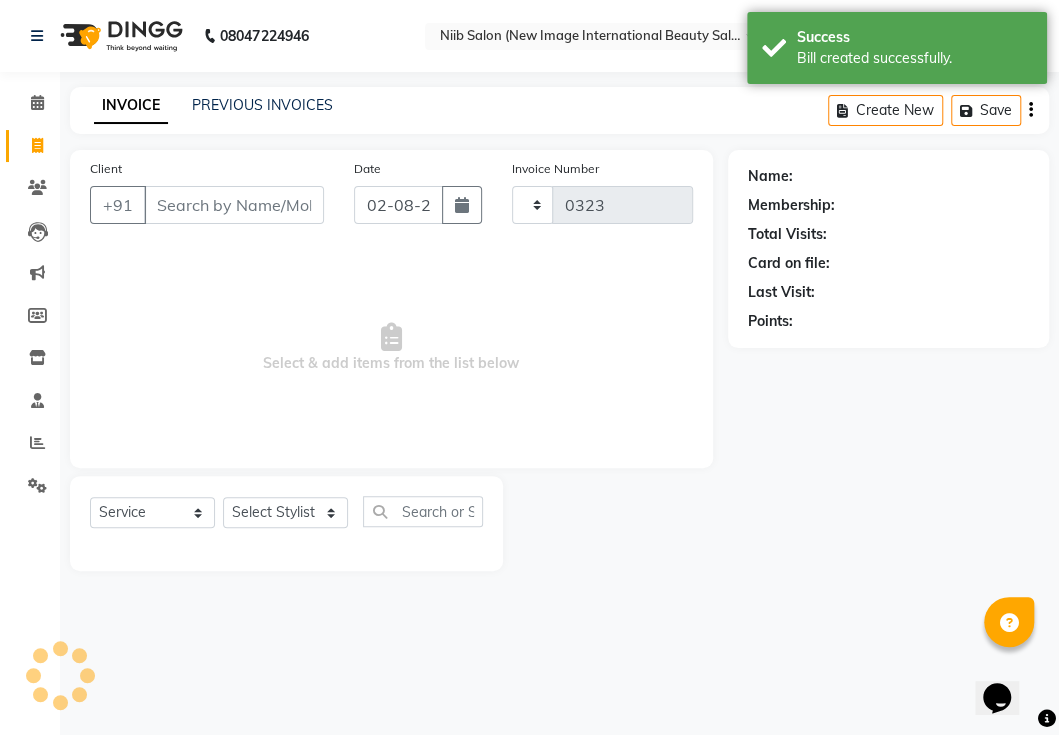 select on "5739" 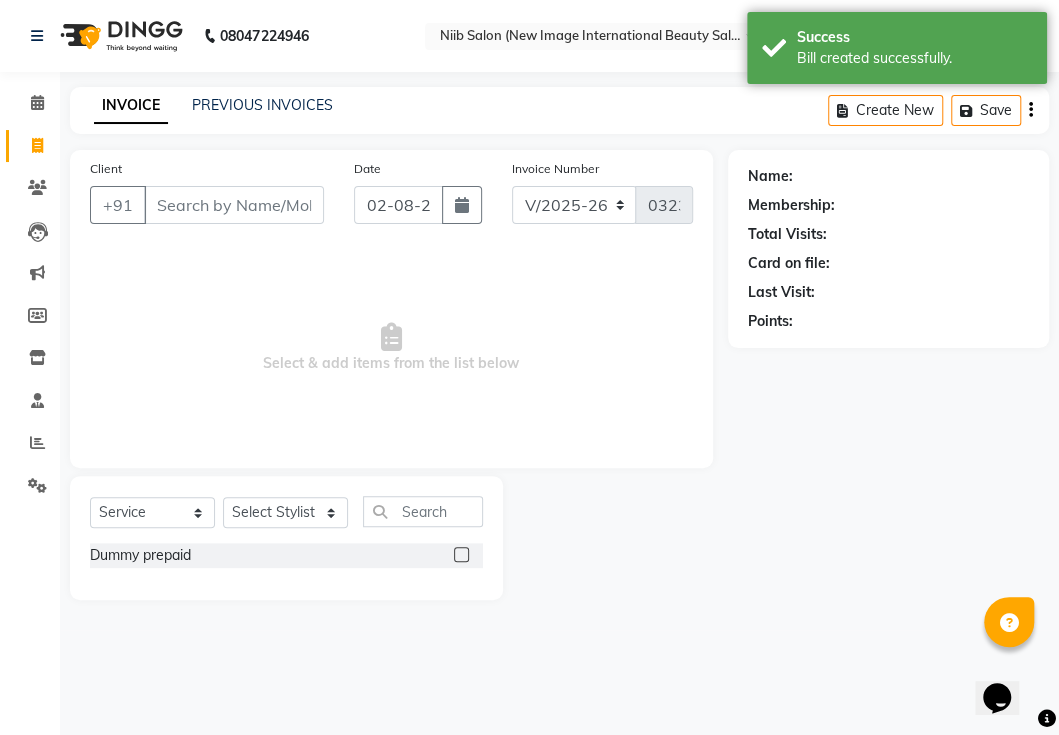 select on "P" 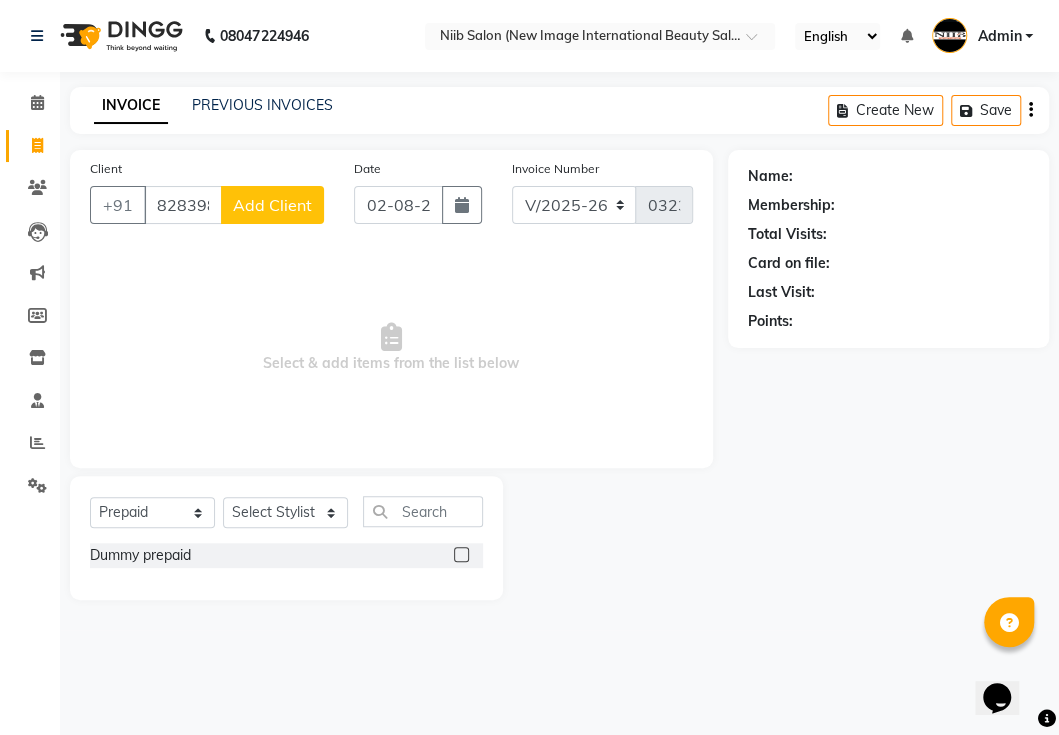 type on "8283988517" 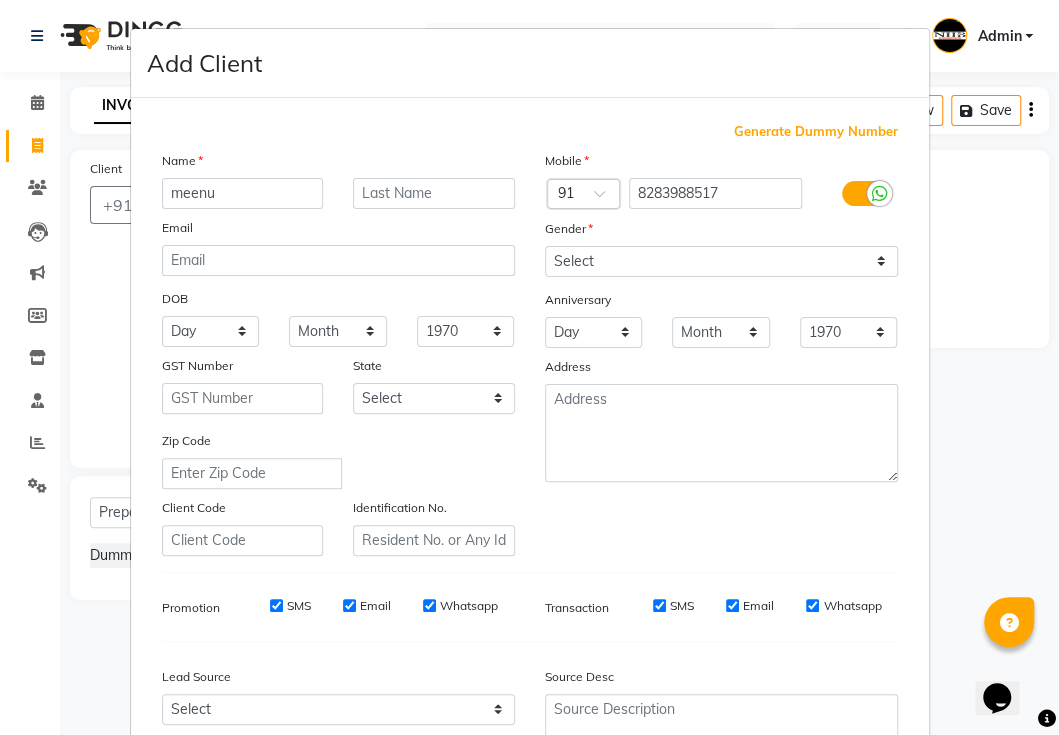 type on "meenu" 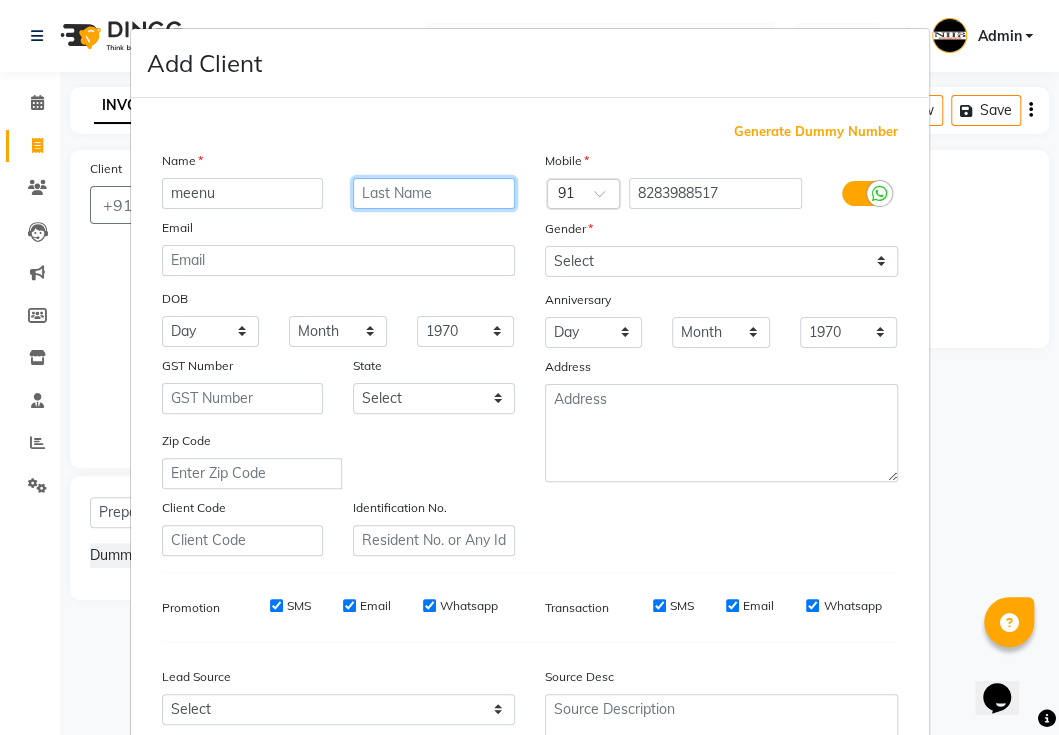 click at bounding box center (434, 193) 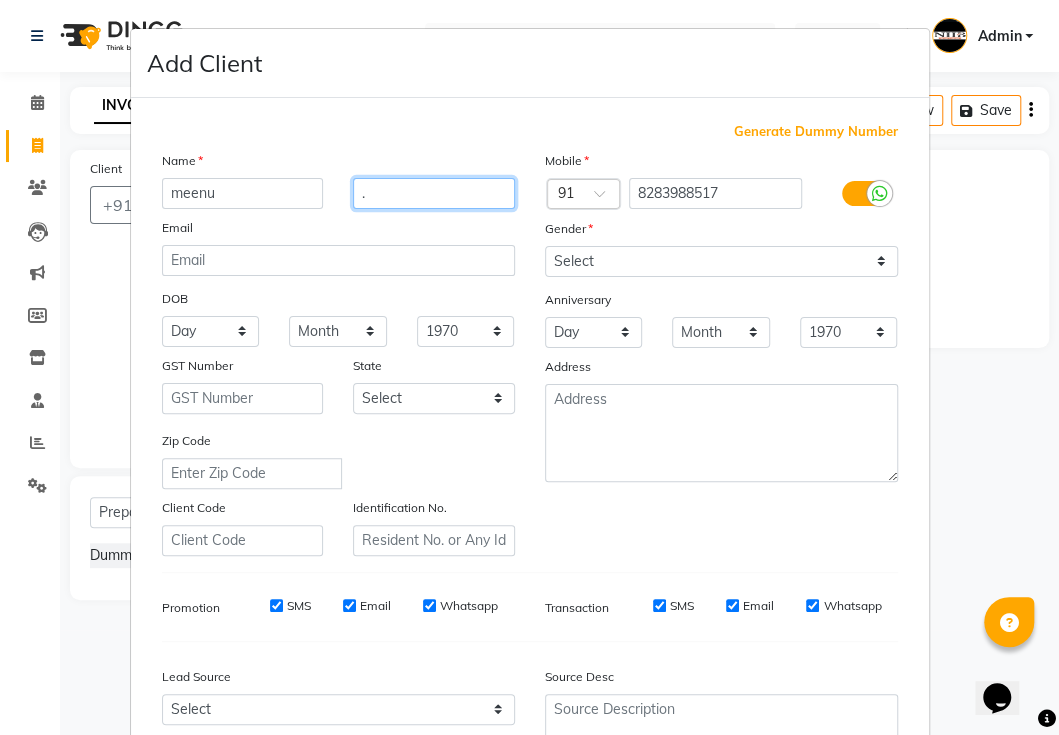 type on "." 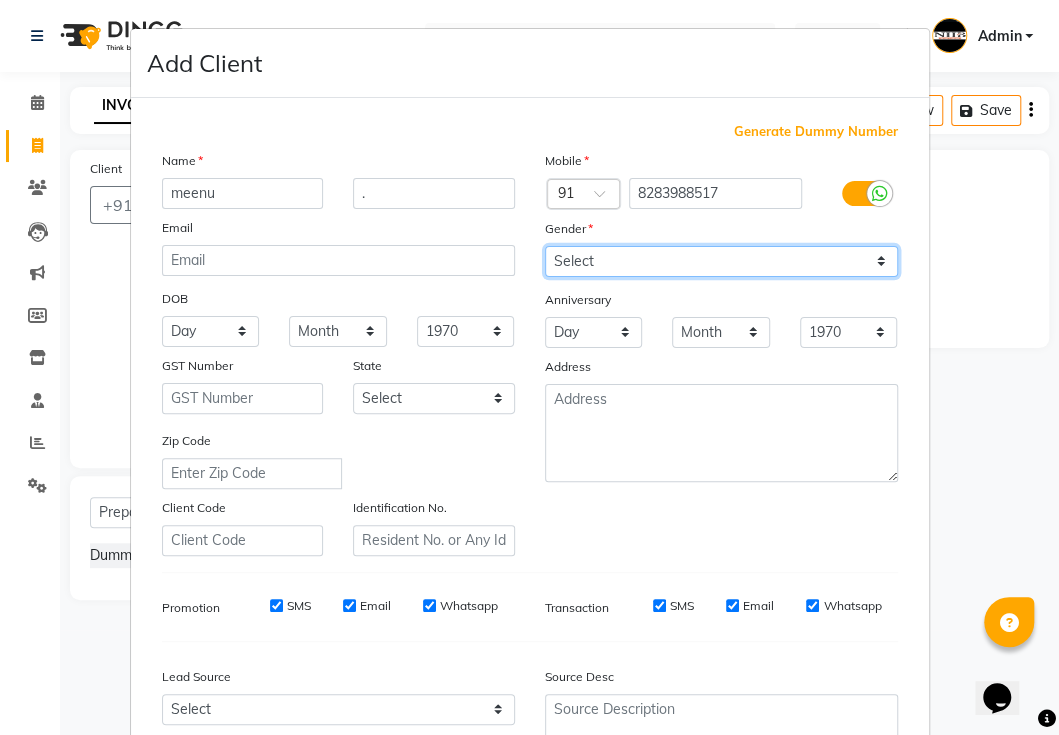 click on "Select Male Female Other Prefer Not To Say" at bounding box center (721, 261) 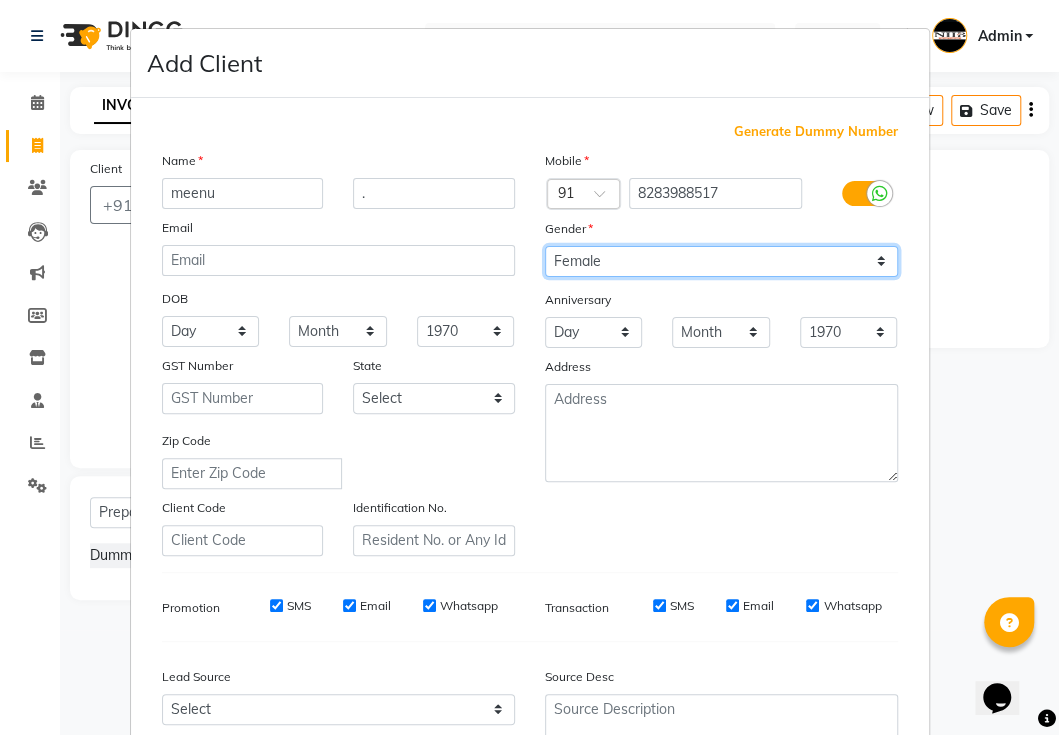 click on "Select Male Female Other Prefer Not To Say" at bounding box center (721, 261) 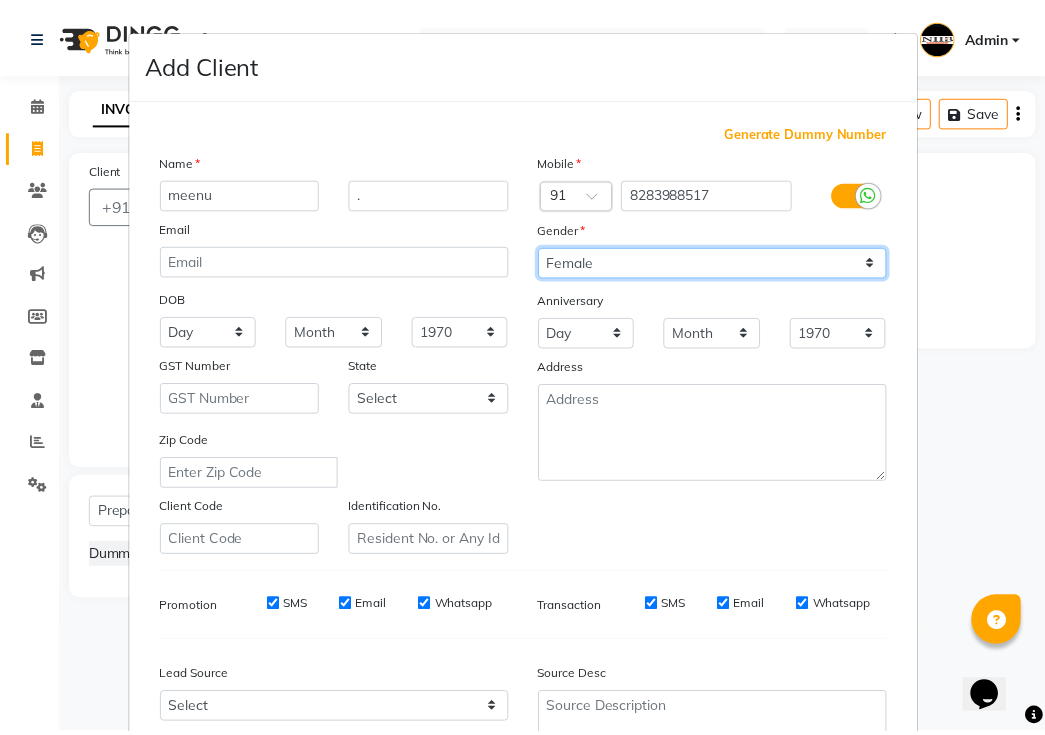 scroll, scrollTop: 190, scrollLeft: 0, axis: vertical 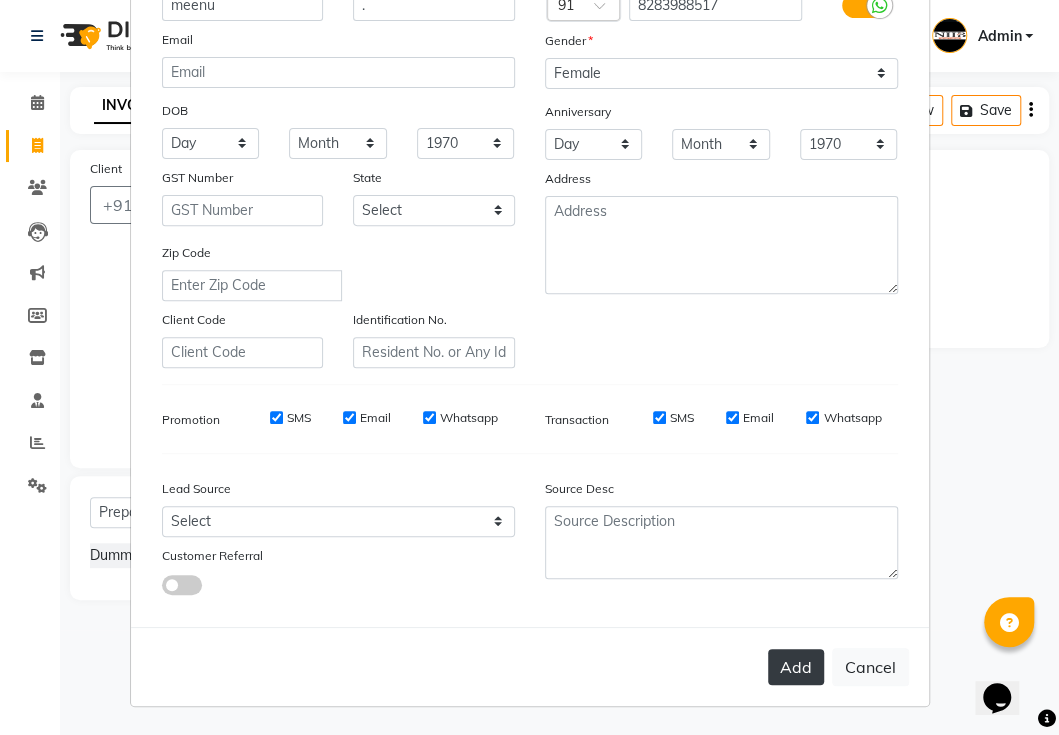 click on "Add" at bounding box center [796, 667] 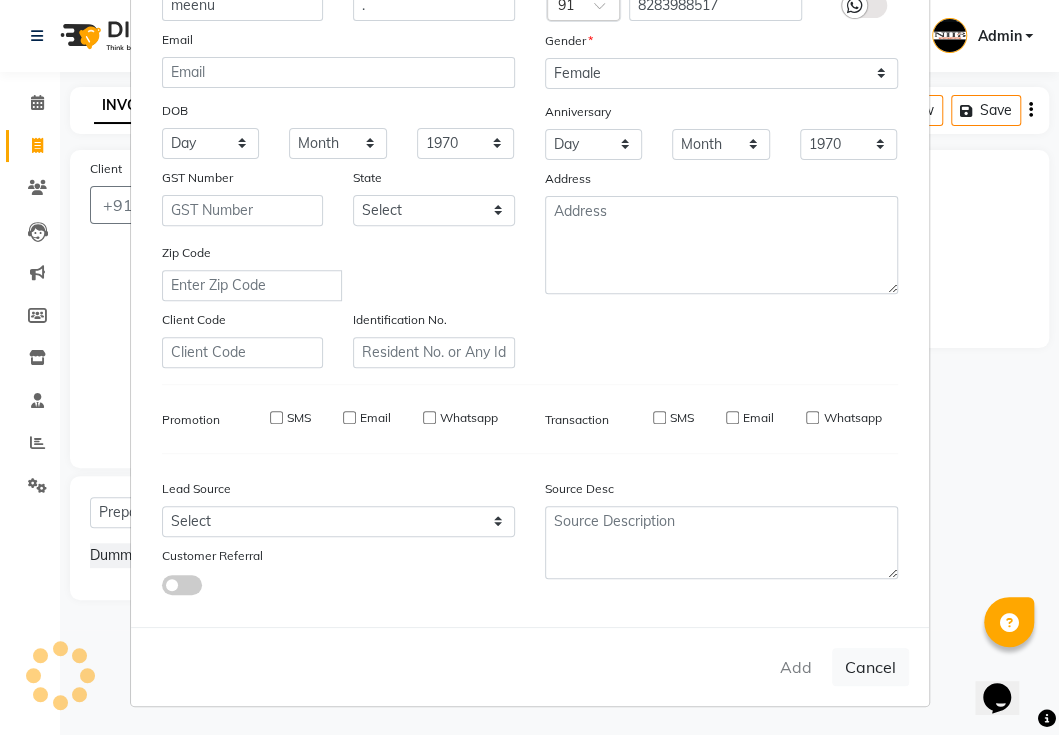 type 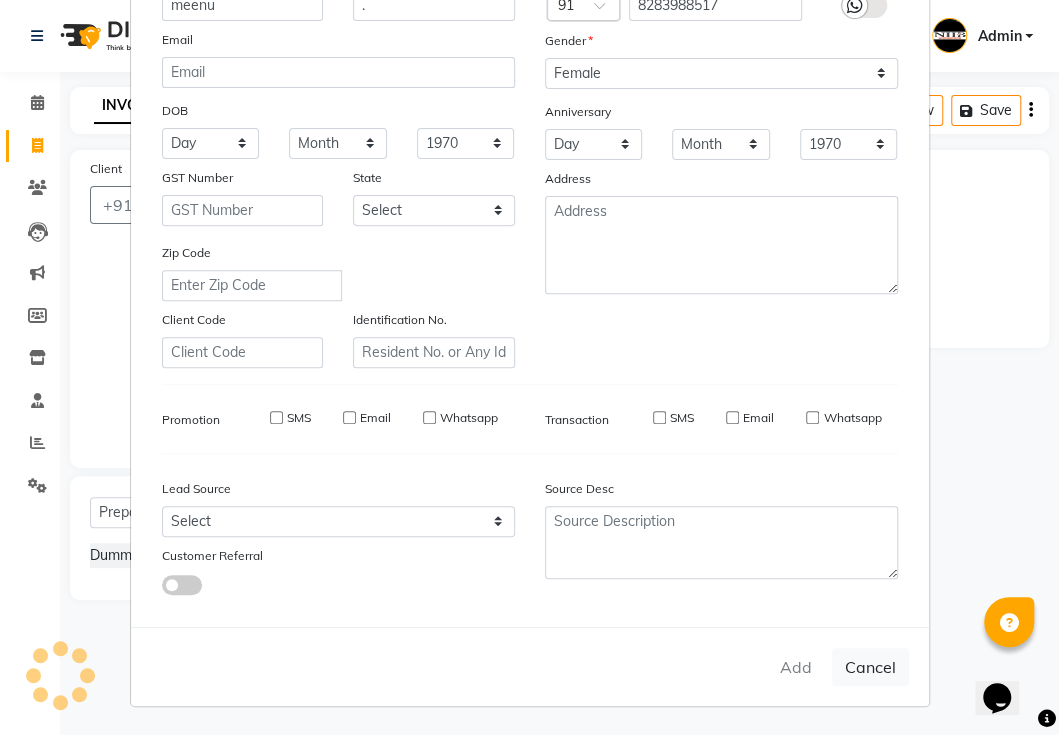 type 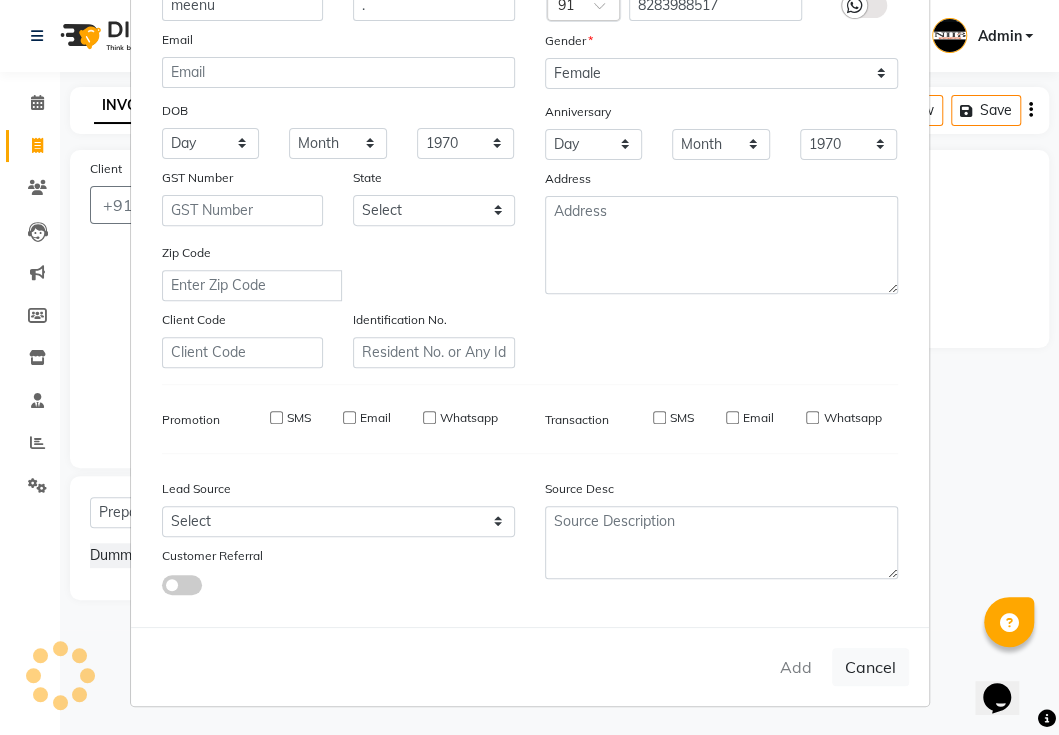 checkbox on "false" 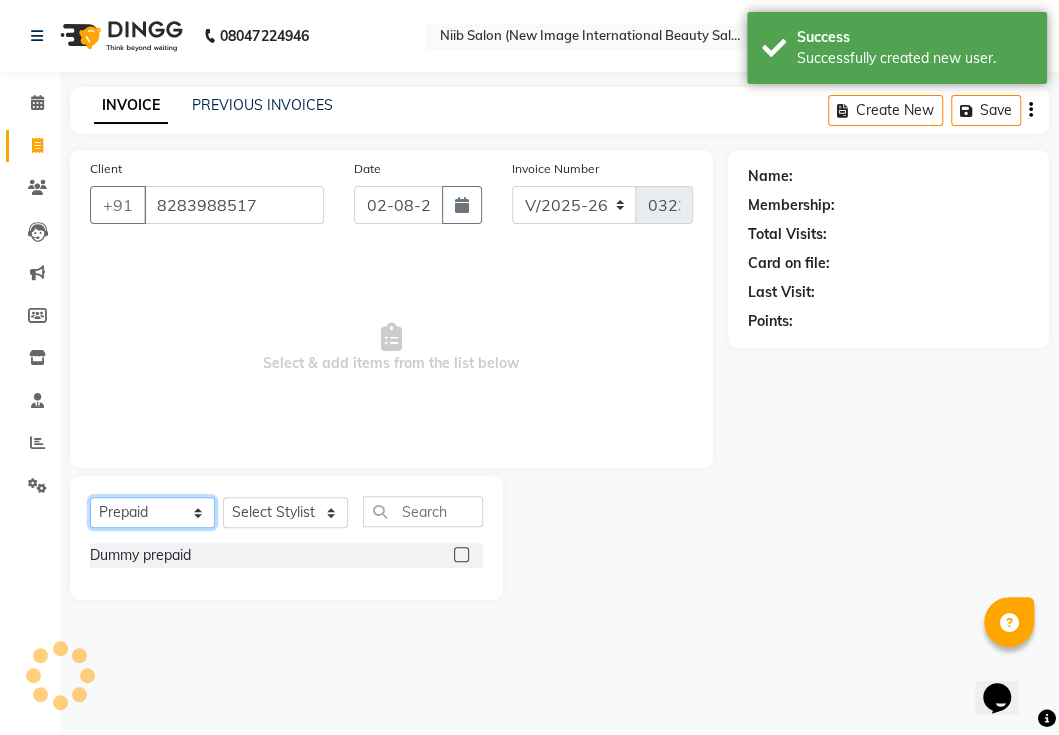 click on "Select  Service  Product  Membership  Package Voucher Prepaid Gift Card" 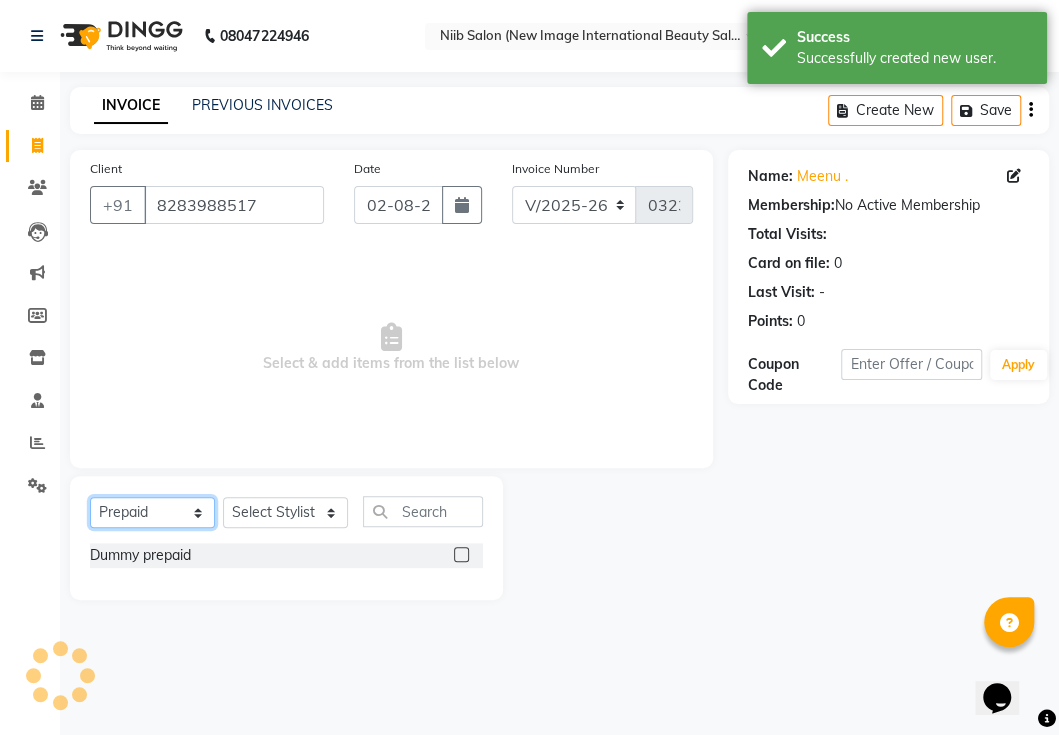 select on "service" 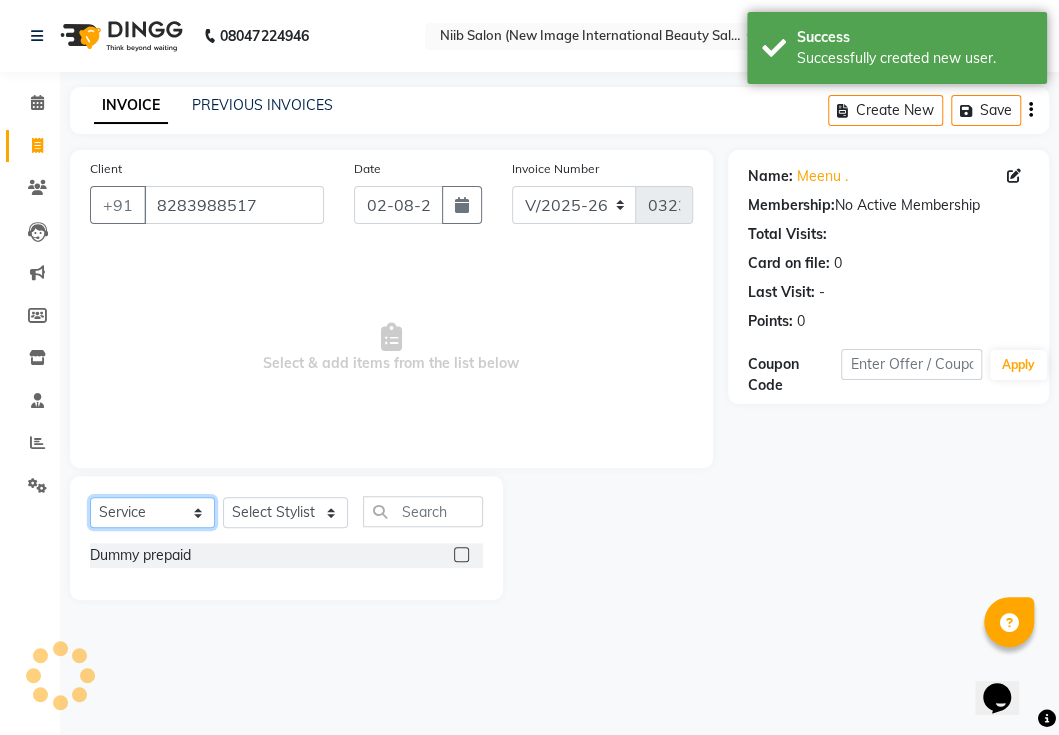 click on "Select  Service  Product  Membership  Package Voucher Prepaid Gift Card" 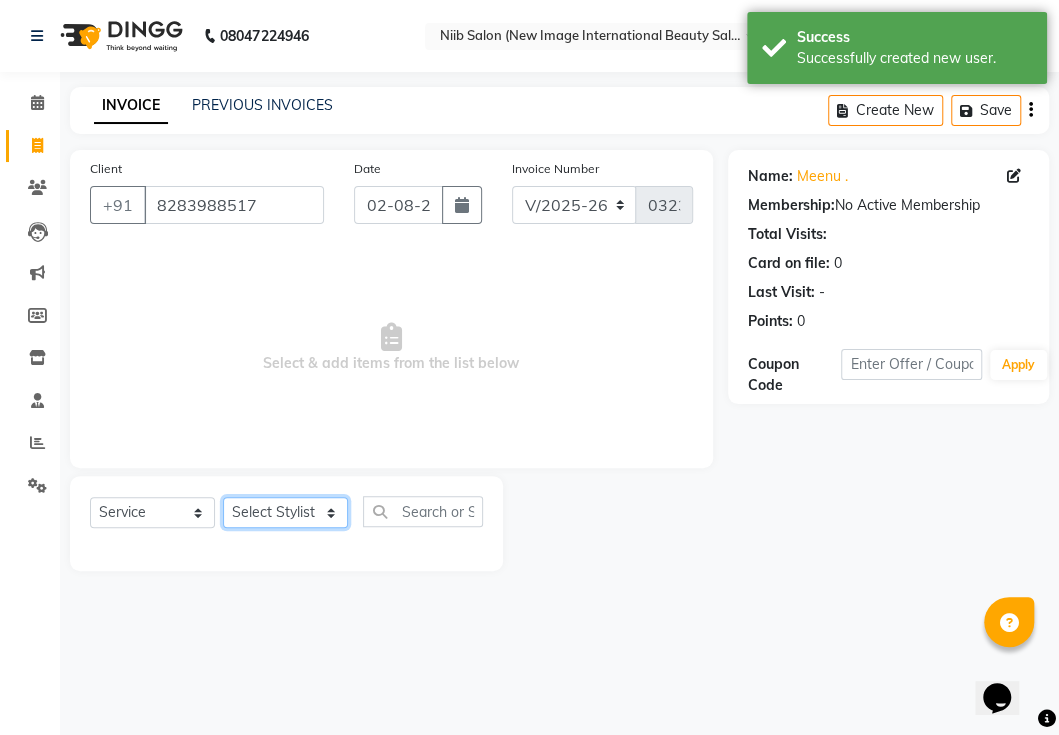 click on "Select Stylist binder gouri Jyoti kajal komal spa beaution kulvir rahul Rajit shivani sonal" 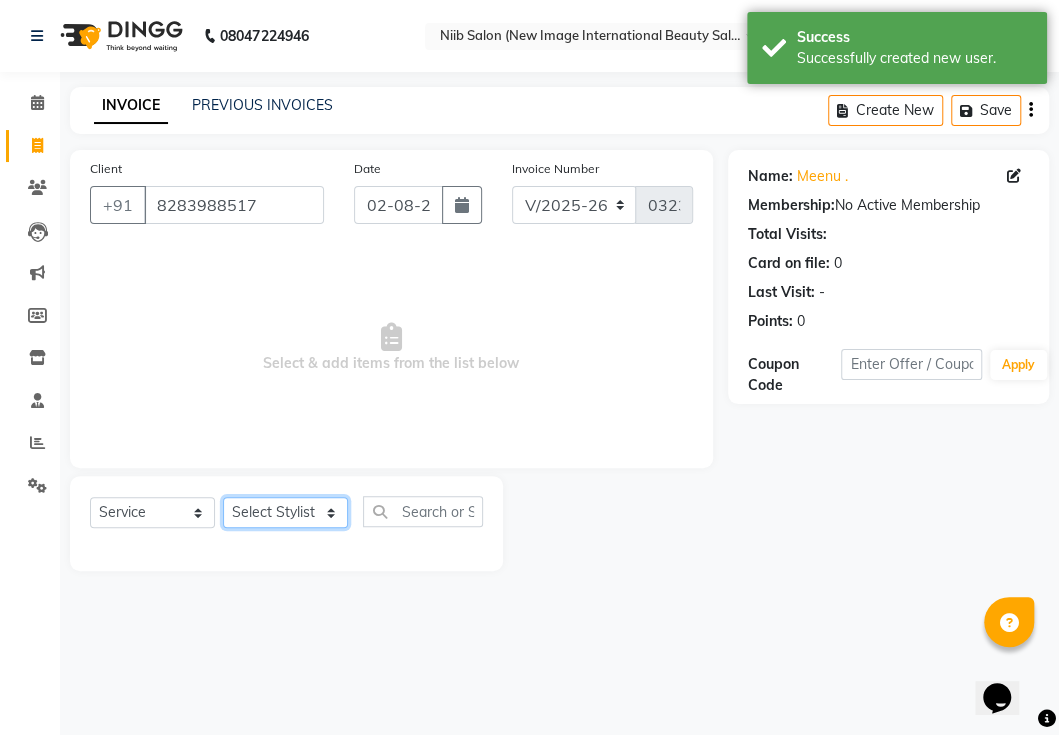 select on "59948" 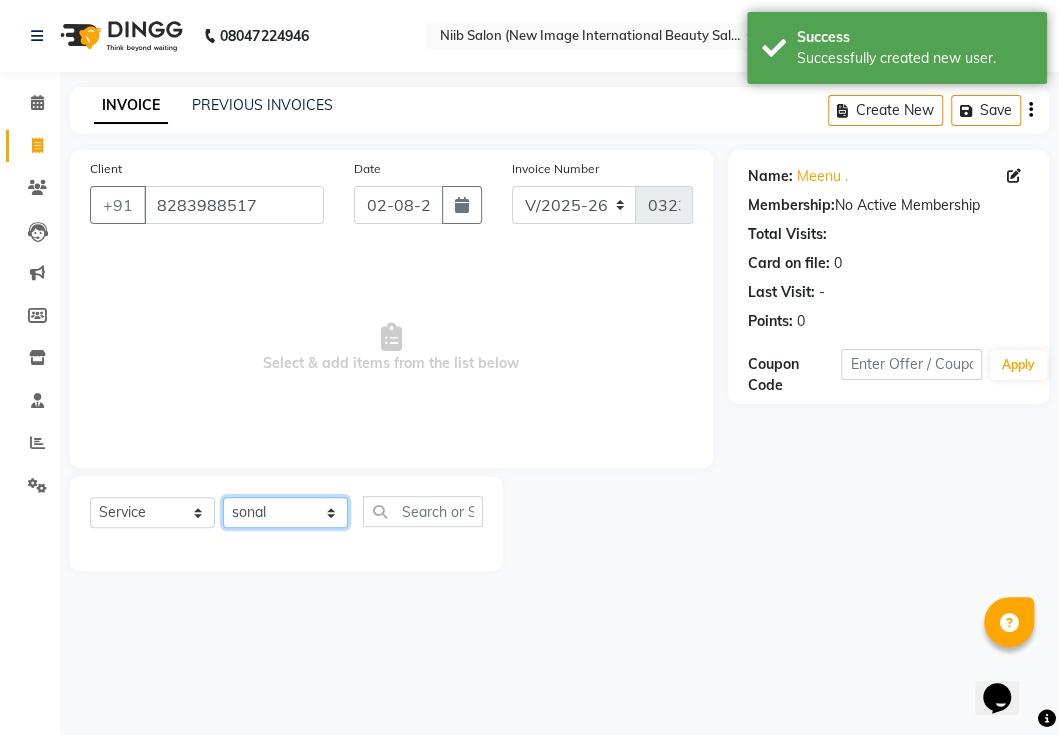 click on "Select Stylist binder gouri Jyoti kajal komal spa beaution kulvir rahul Rajit shivani sonal" 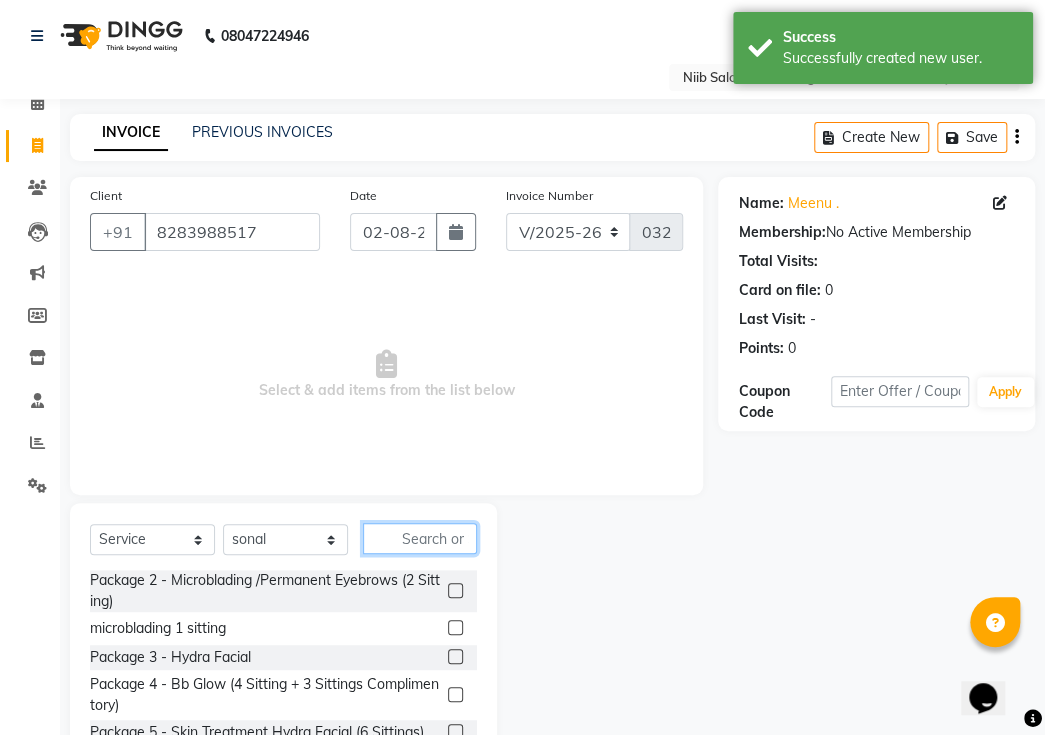 click 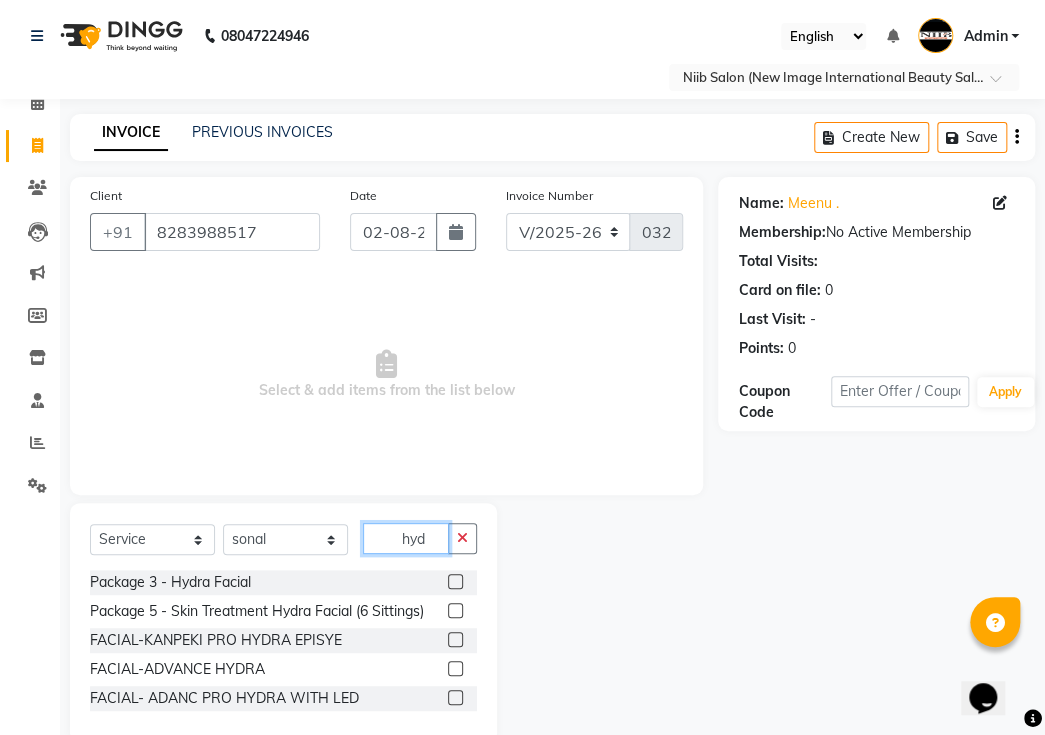 type on "hyd" 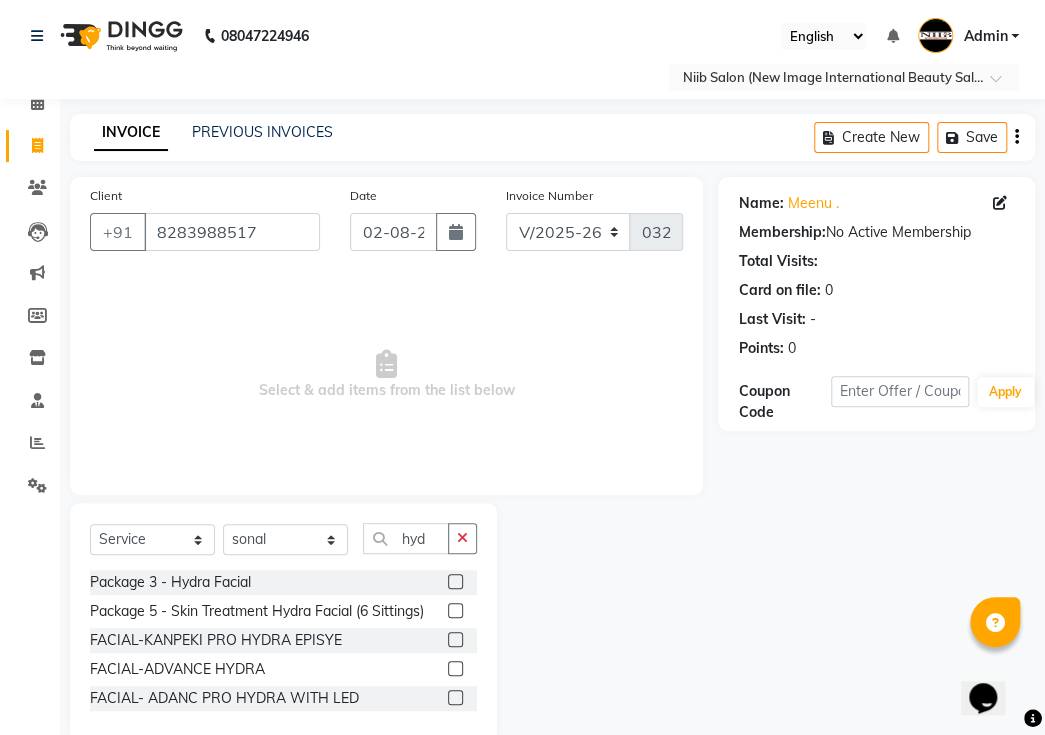 click 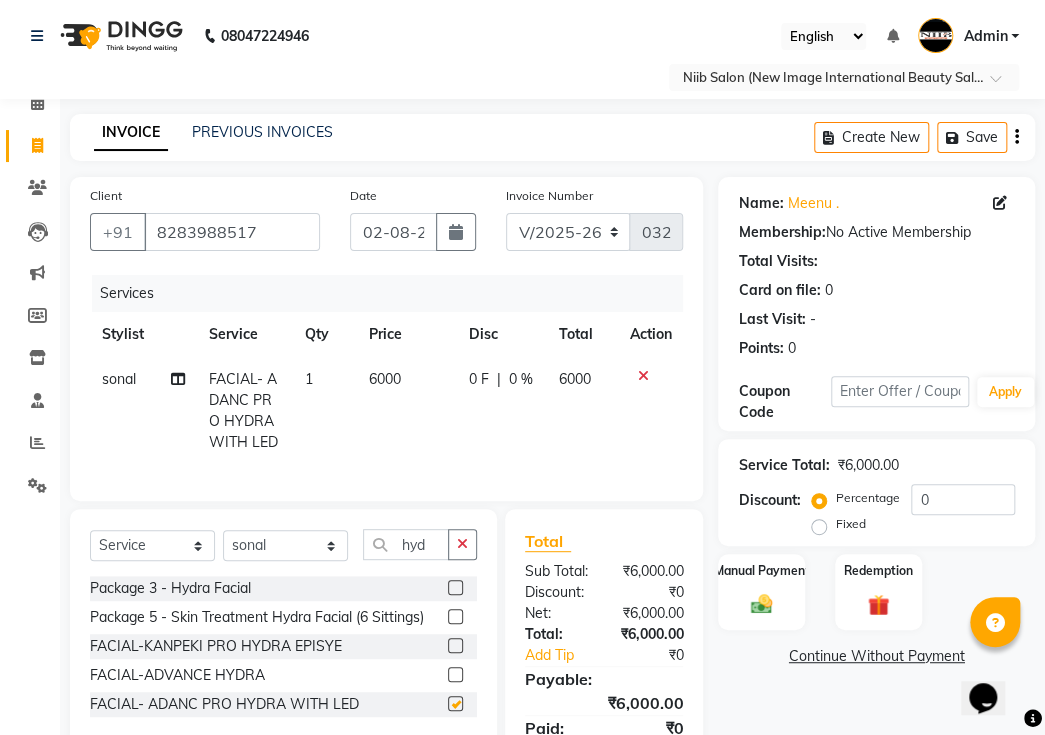 checkbox on "false" 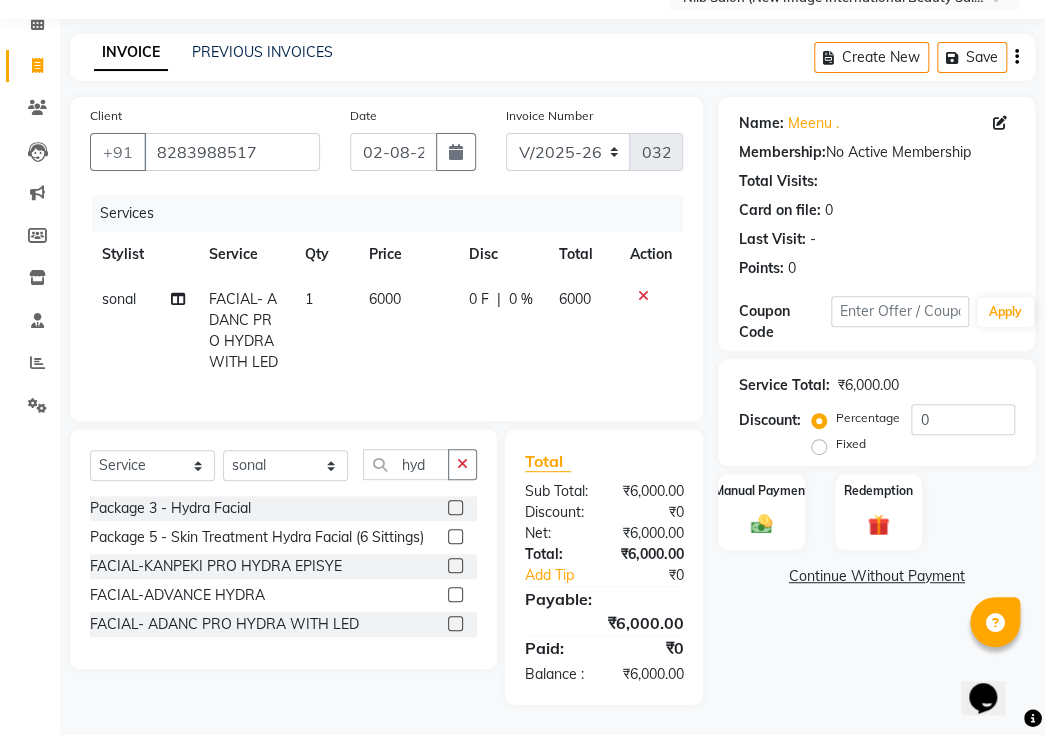 scroll, scrollTop: 109, scrollLeft: 0, axis: vertical 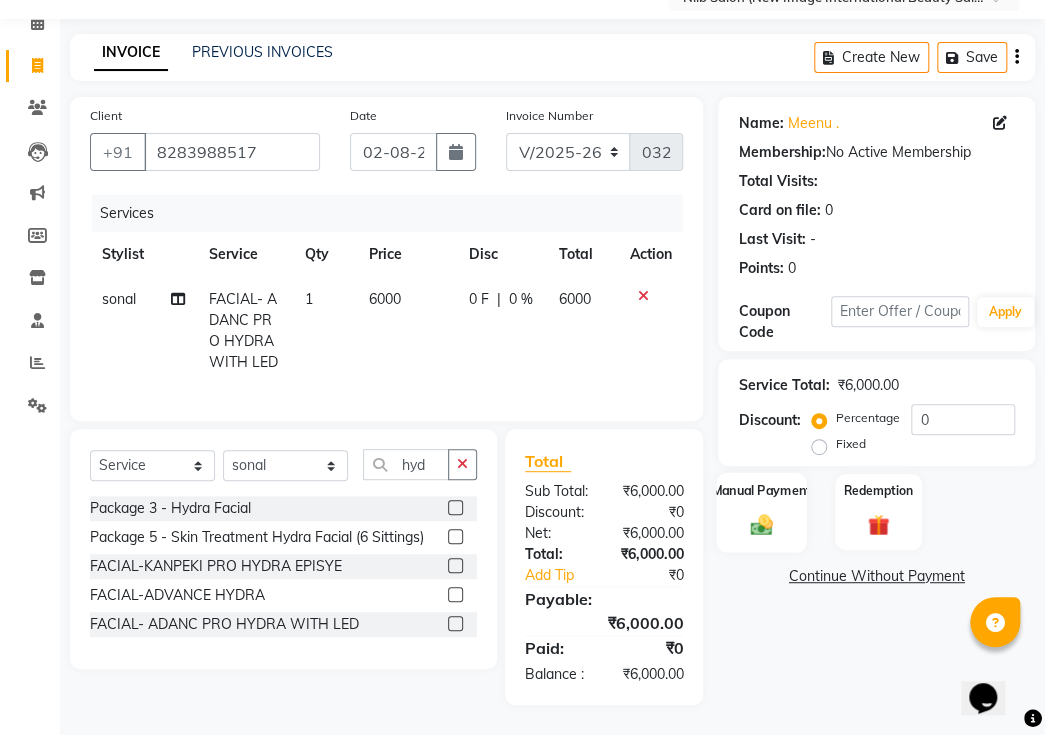 click 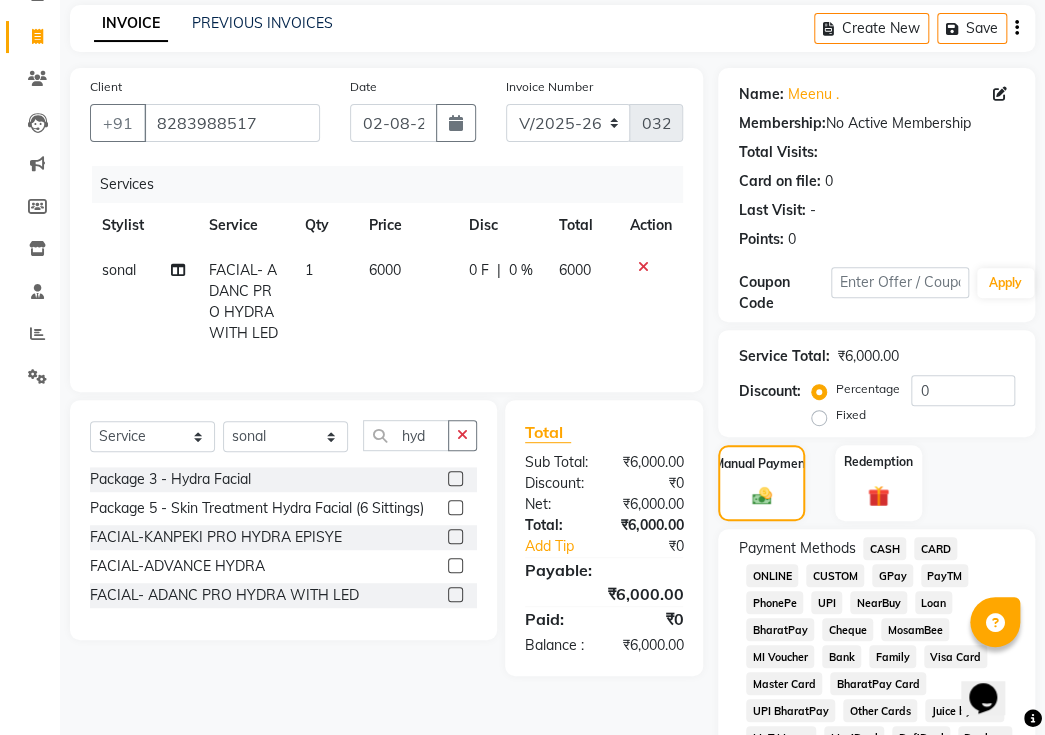 click on "CASH" 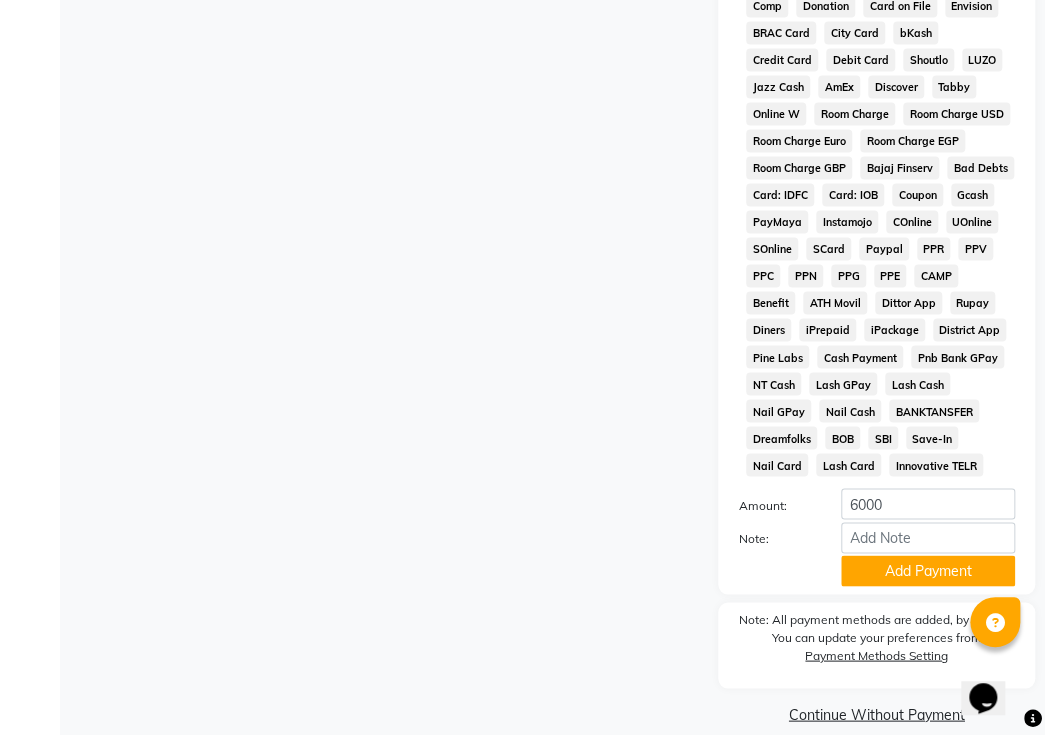 scroll, scrollTop: 1060, scrollLeft: 0, axis: vertical 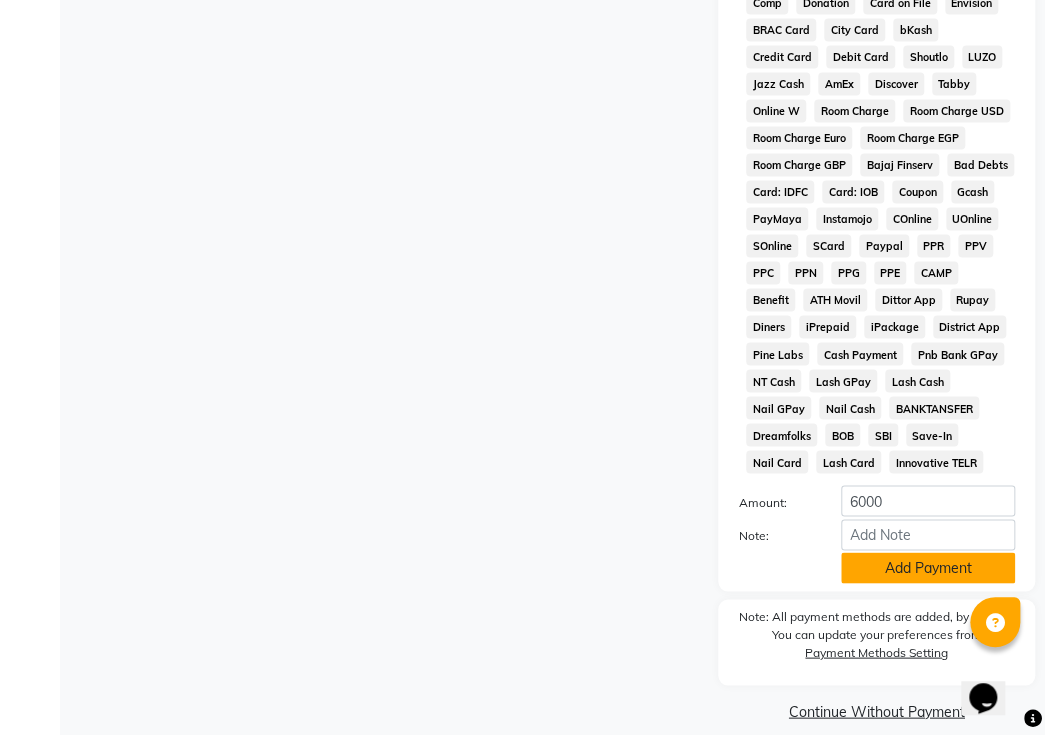 click on "Add Payment" 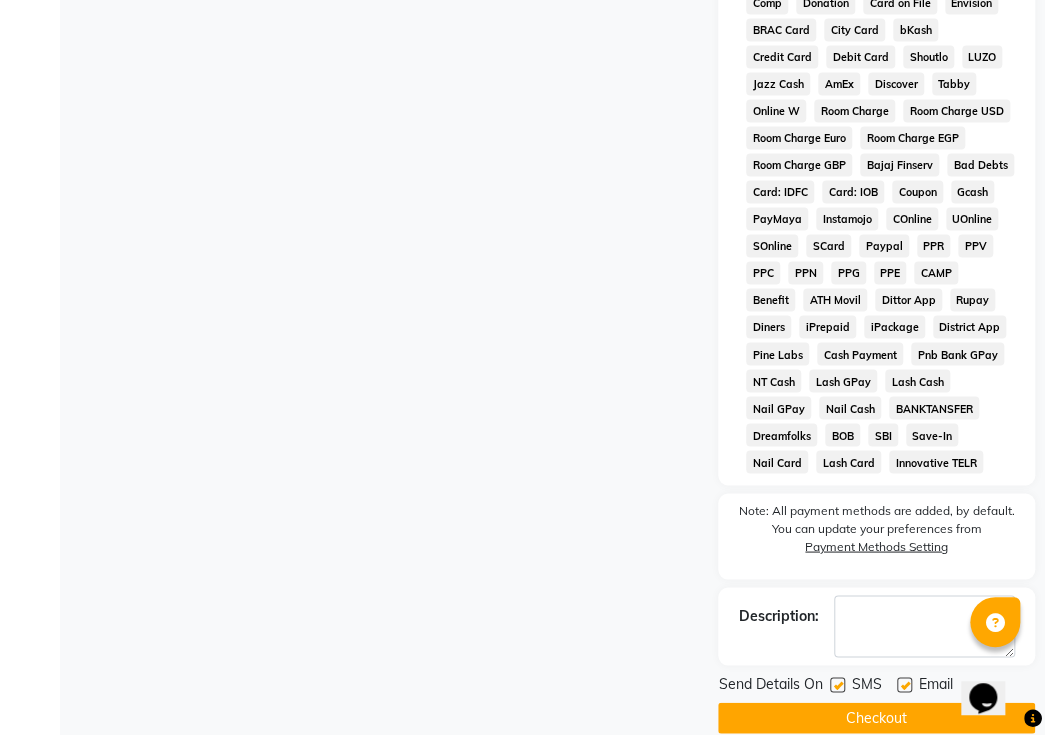 click 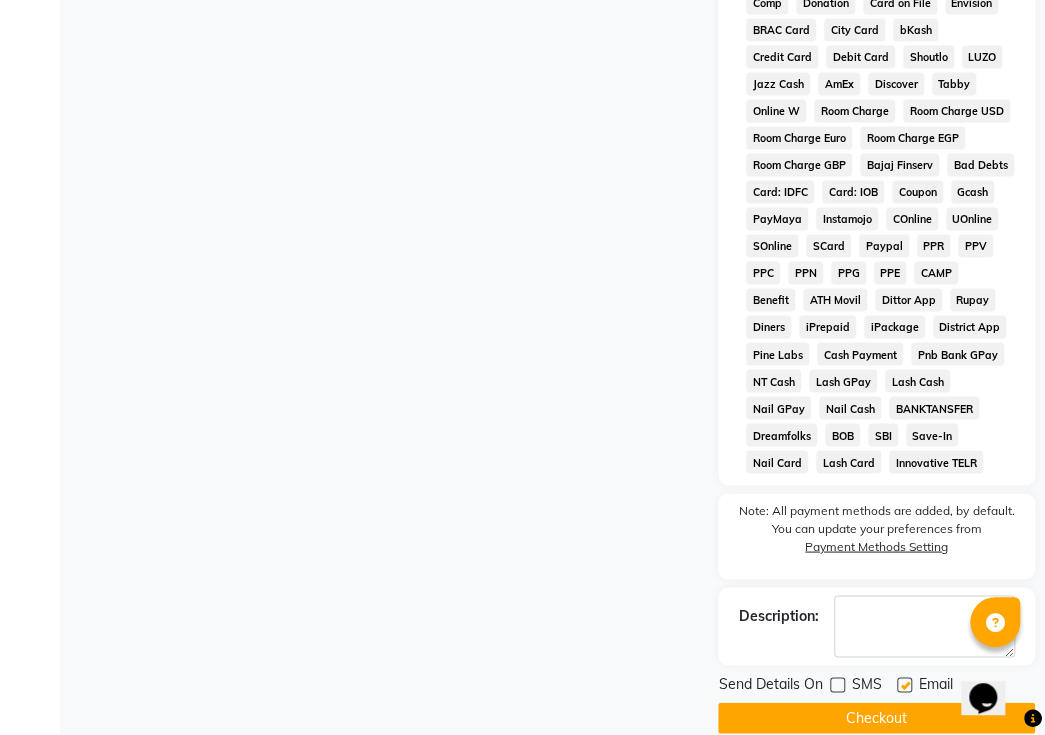 click 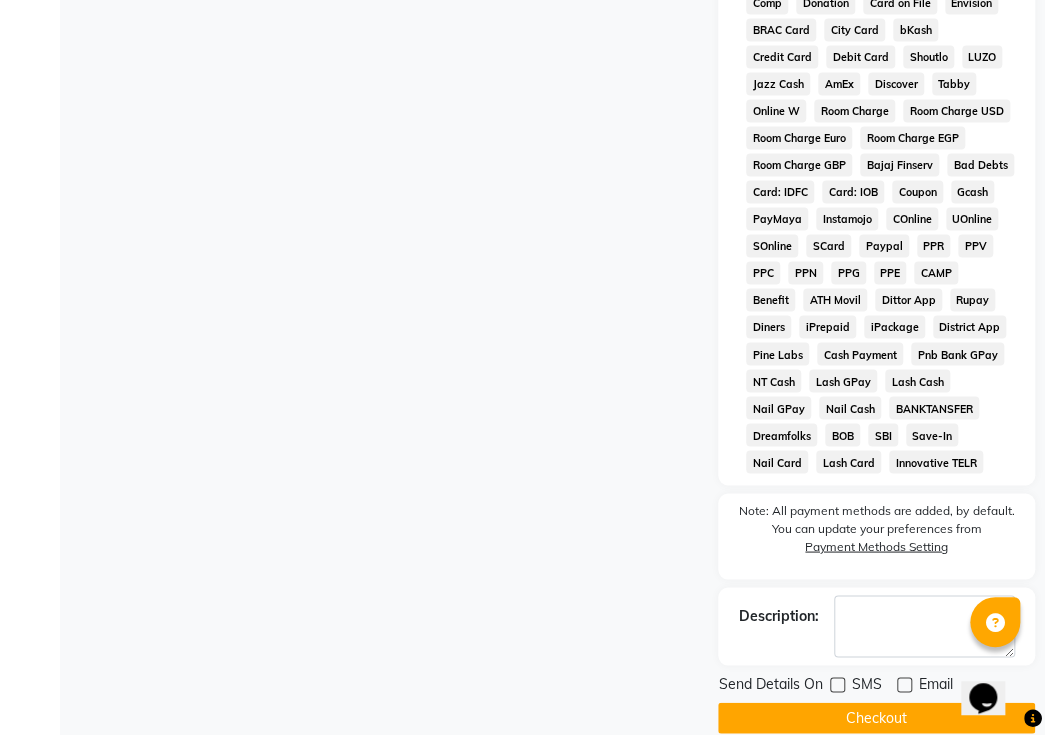 click on "Checkout" 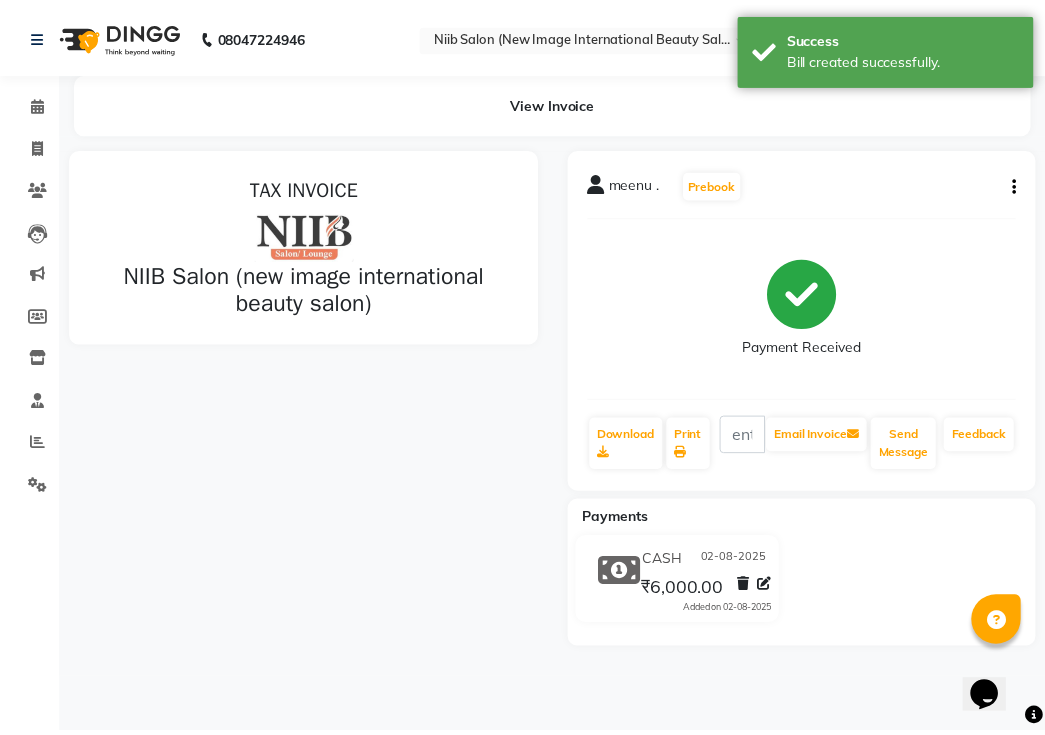 scroll, scrollTop: 0, scrollLeft: 0, axis: both 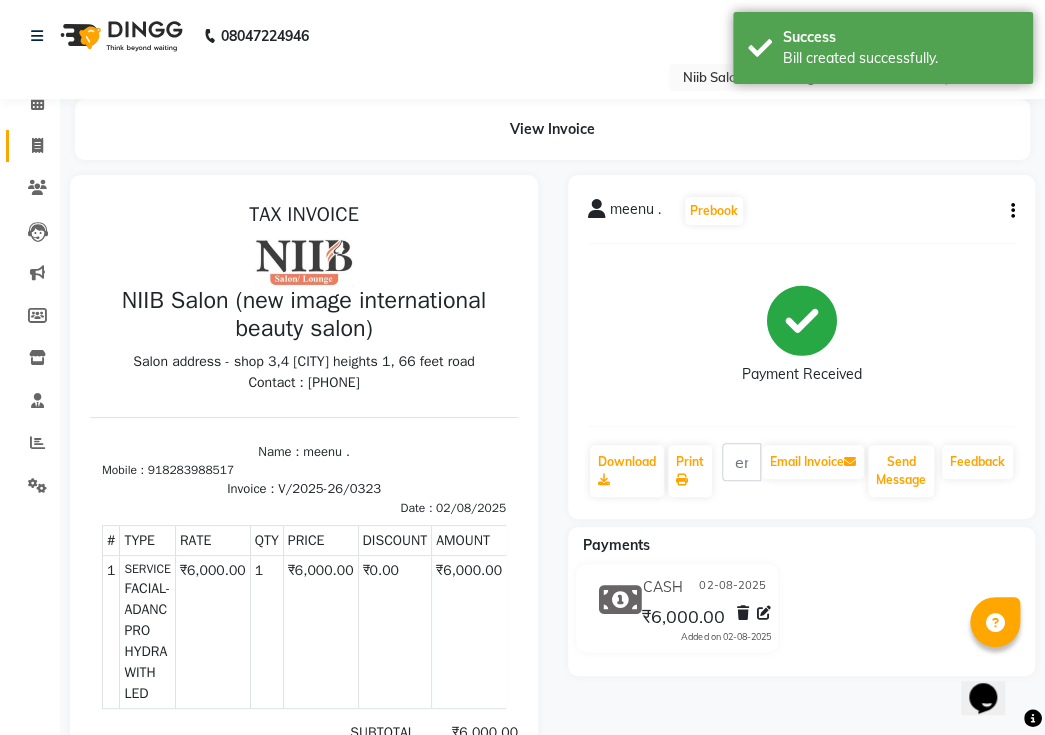click on "Invoice" 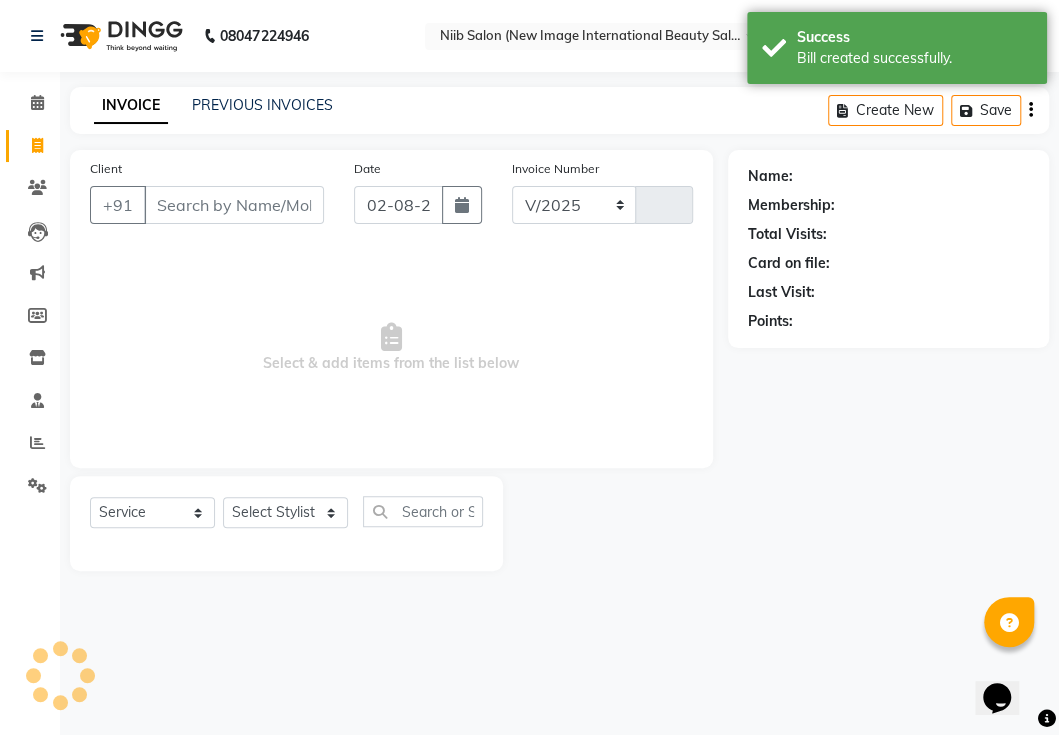 select on "5739" 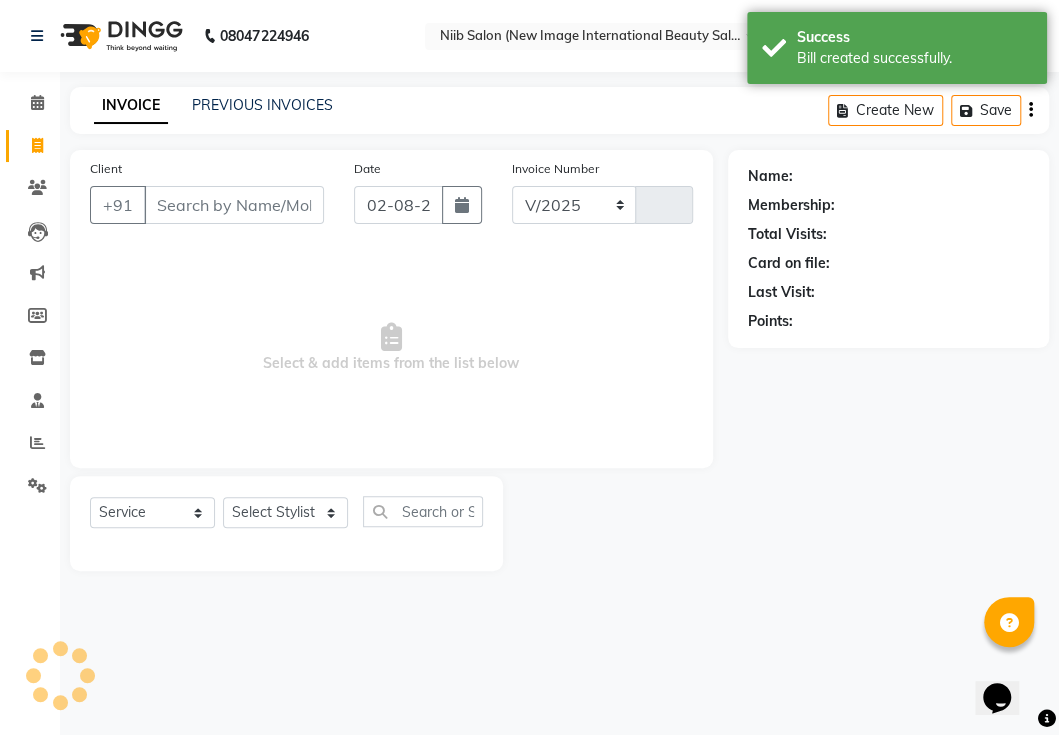 type on "0324" 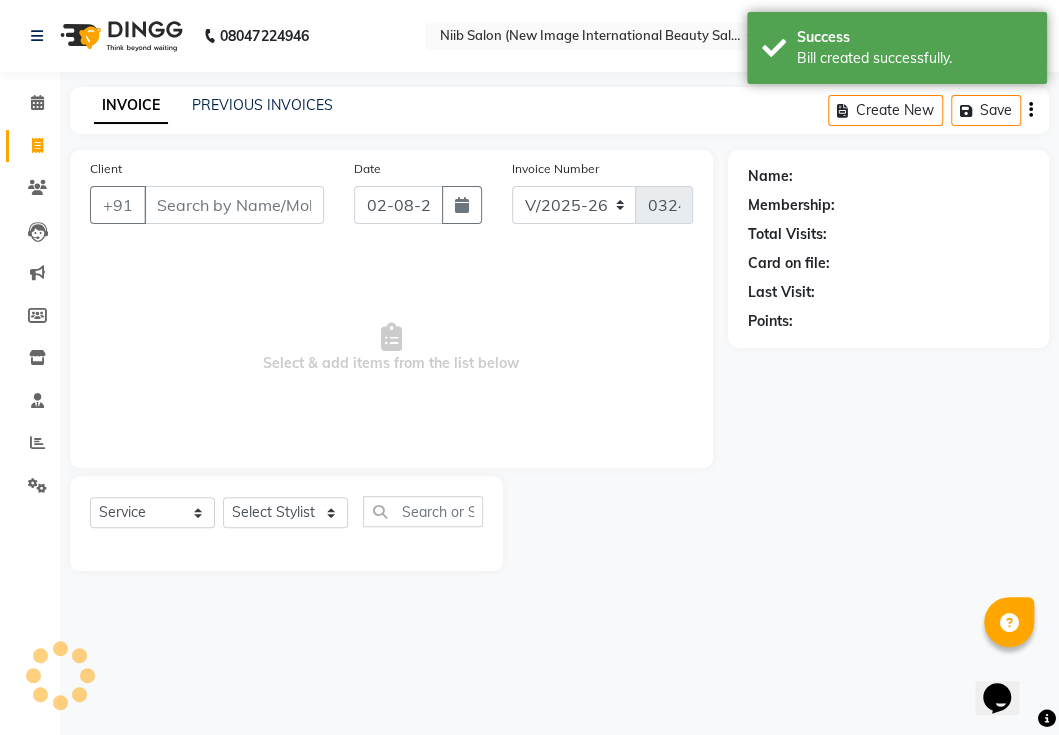 select on "P" 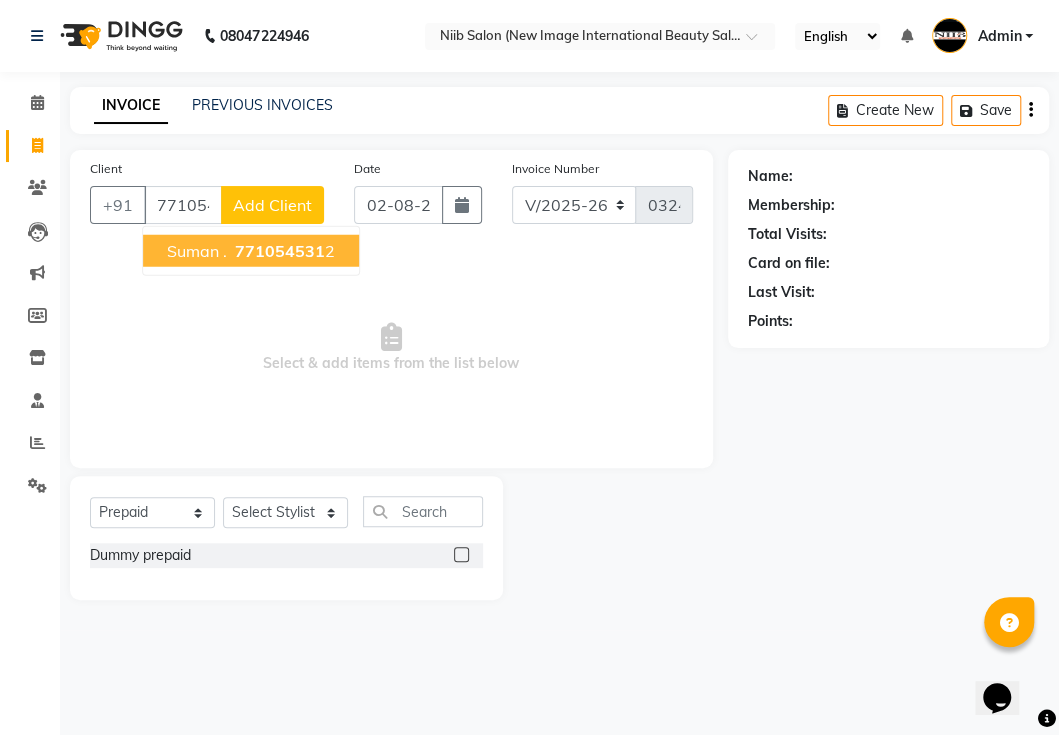 click on "771054531" at bounding box center (280, 251) 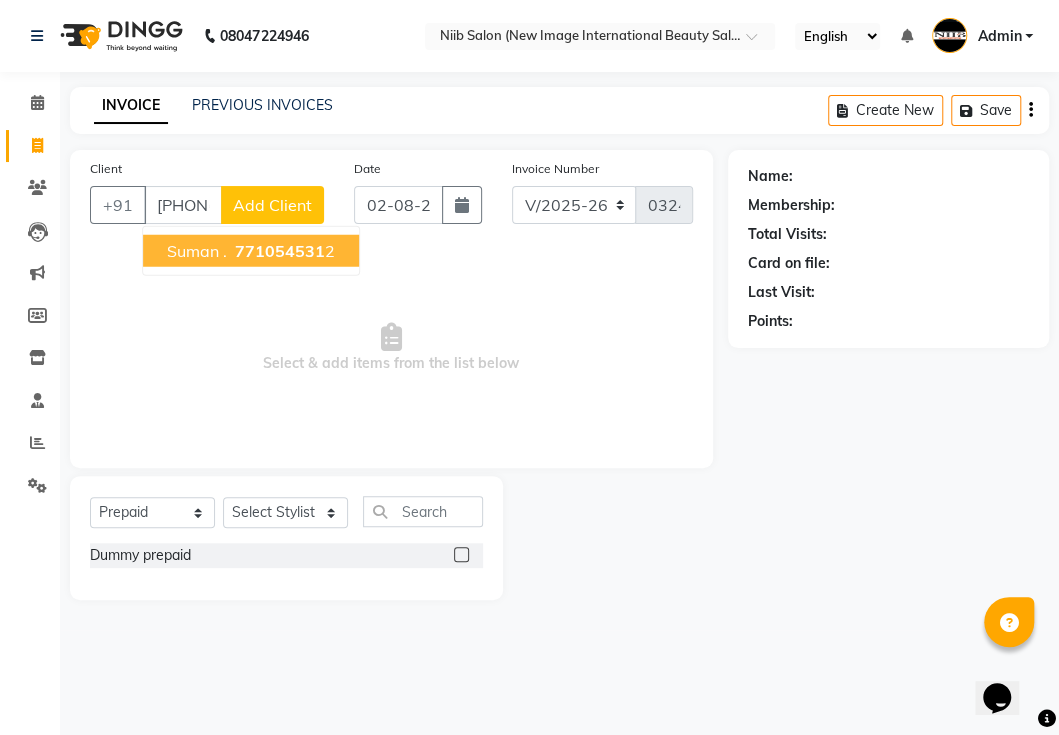 type on "[PHONE]" 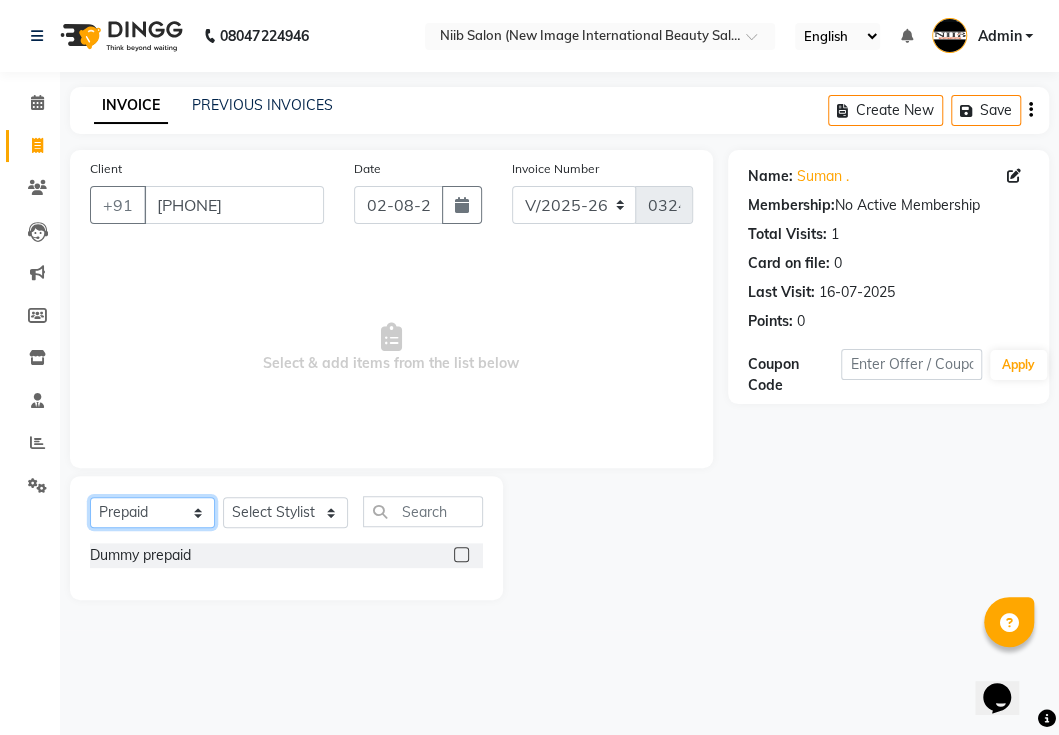 drag, startPoint x: 161, startPoint y: 515, endPoint x: 155, endPoint y: 525, distance: 11.661903 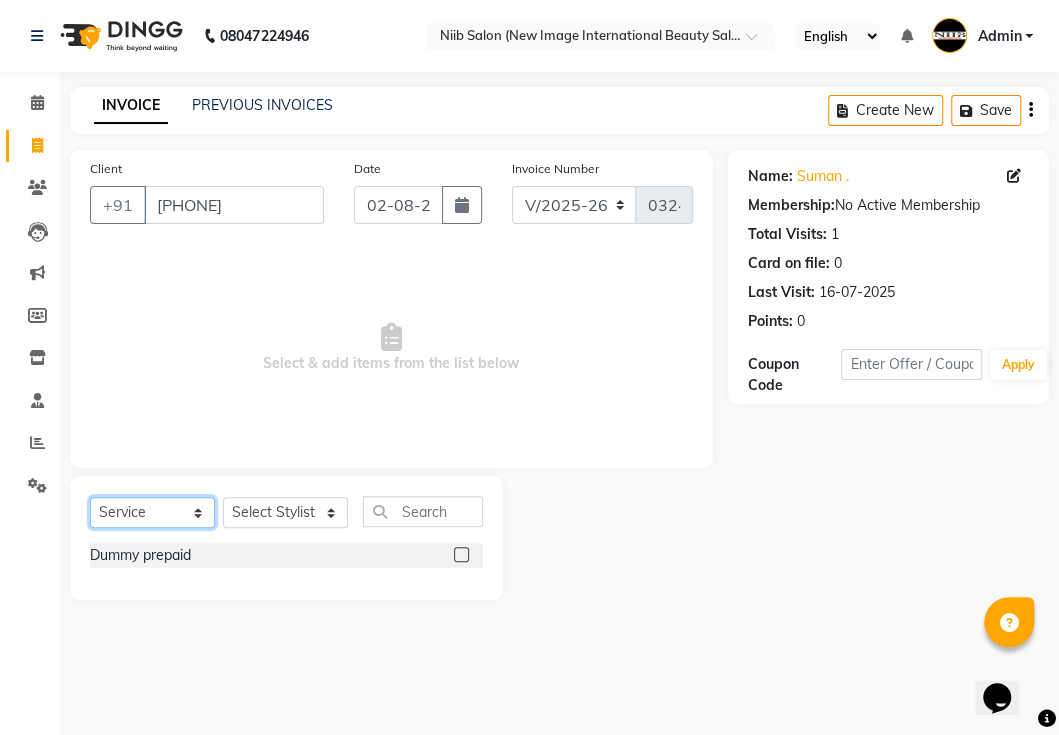 click on "Select  Service  Product  Membership  Package Voucher Prepaid Gift Card" 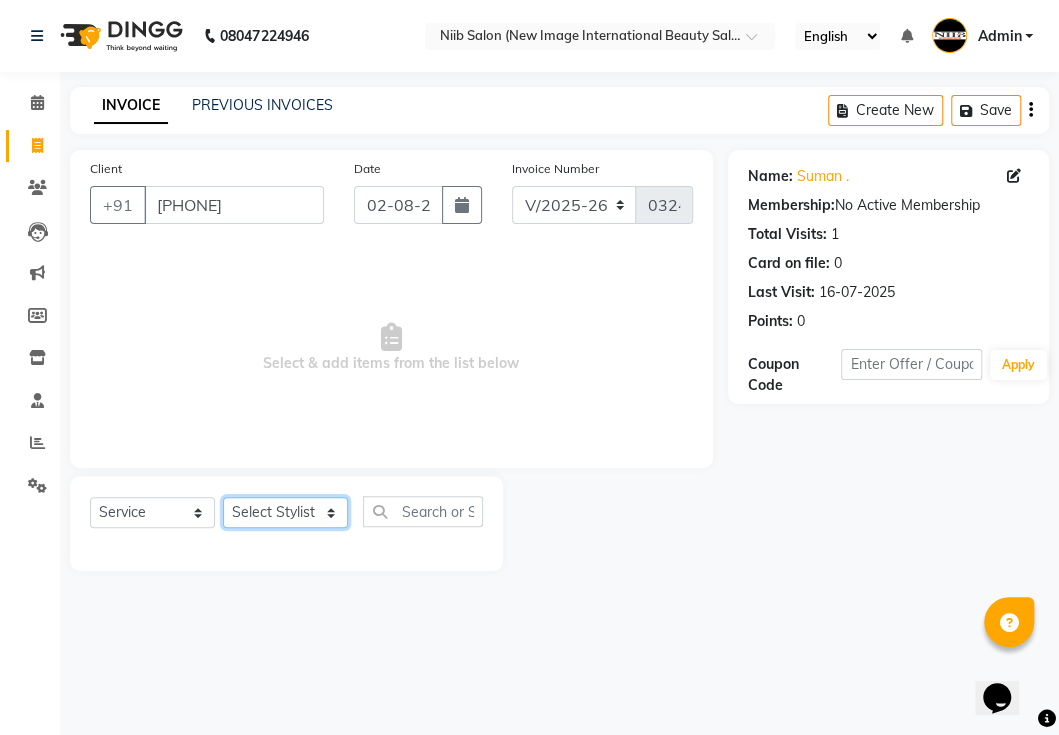 click on "Select Stylist binder gouri Jyoti kajal komal spa beaution kulvir rahul Rajit shivani sonal" 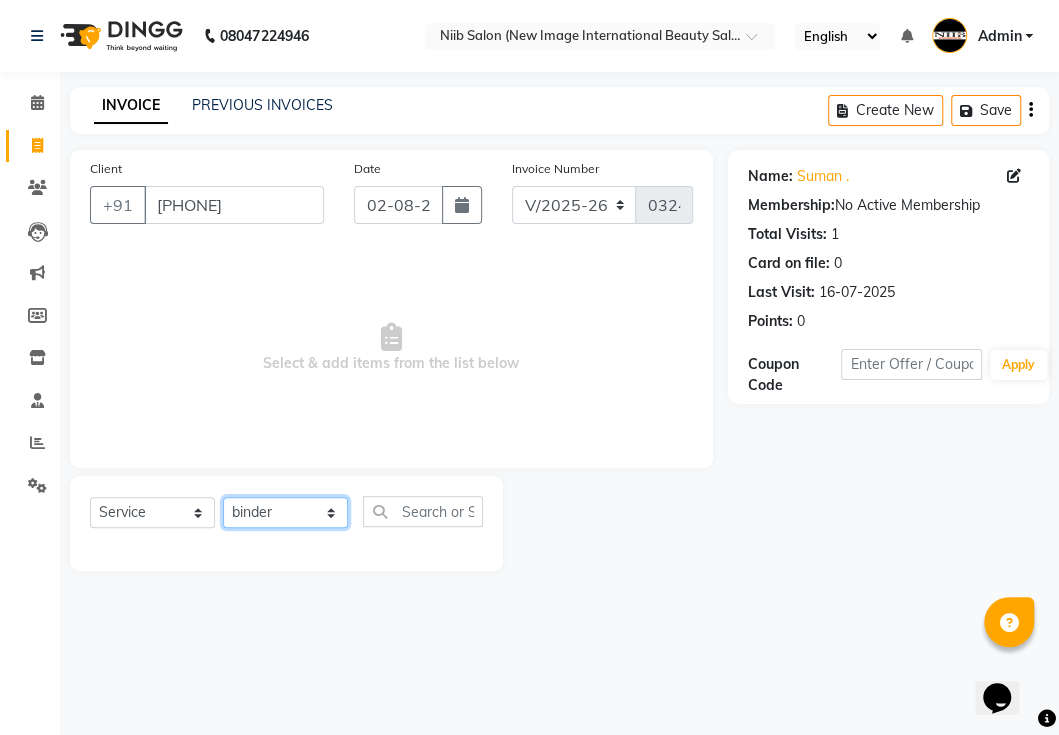 click on "Select Stylist binder gouri Jyoti kajal komal spa beaution kulvir rahul Rajit shivani sonal" 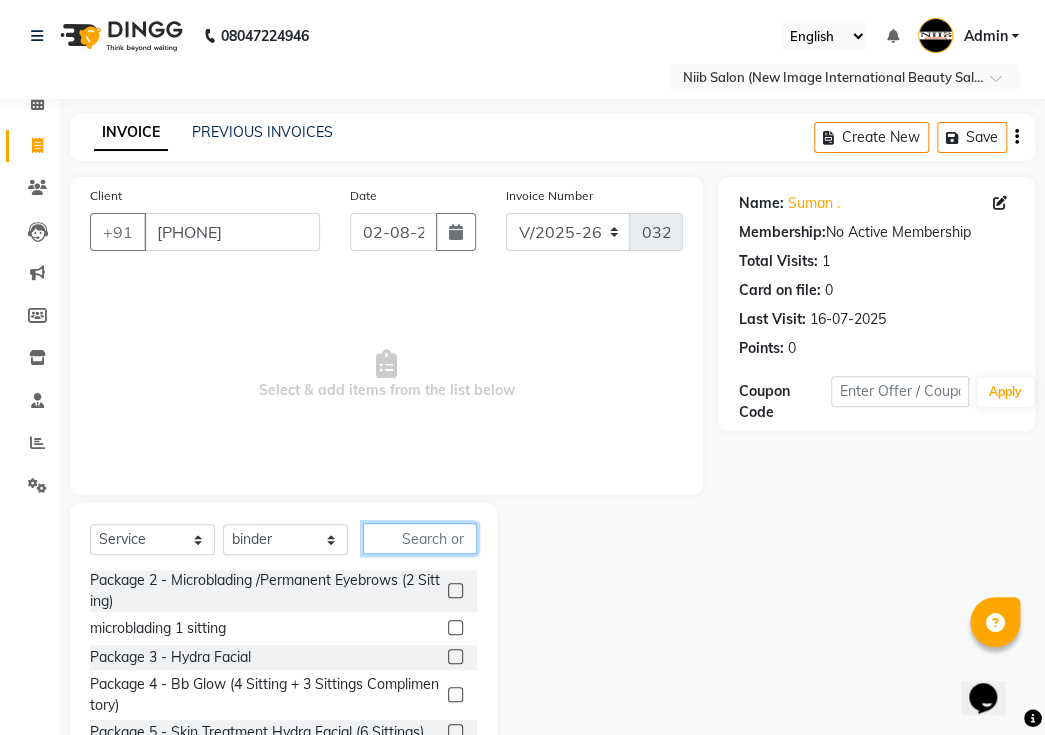 click 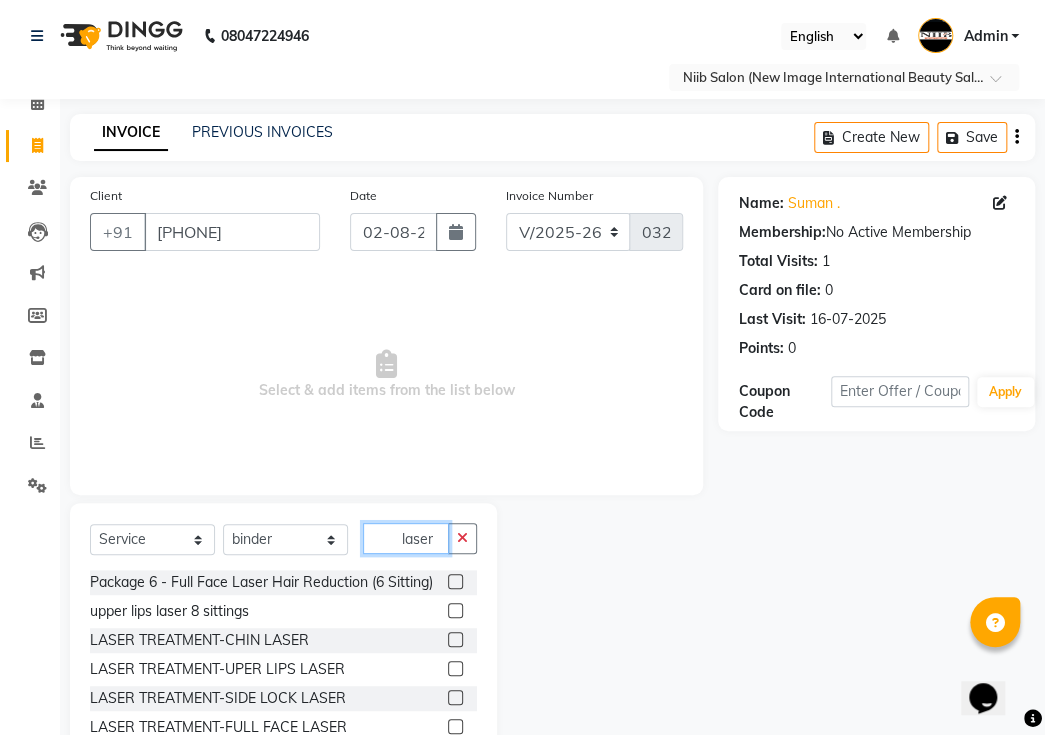 type on "laser" 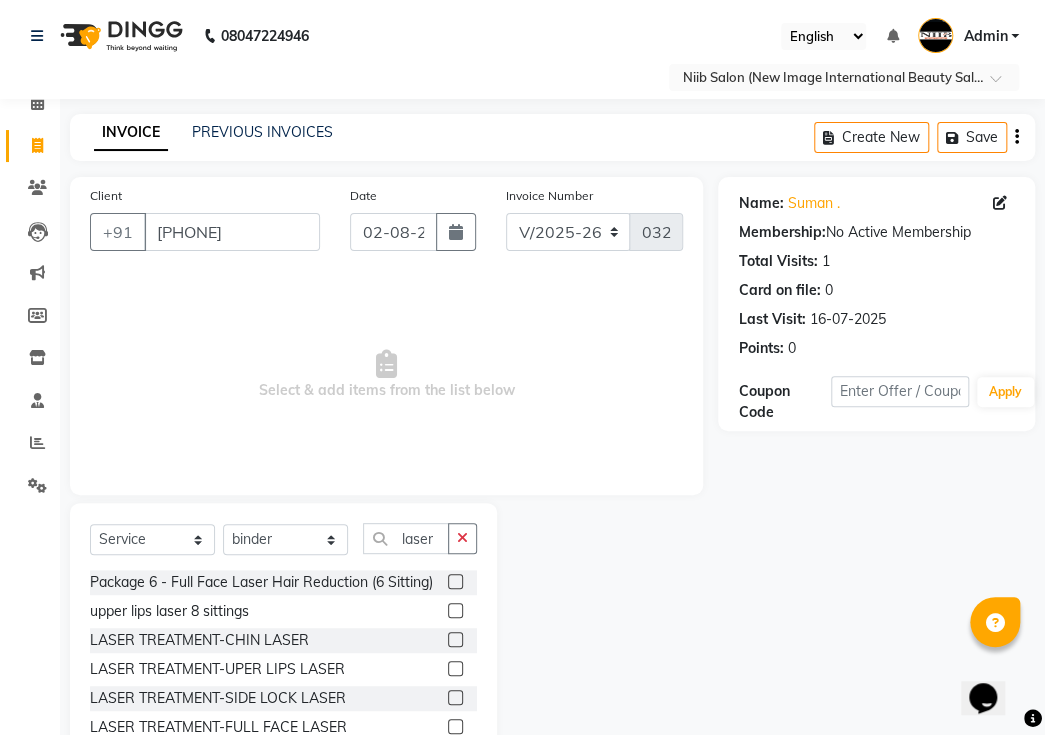 click 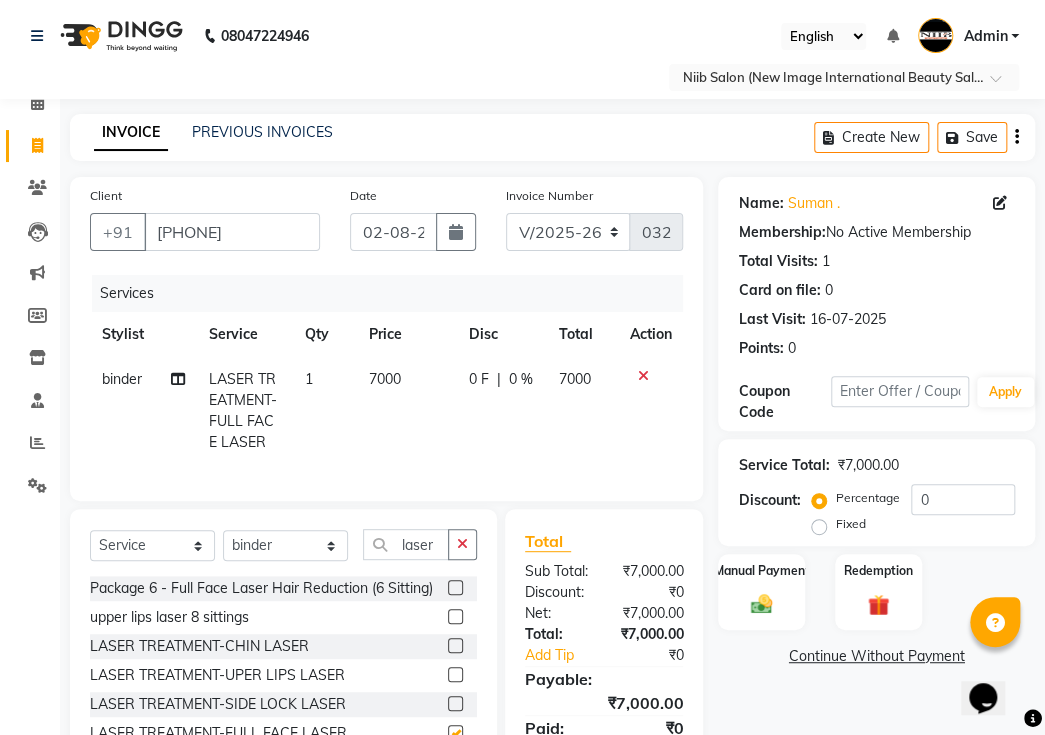 checkbox on "false" 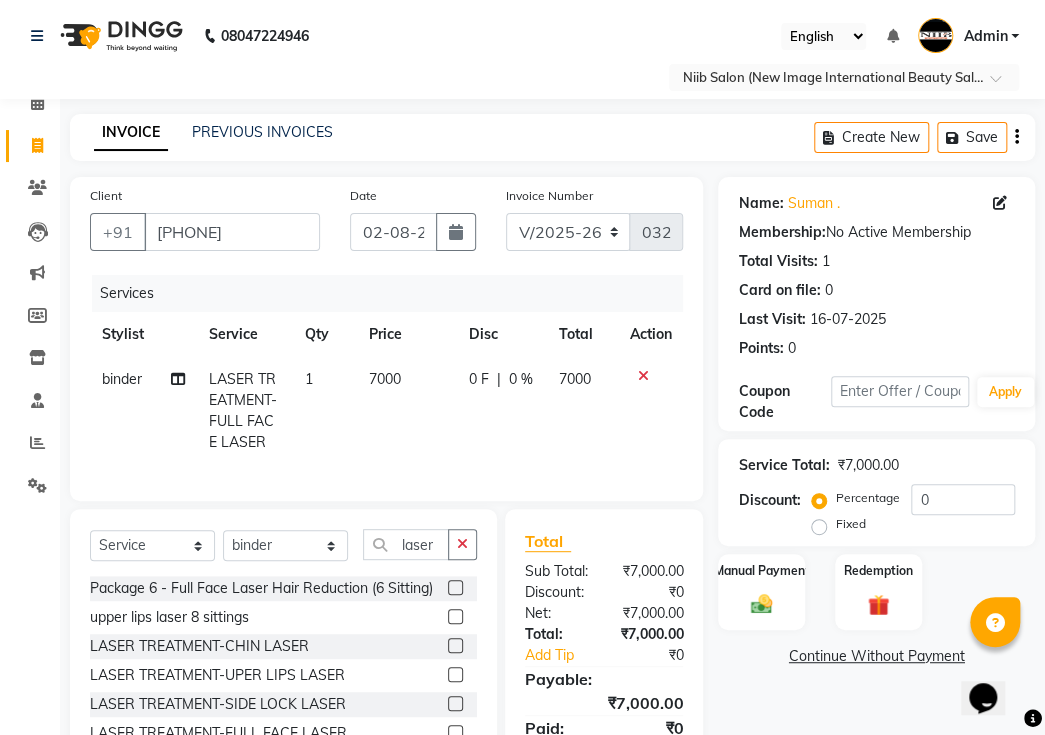 click on "Fixed" 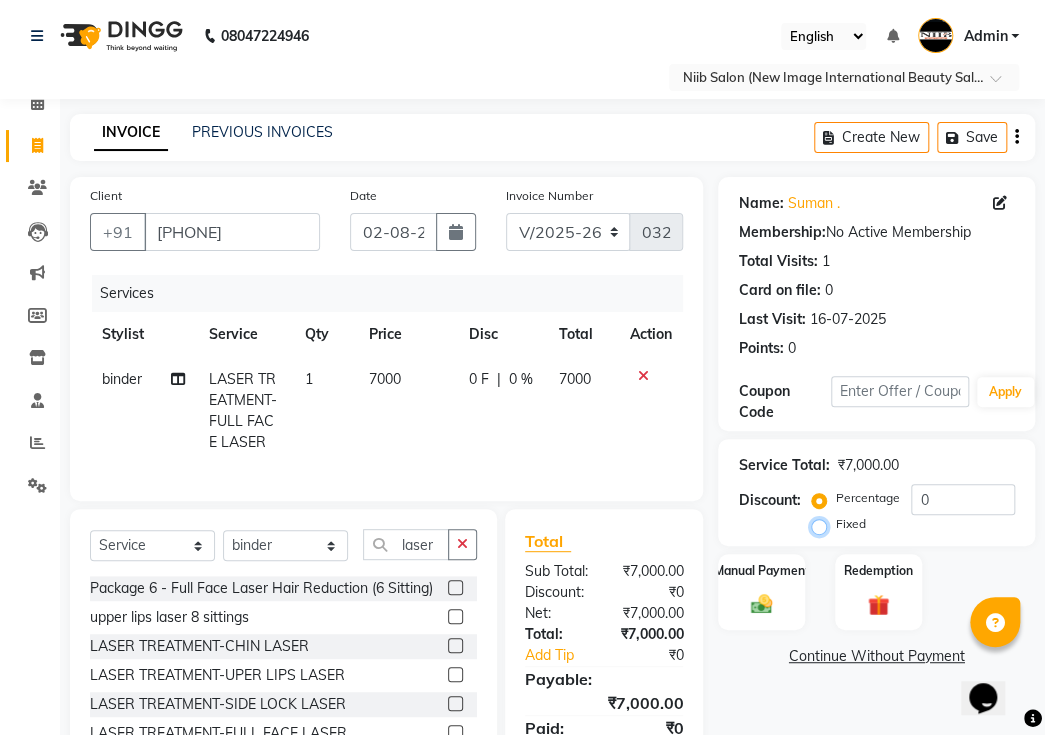 click on "Fixed" at bounding box center [823, 524] 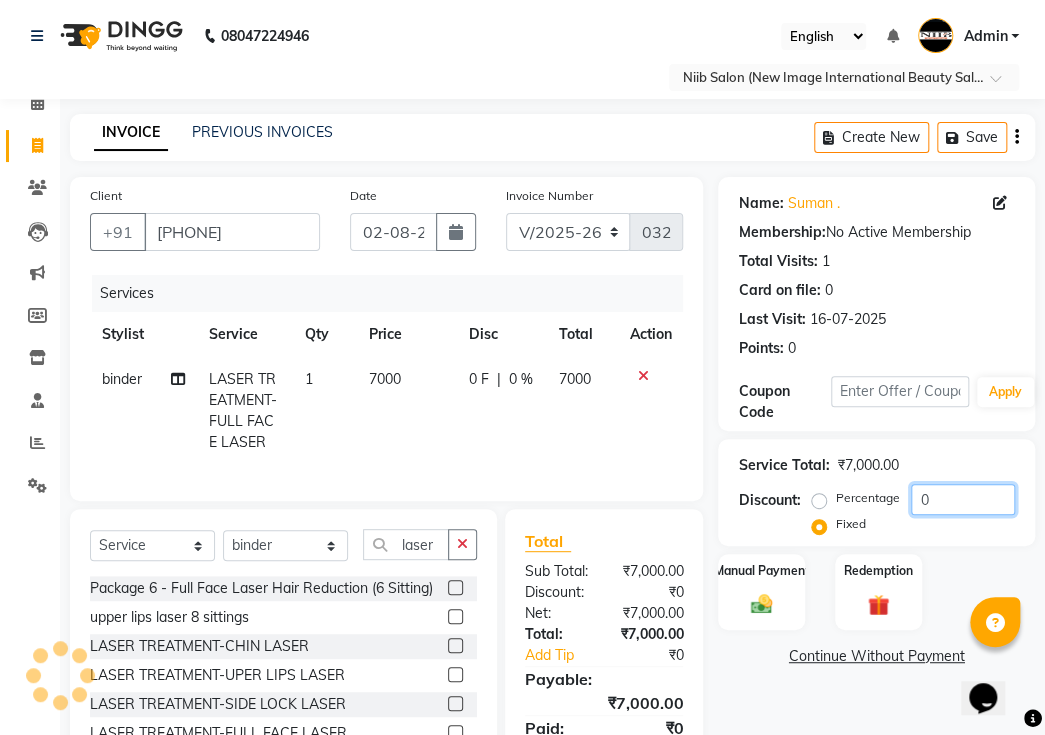 click on "0" 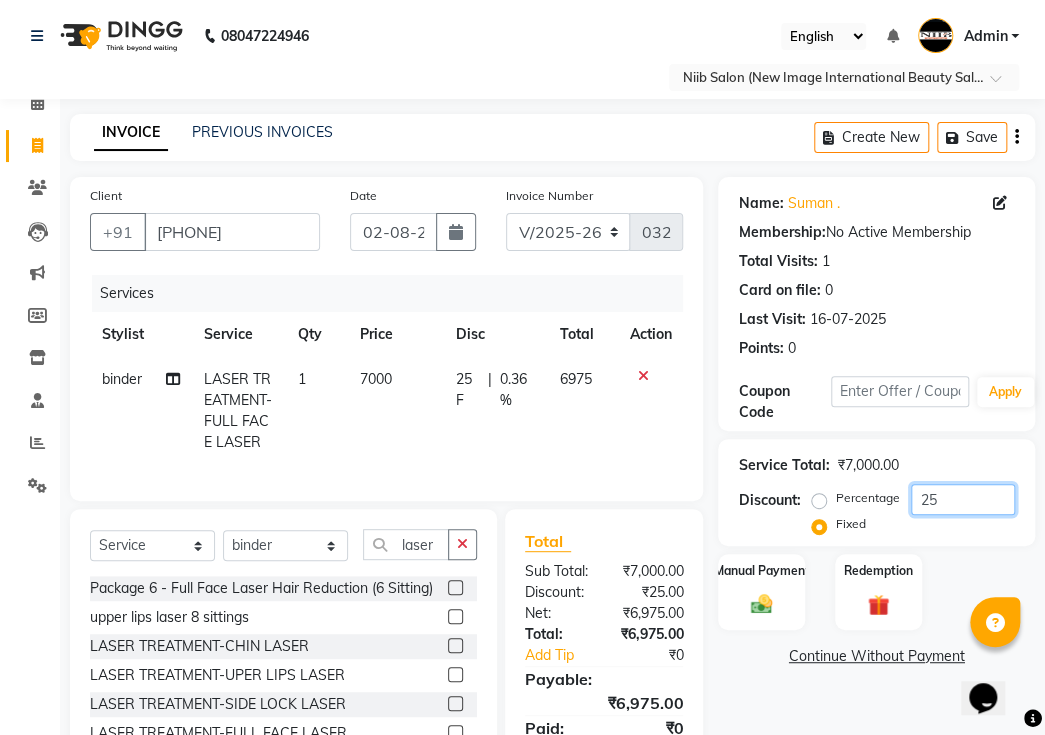 type on "2" 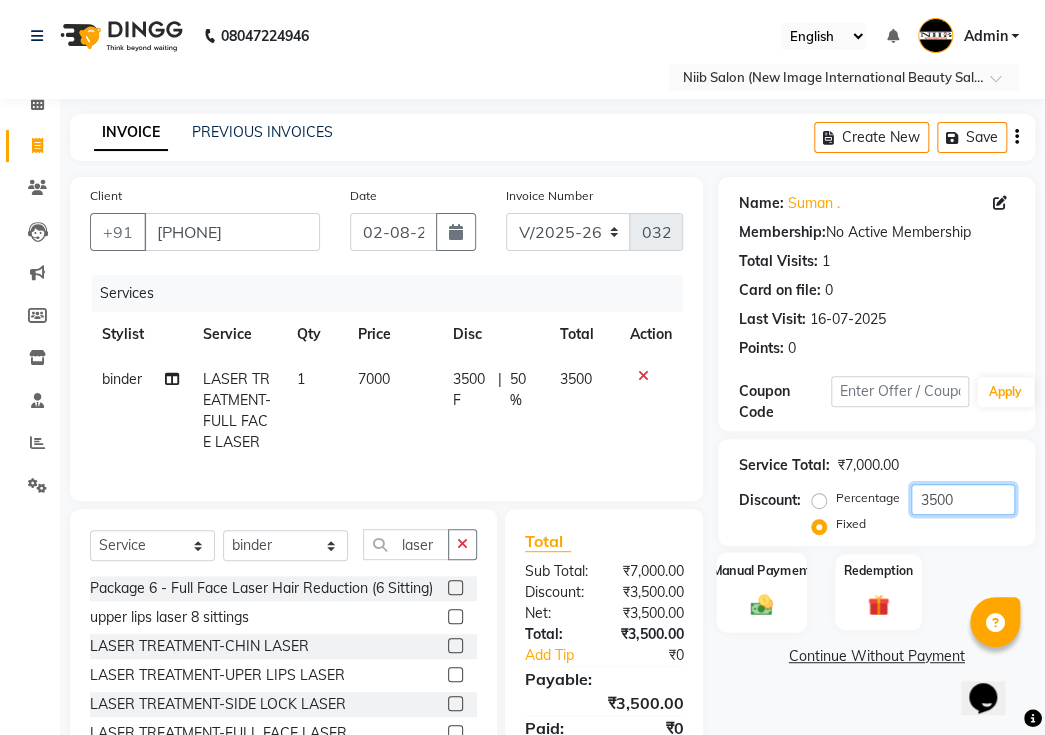 type on "3500" 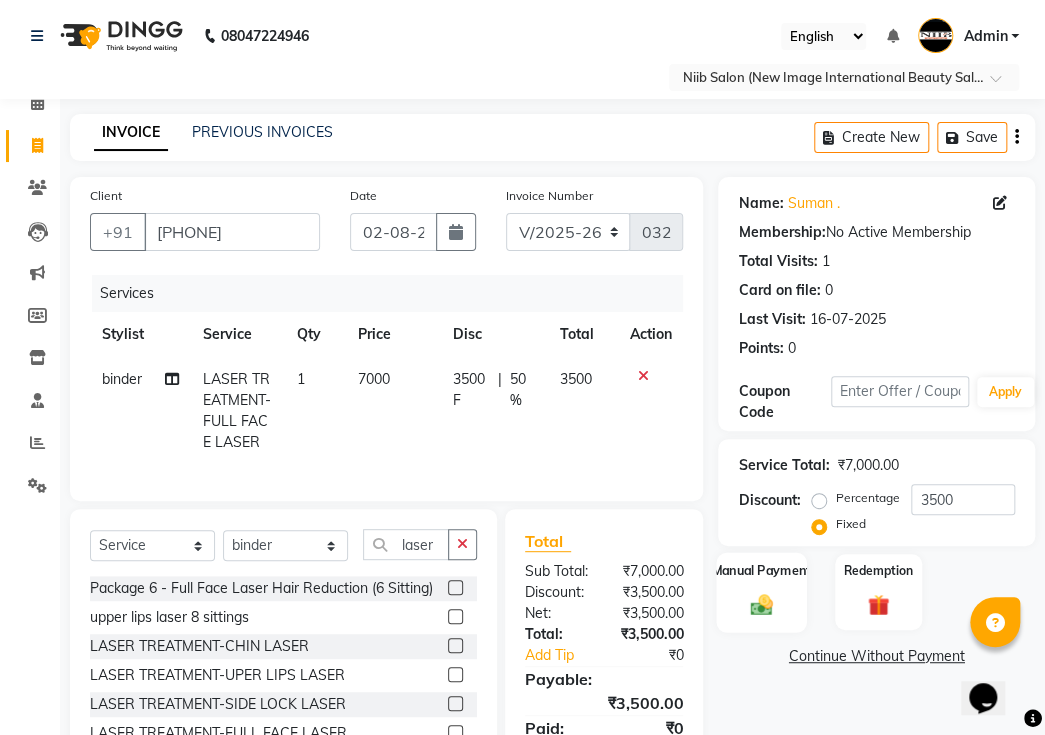 click on "Manual Payment" 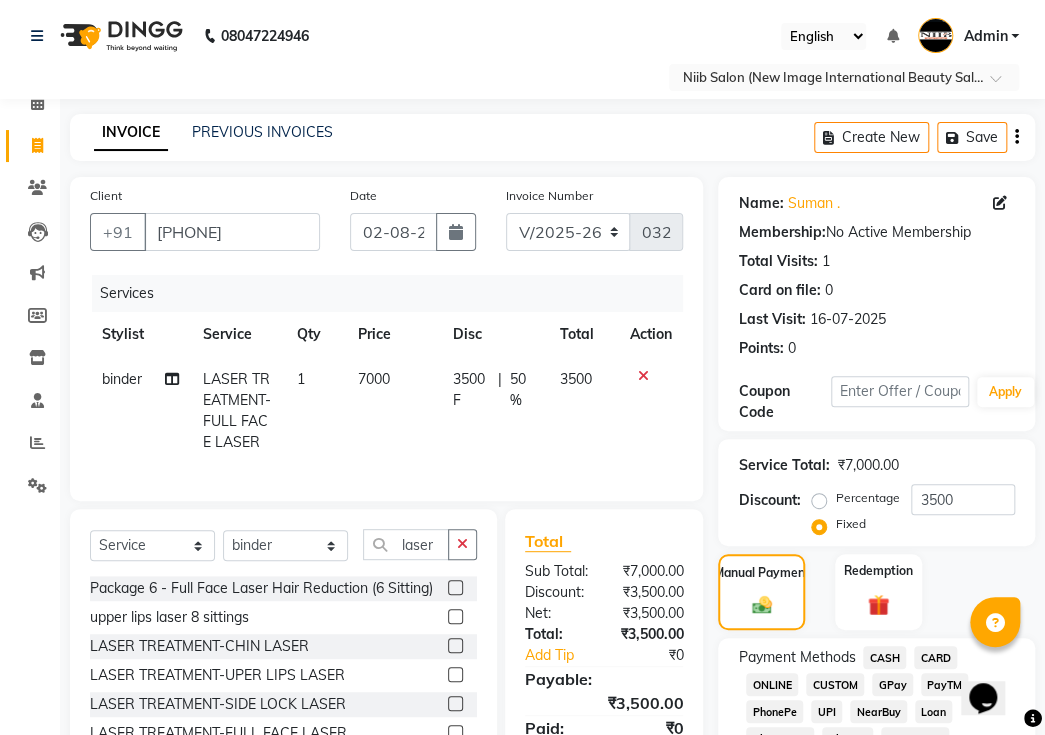 click on "GPay" 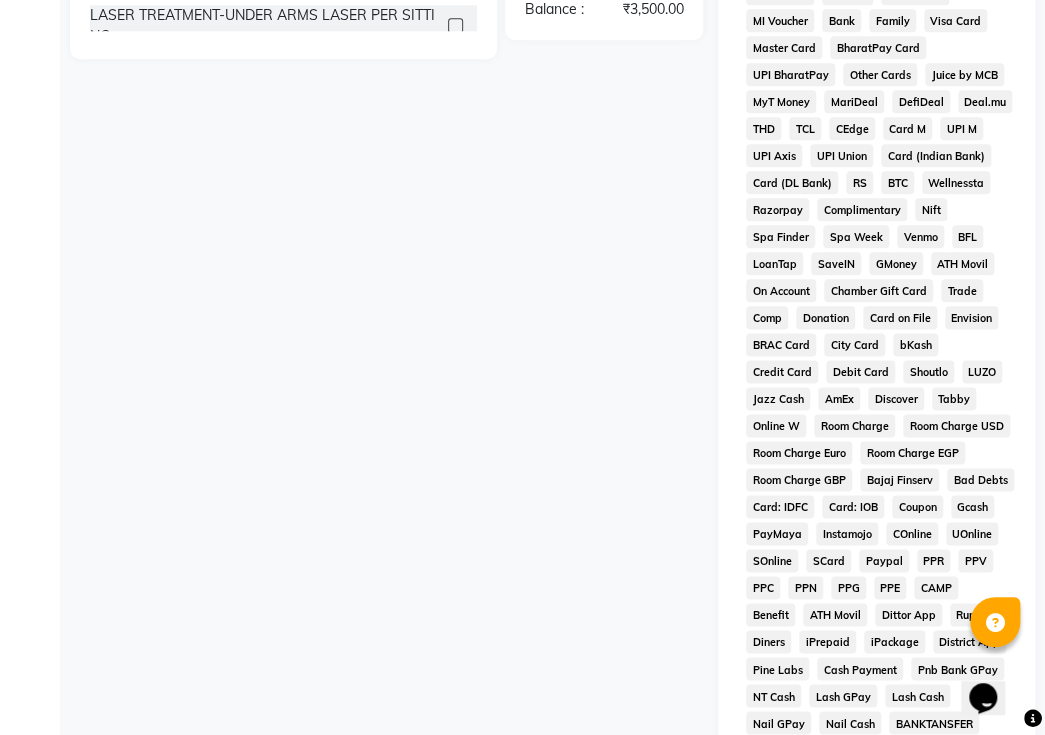 scroll, scrollTop: 999, scrollLeft: 0, axis: vertical 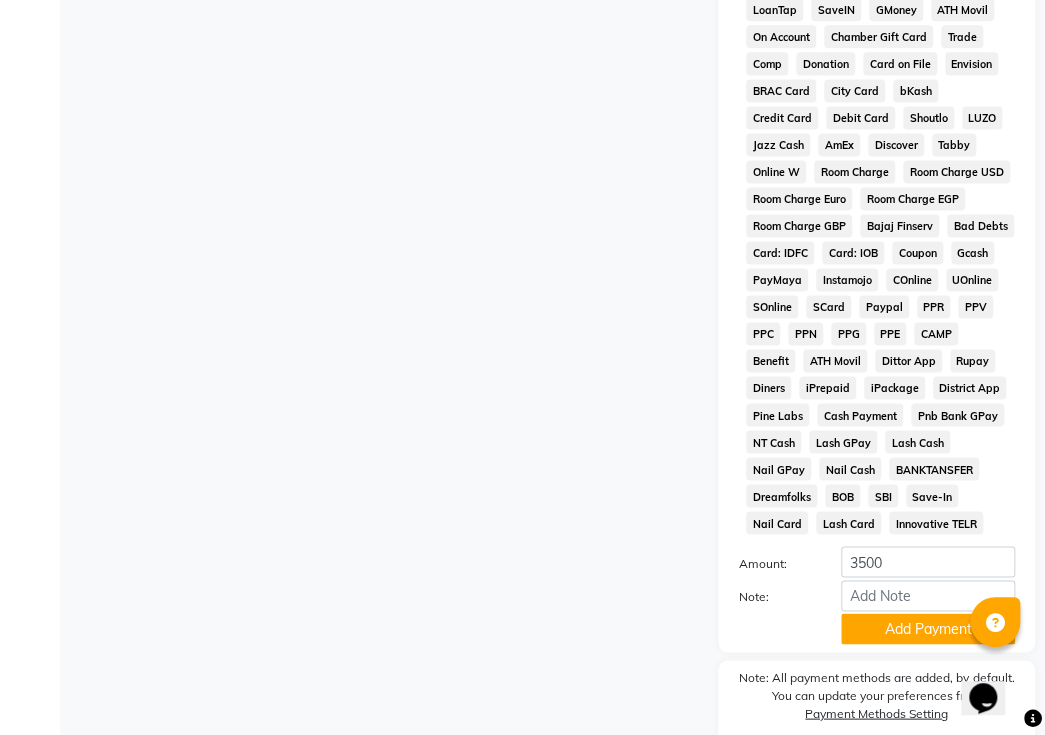 drag, startPoint x: 908, startPoint y: 608, endPoint x: 905, endPoint y: 621, distance: 13.341664 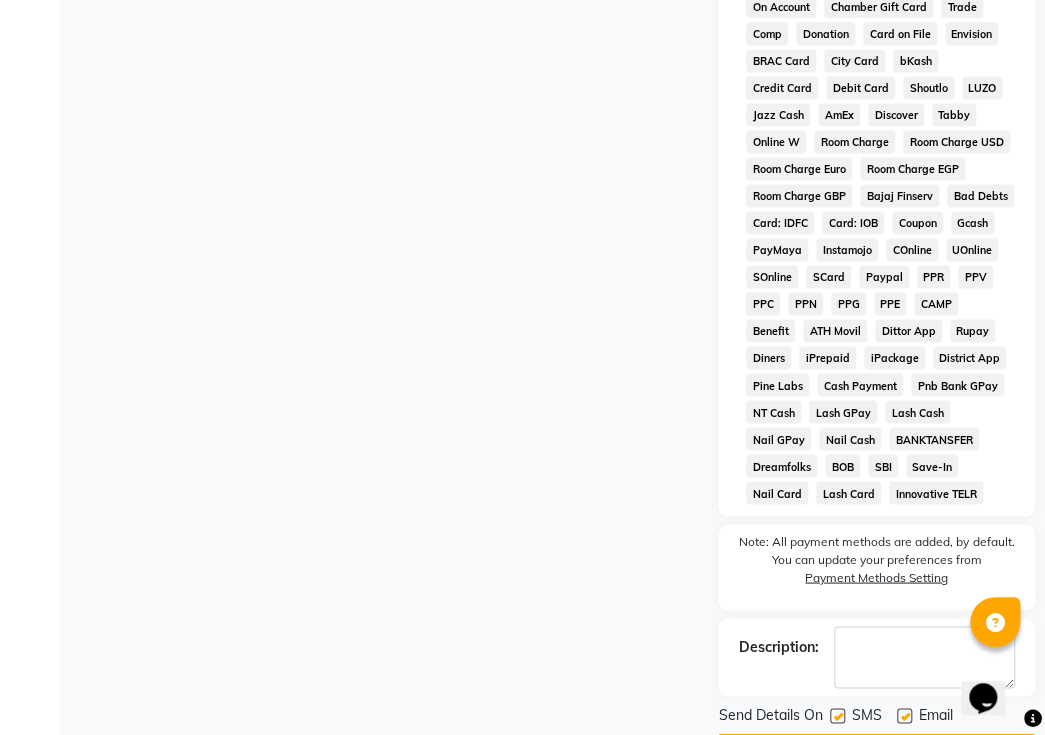 scroll, scrollTop: 1066, scrollLeft: 0, axis: vertical 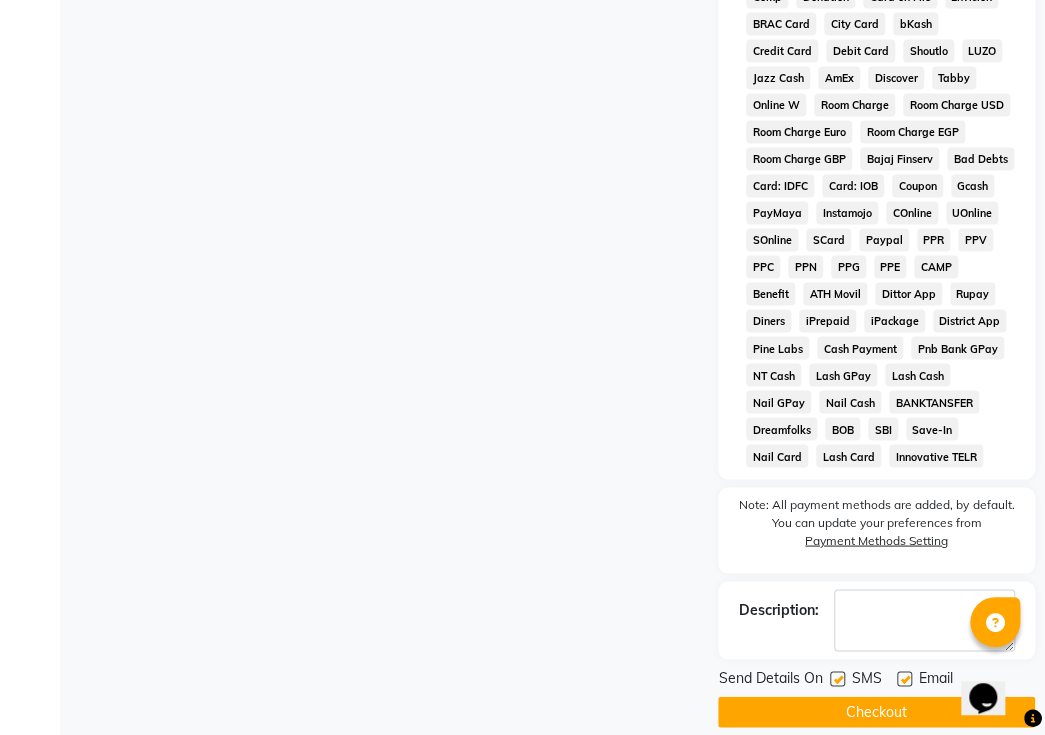 click on "SMS" 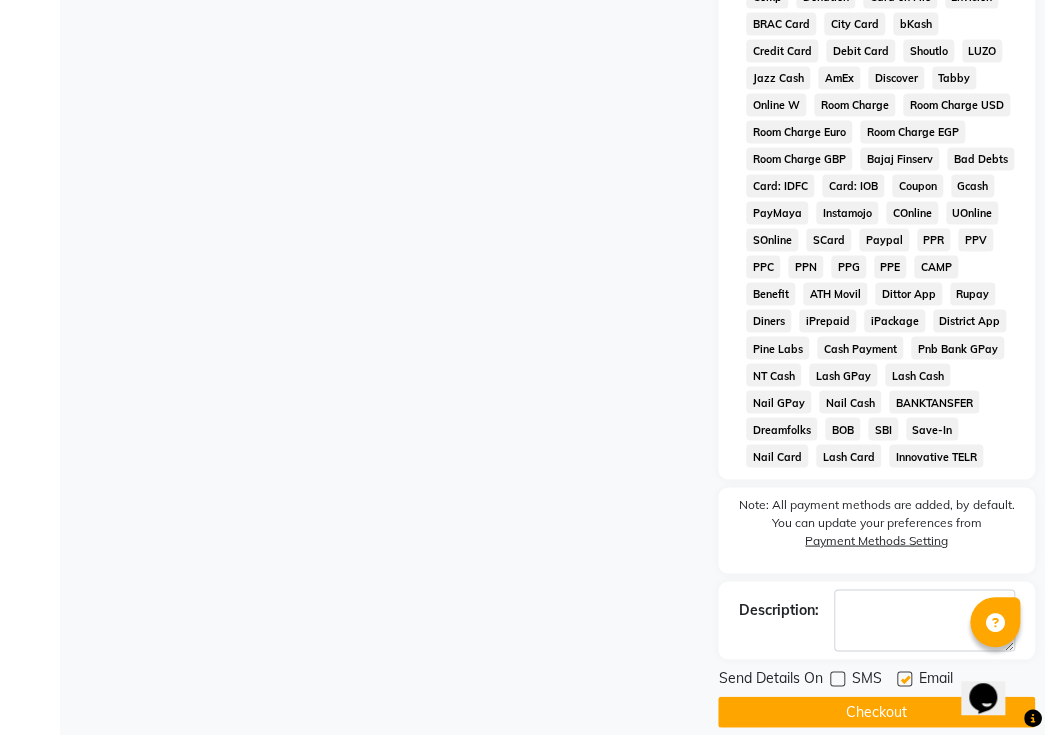 click 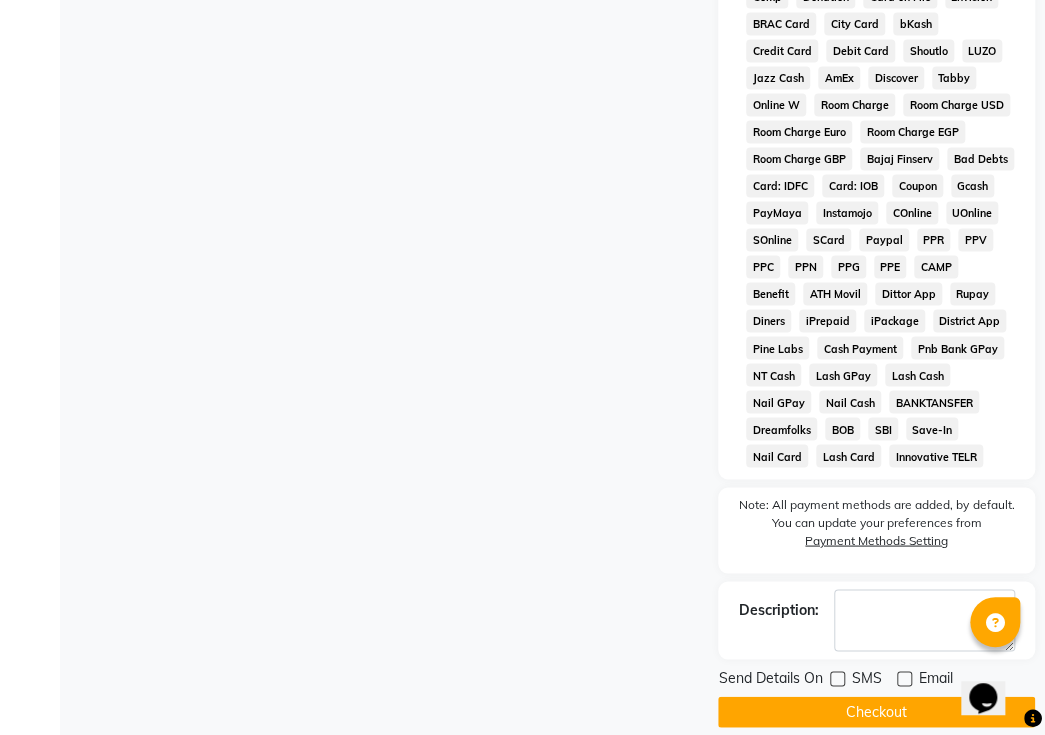 click on "Checkout" 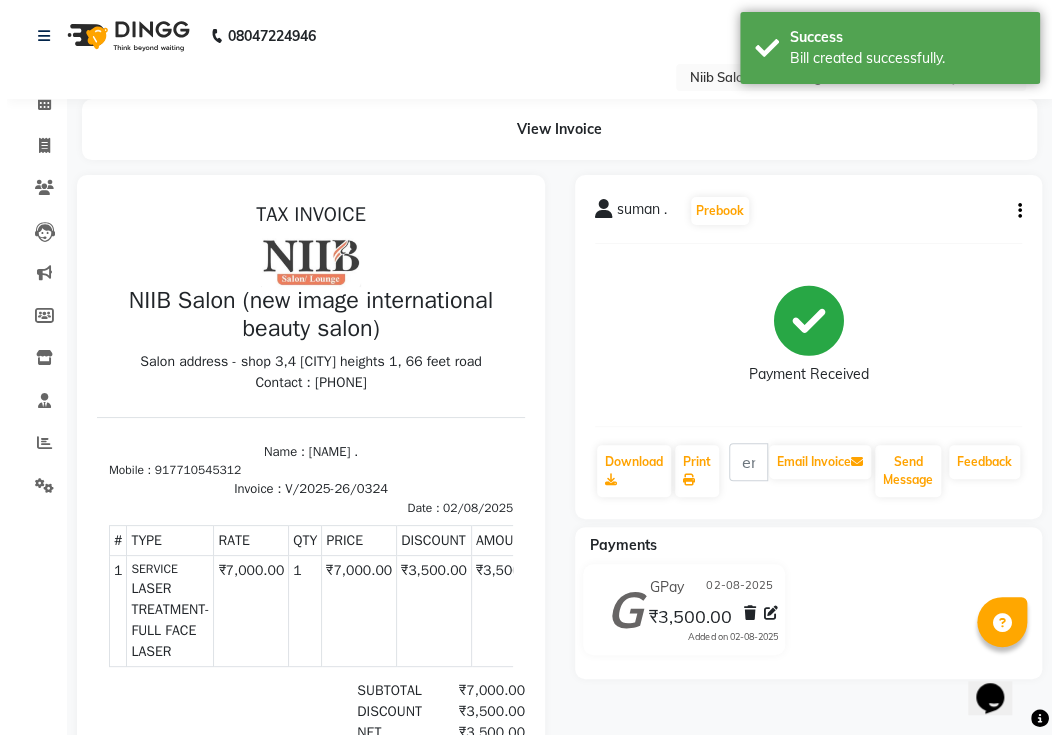 scroll, scrollTop: 0, scrollLeft: 0, axis: both 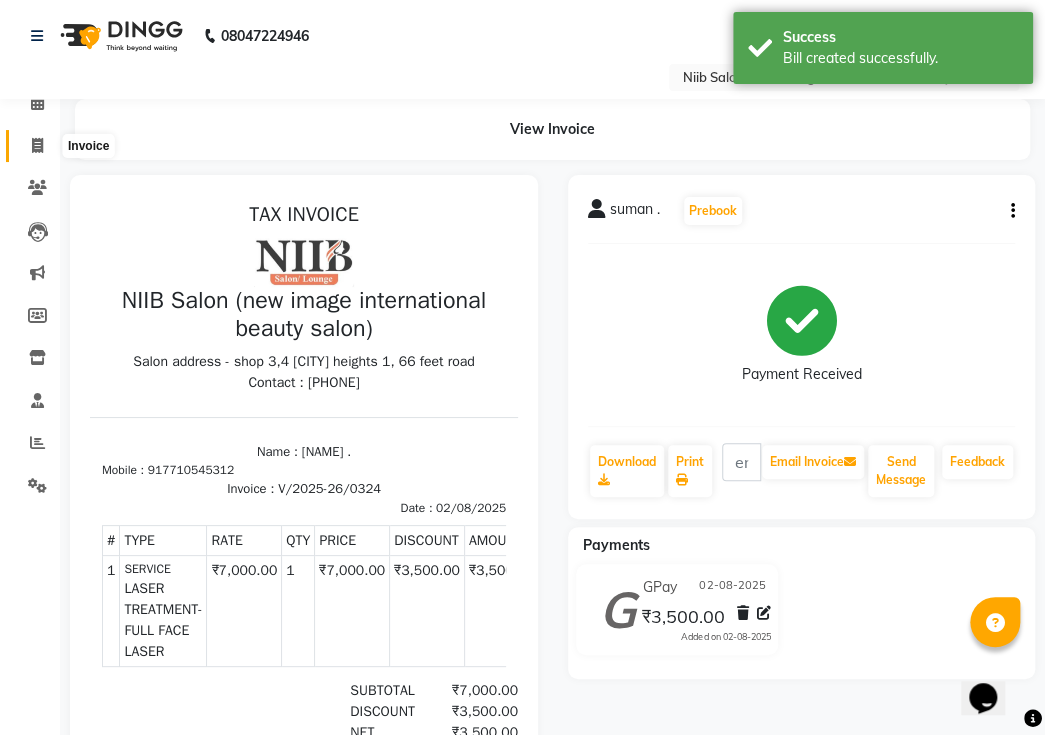 click 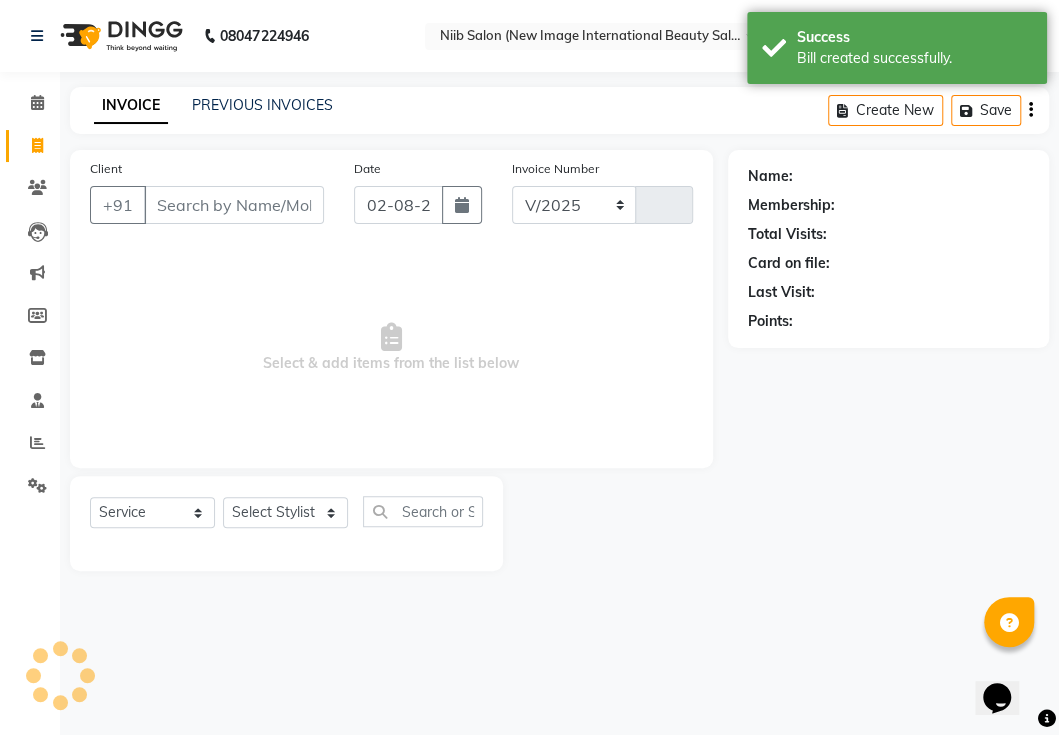 select on "5739" 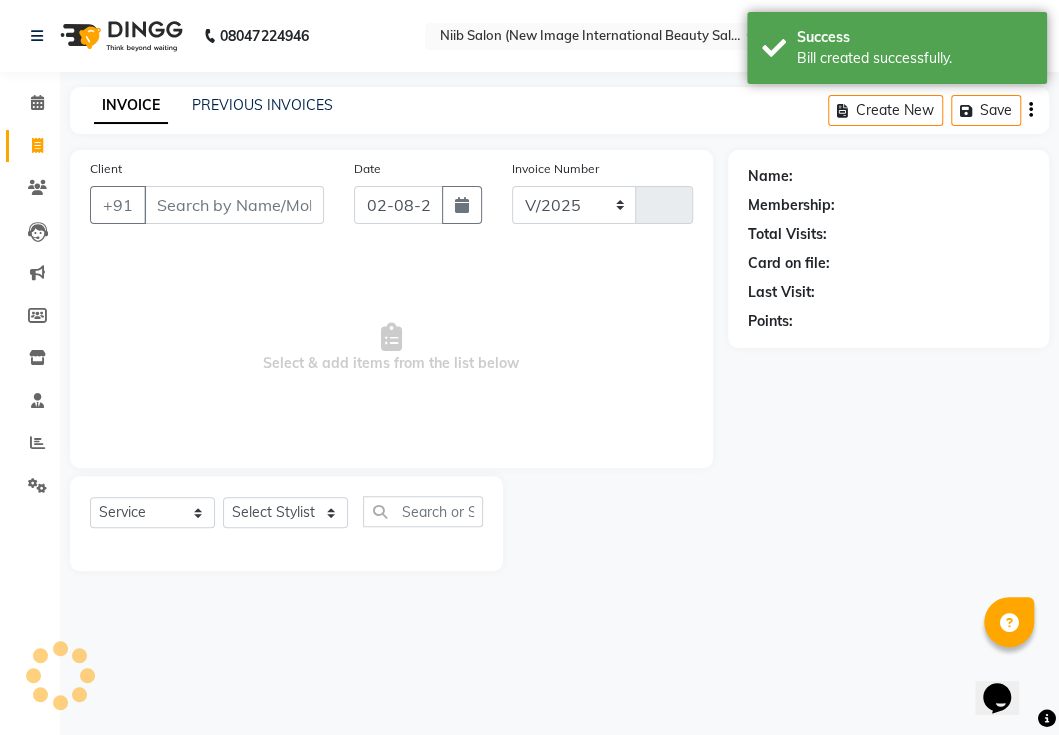 type on "0325" 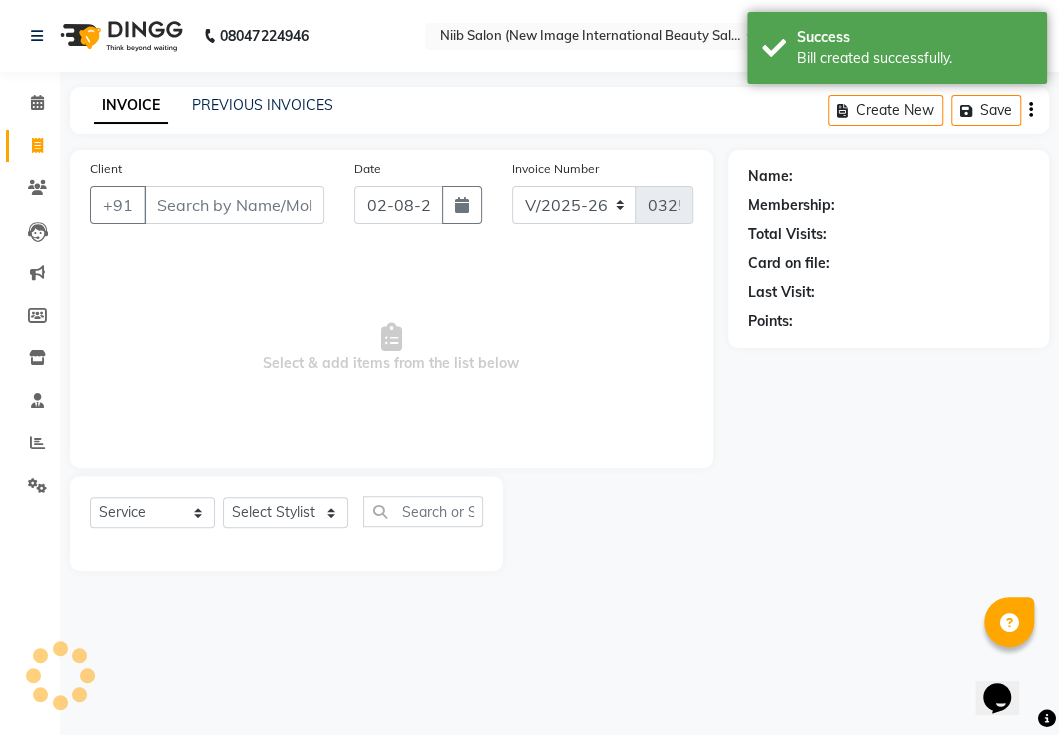 select on "P" 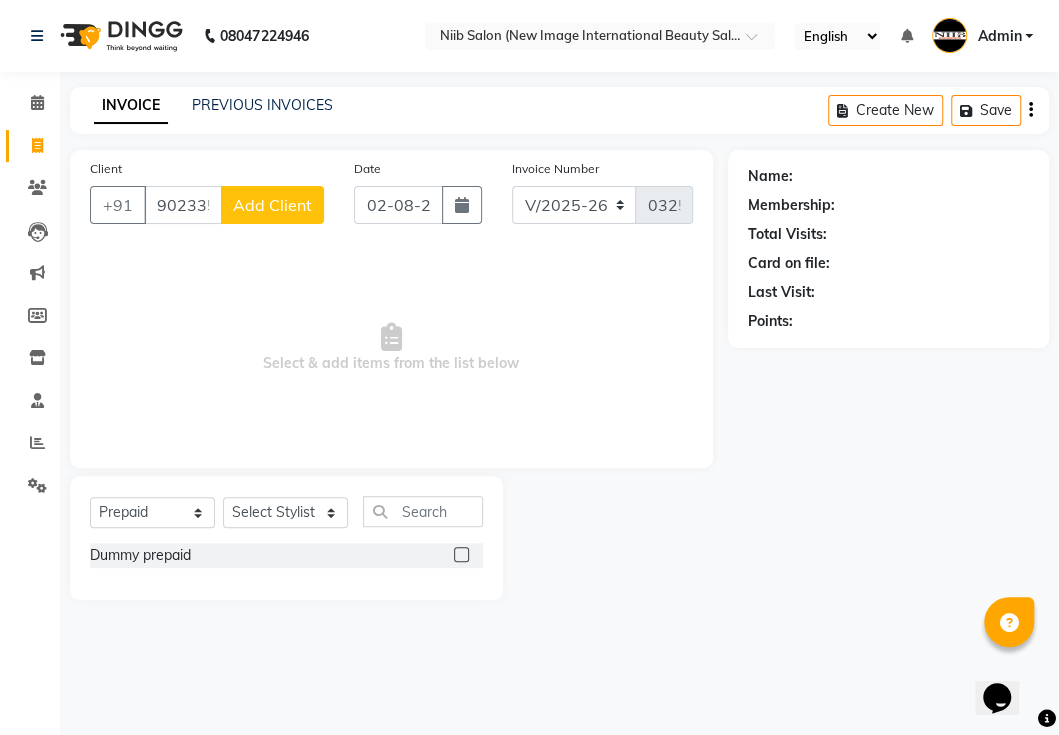 type on "9023353636" 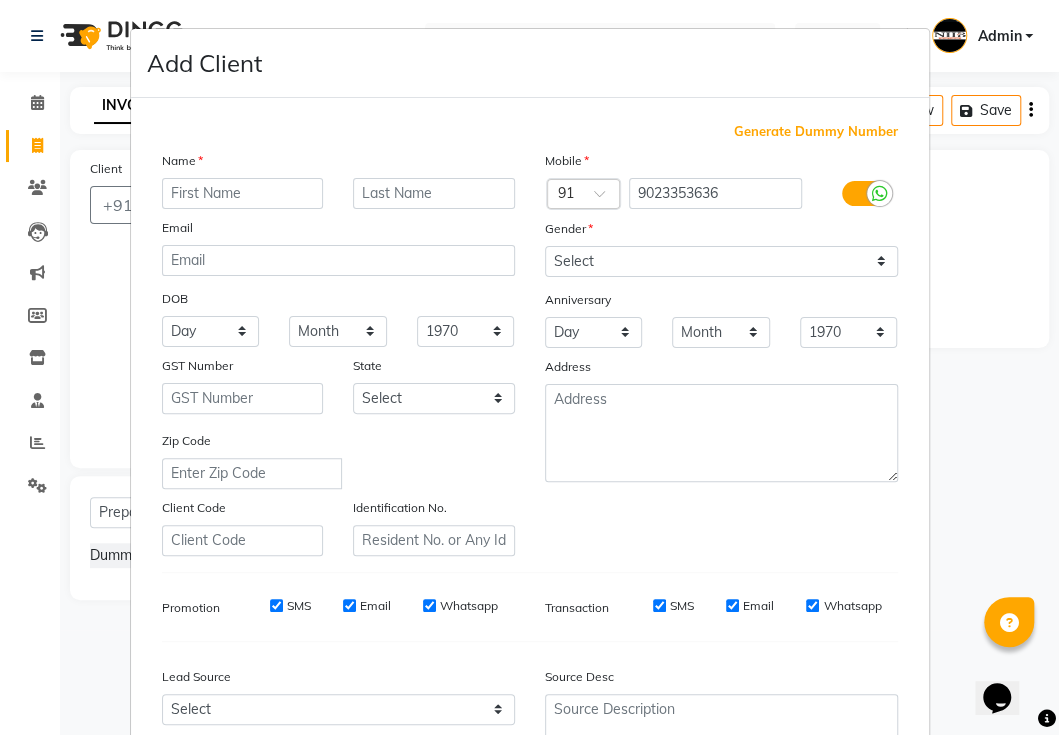 click at bounding box center [243, 193] 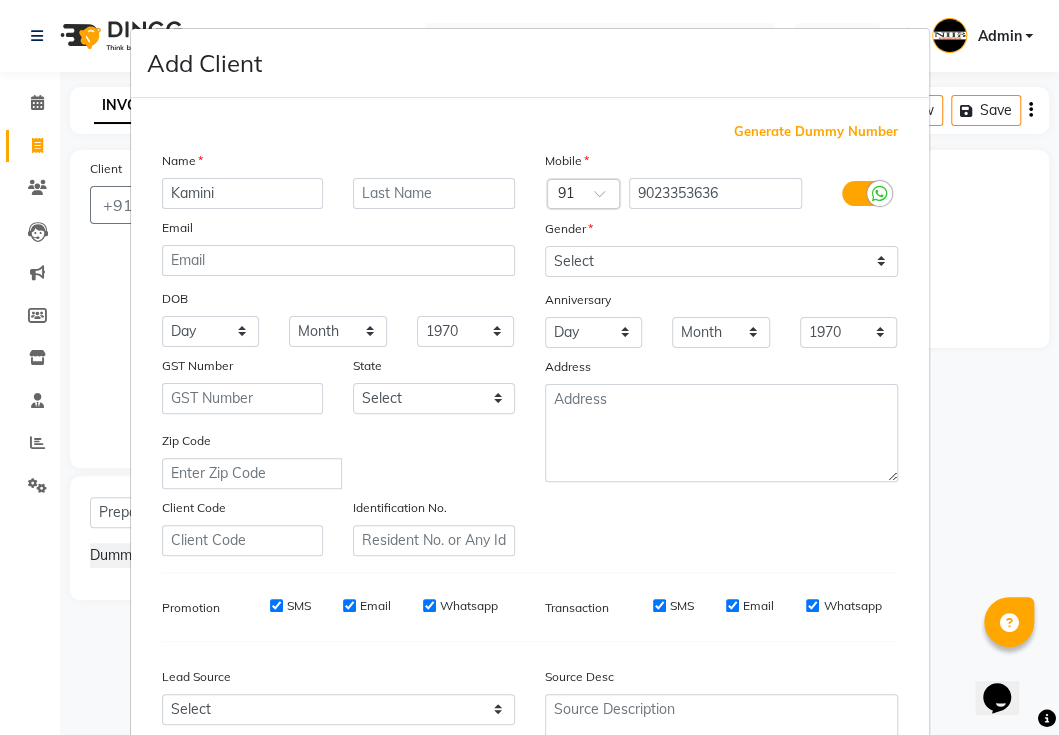 type on "Kamini" 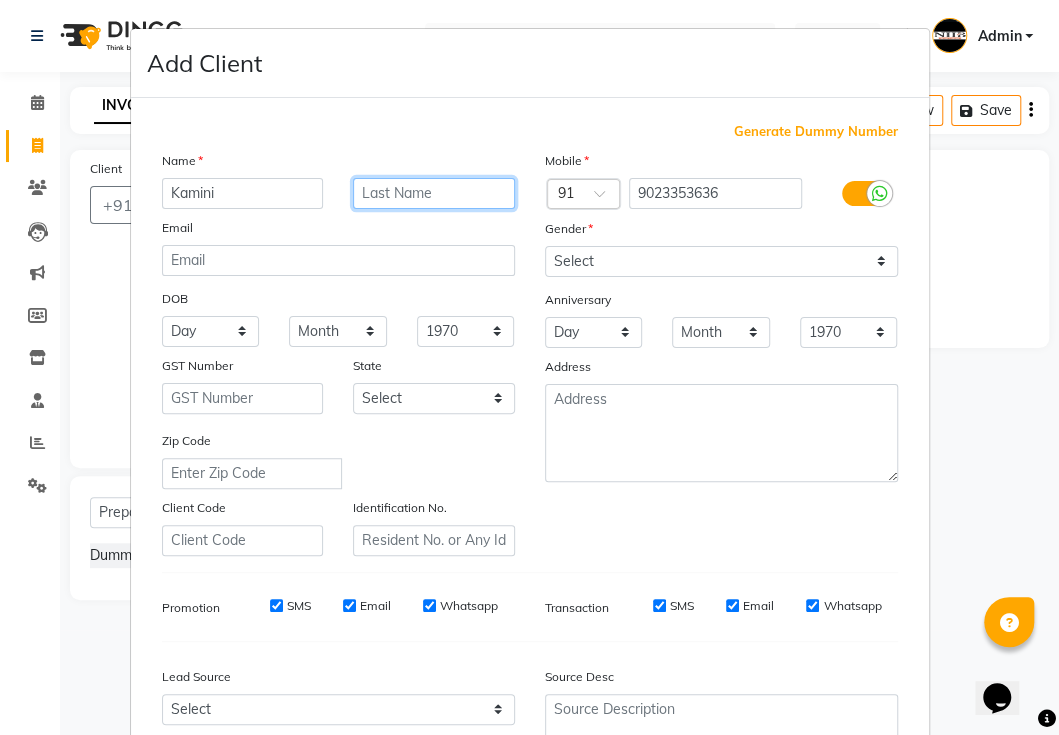 click at bounding box center (434, 193) 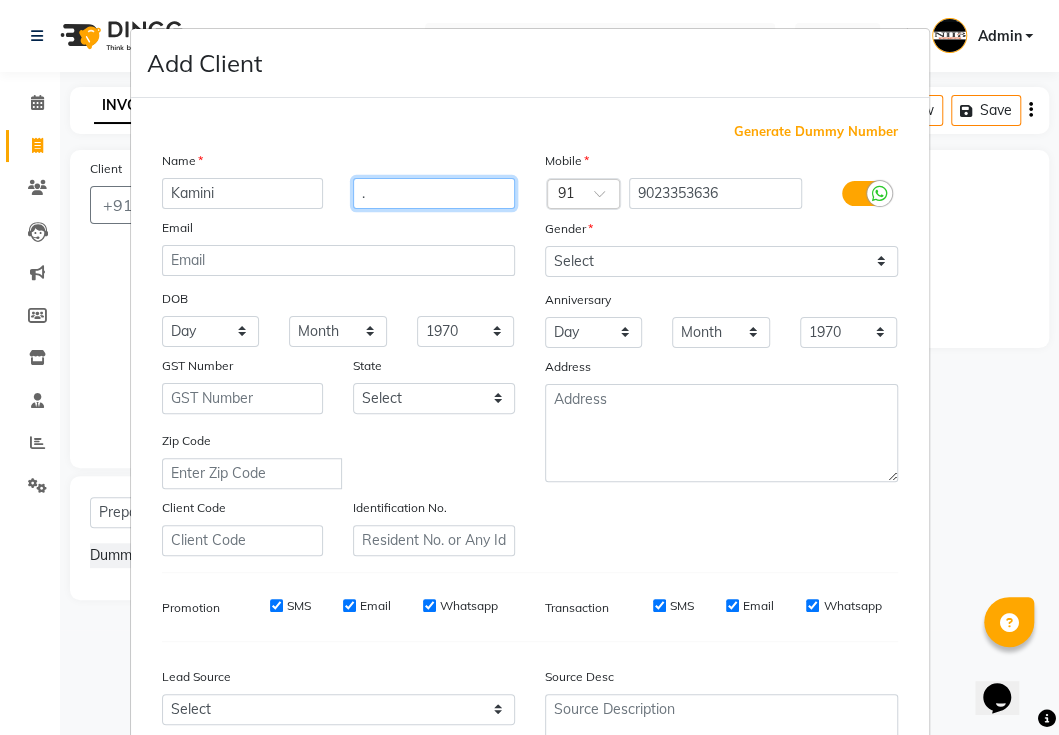type on "." 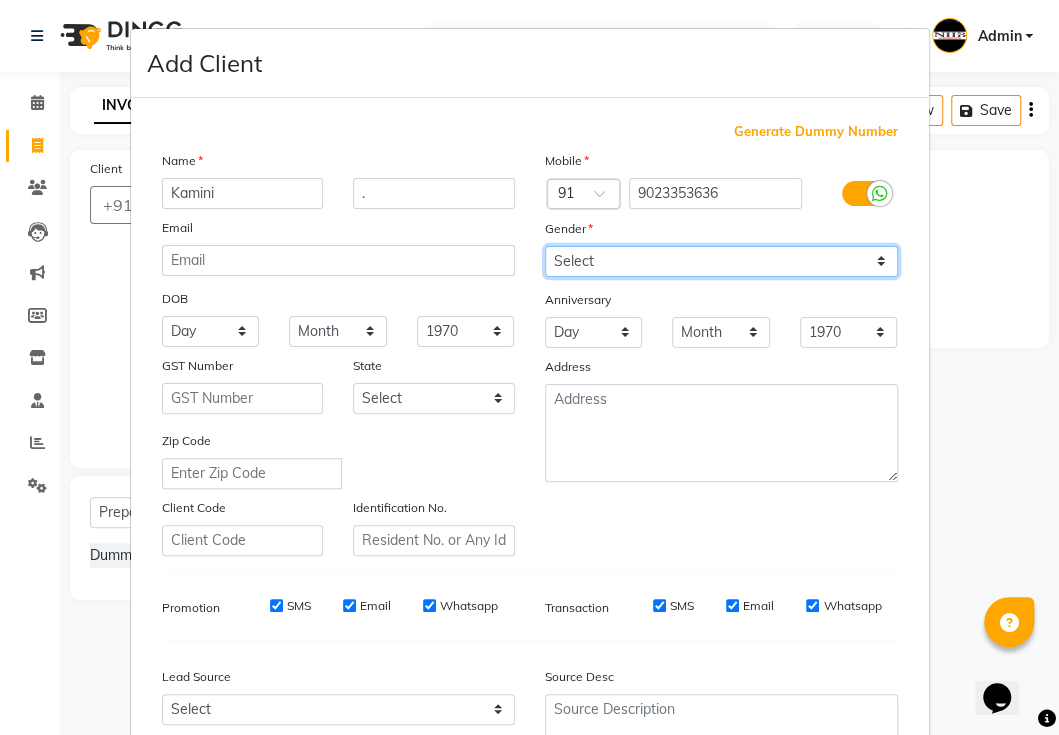 click on "Select Male Female Other Prefer Not To Say" at bounding box center [721, 261] 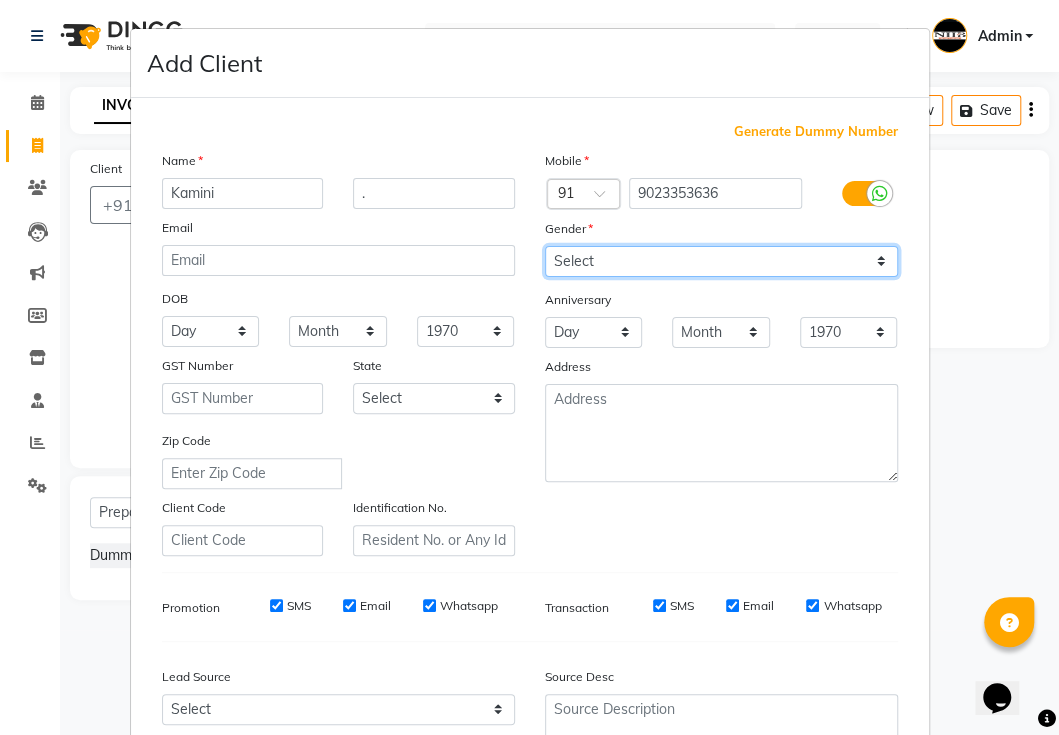 select on "female" 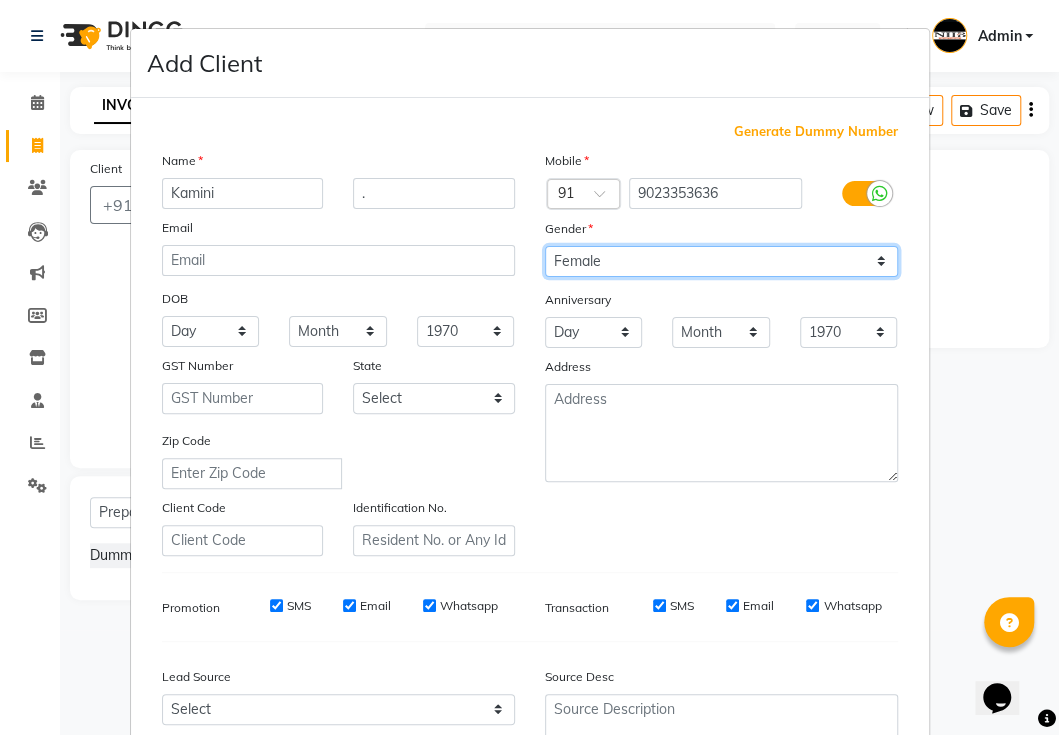 click on "Select Male Female Other Prefer Not To Say" at bounding box center [721, 261] 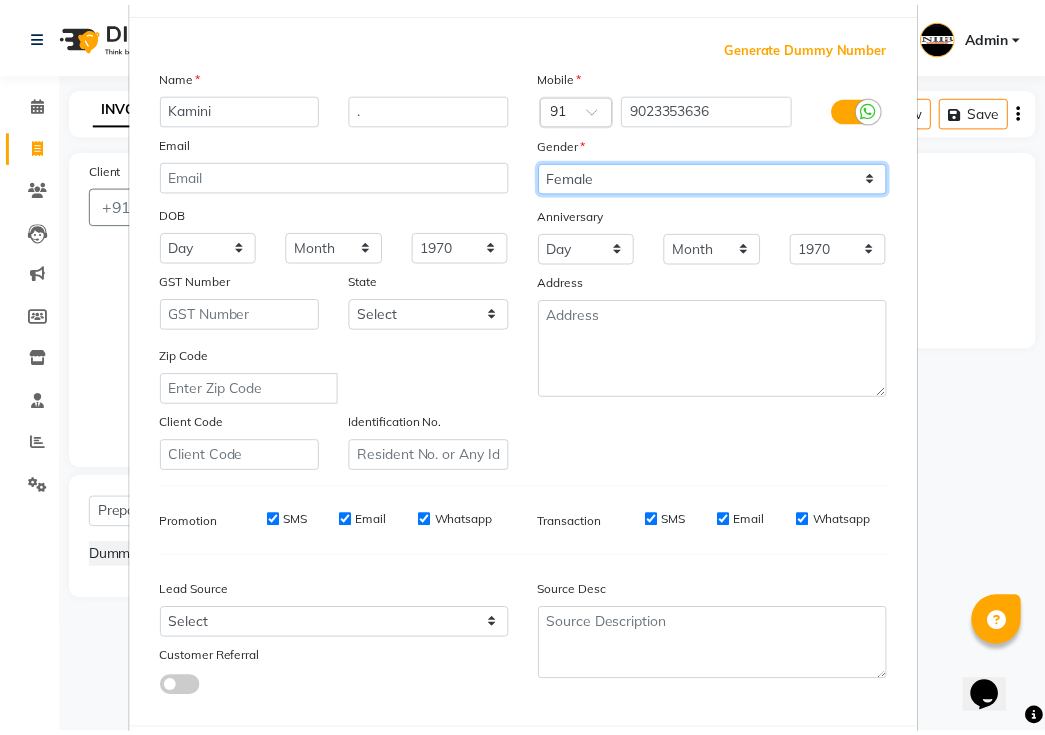 scroll, scrollTop: 190, scrollLeft: 0, axis: vertical 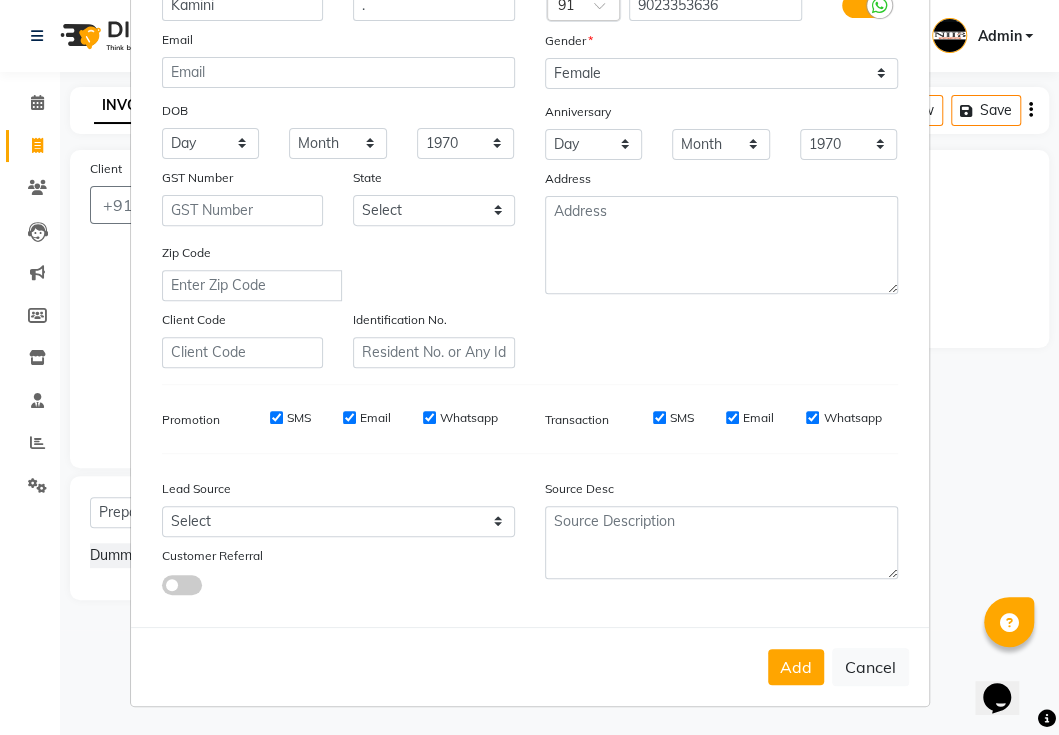 click on "Add" at bounding box center (796, 667) 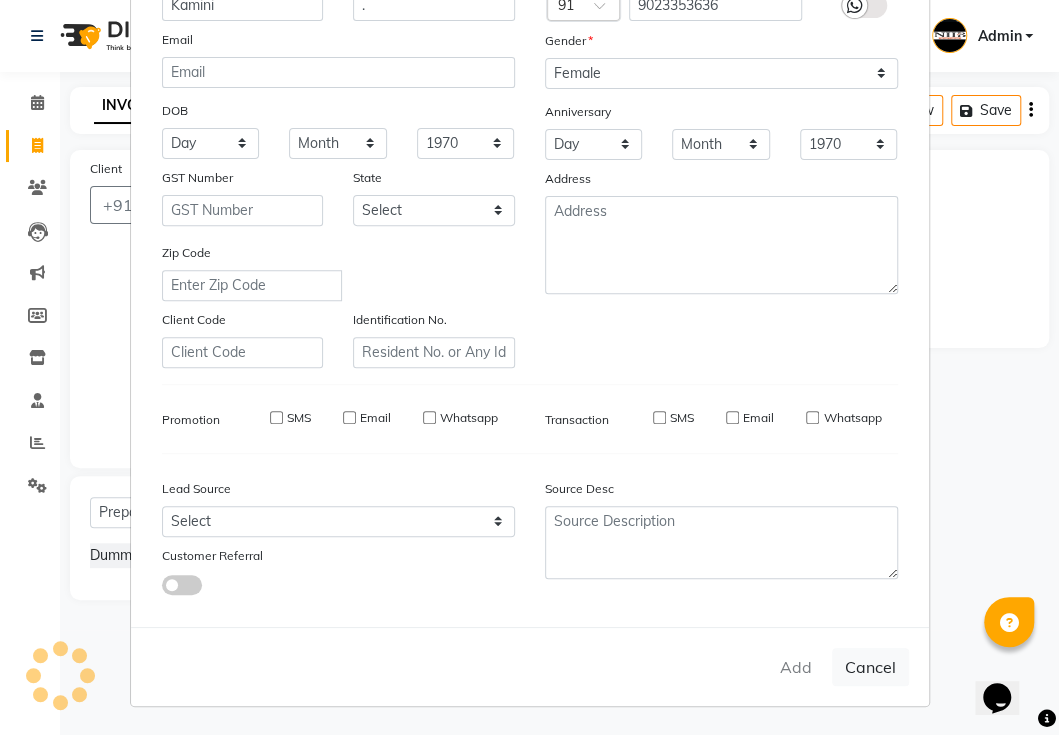 type 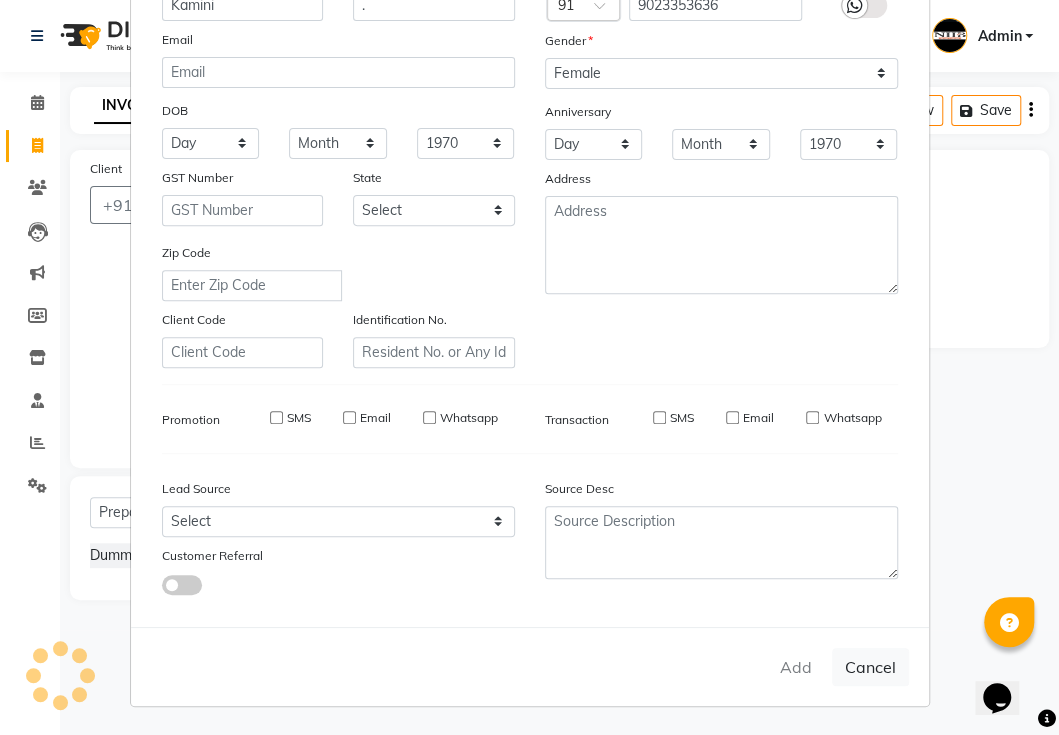 type 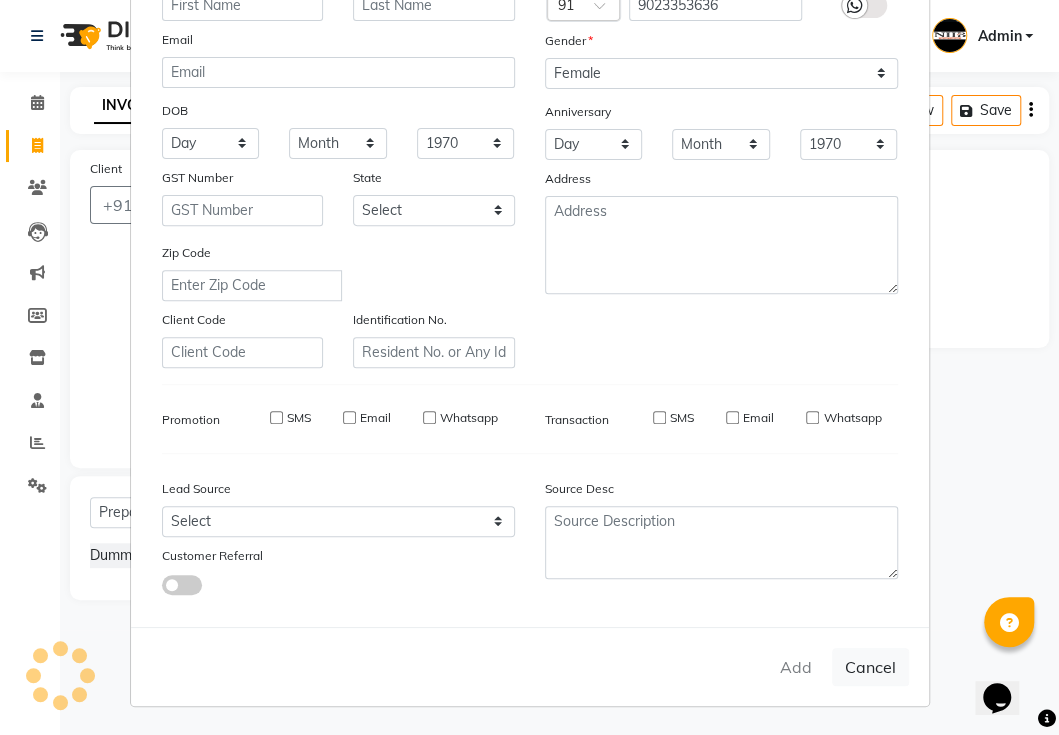 select 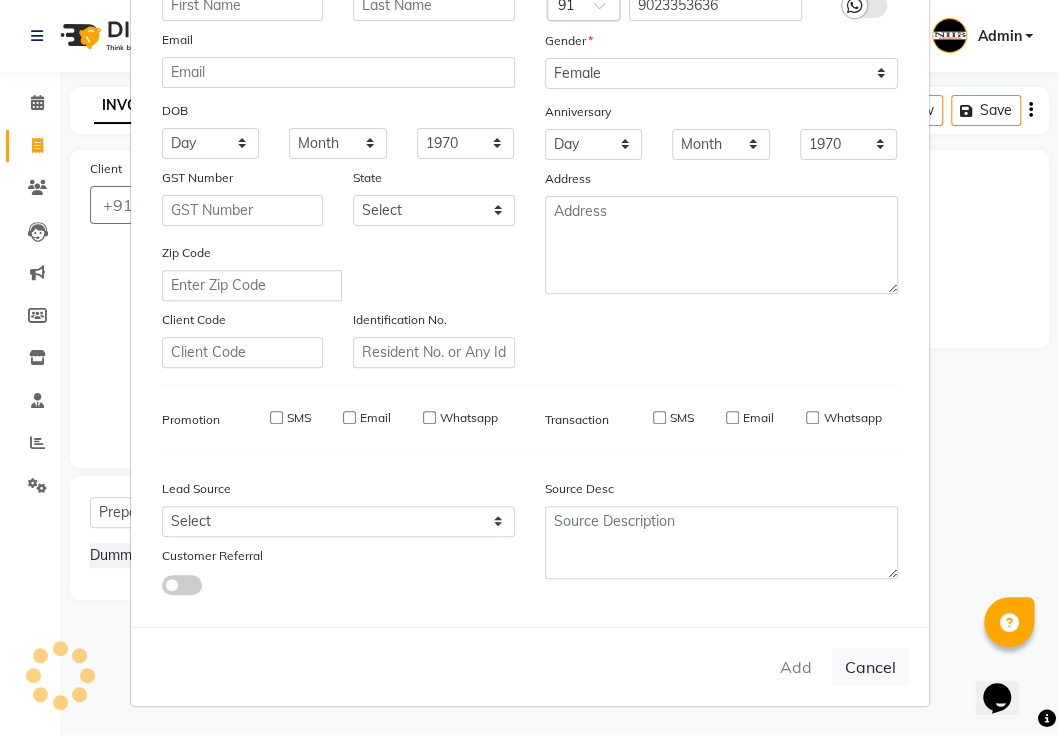 select 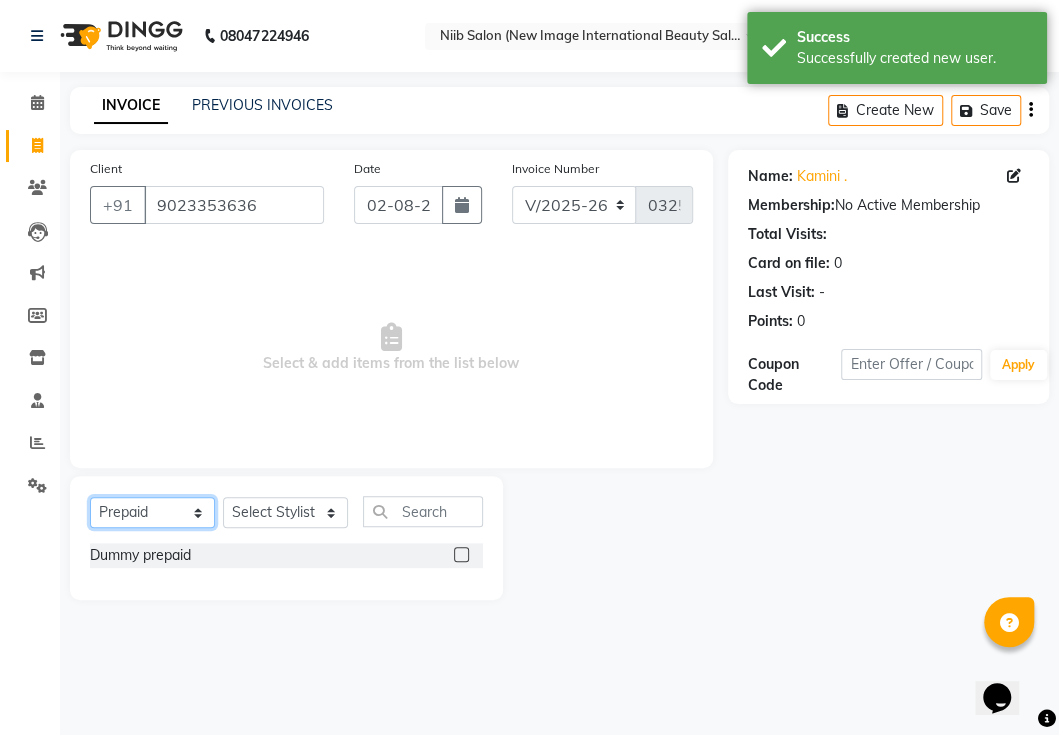 drag, startPoint x: 161, startPoint y: 510, endPoint x: 153, endPoint y: 519, distance: 12.0415945 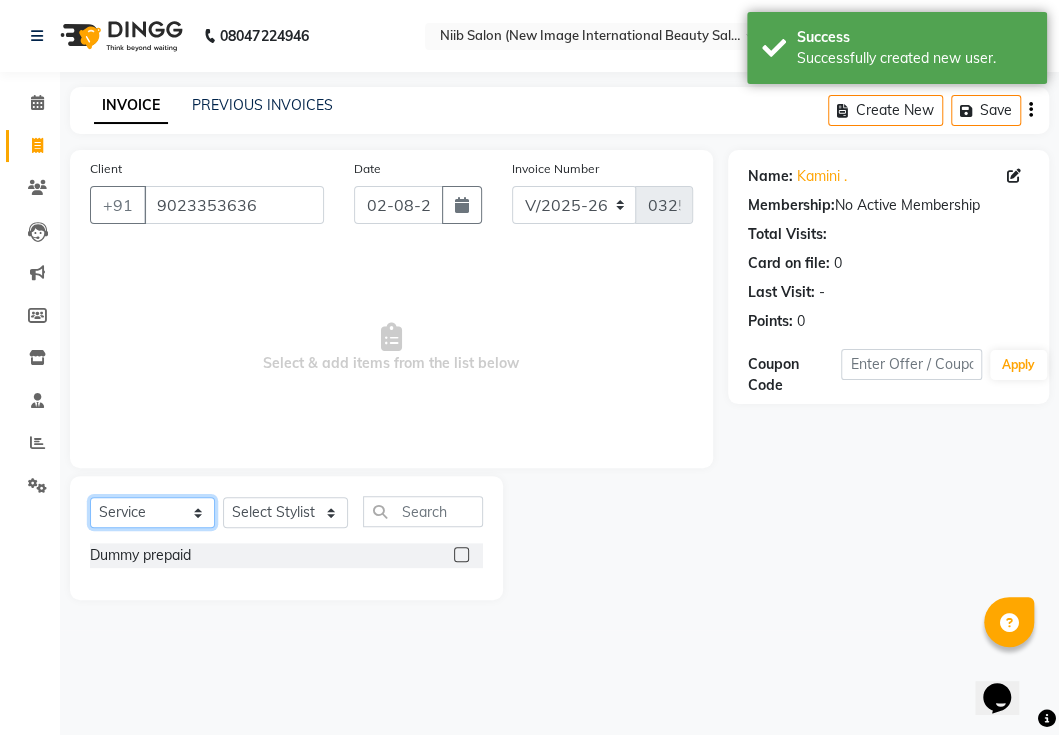 click on "Select  Service  Product  Membership  Package Voucher Prepaid Gift Card" 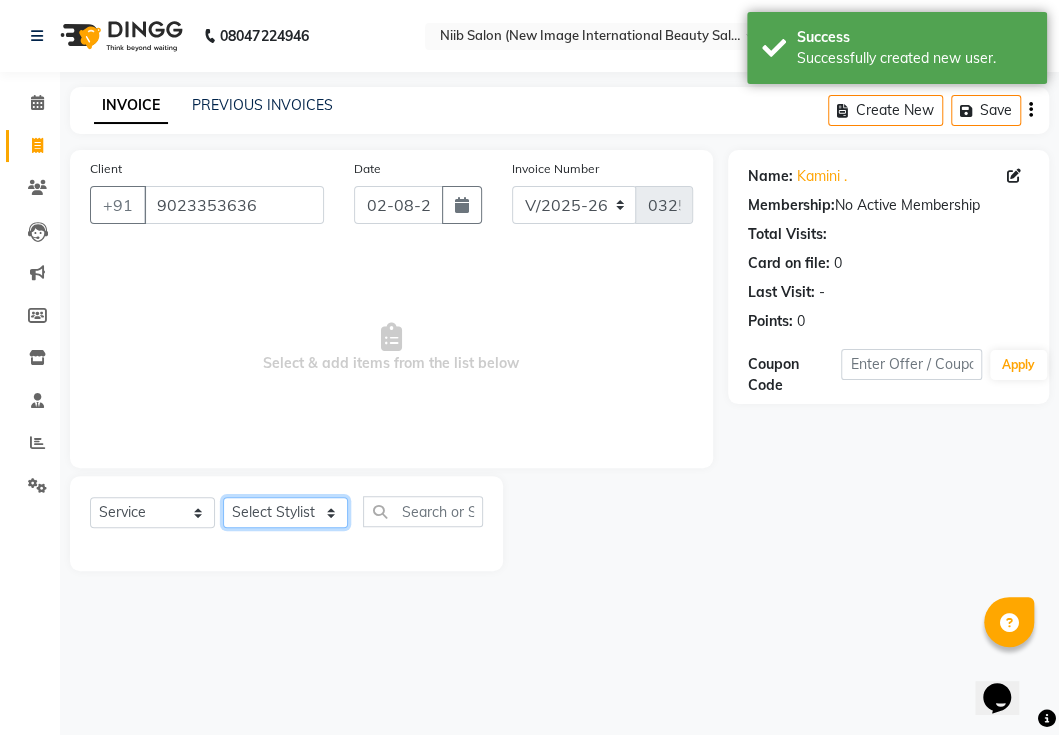 click on "Select Stylist binder gouri Jyoti kajal komal spa beaution kulvir rahul Rajit shivani sonal" 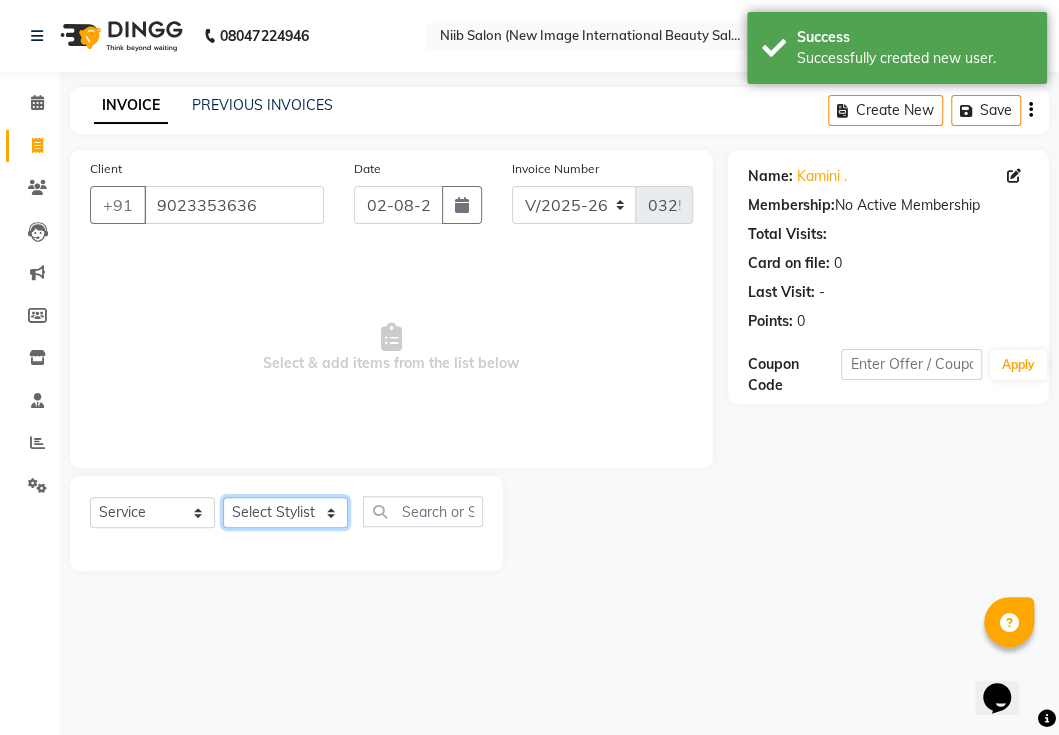 select on "59948" 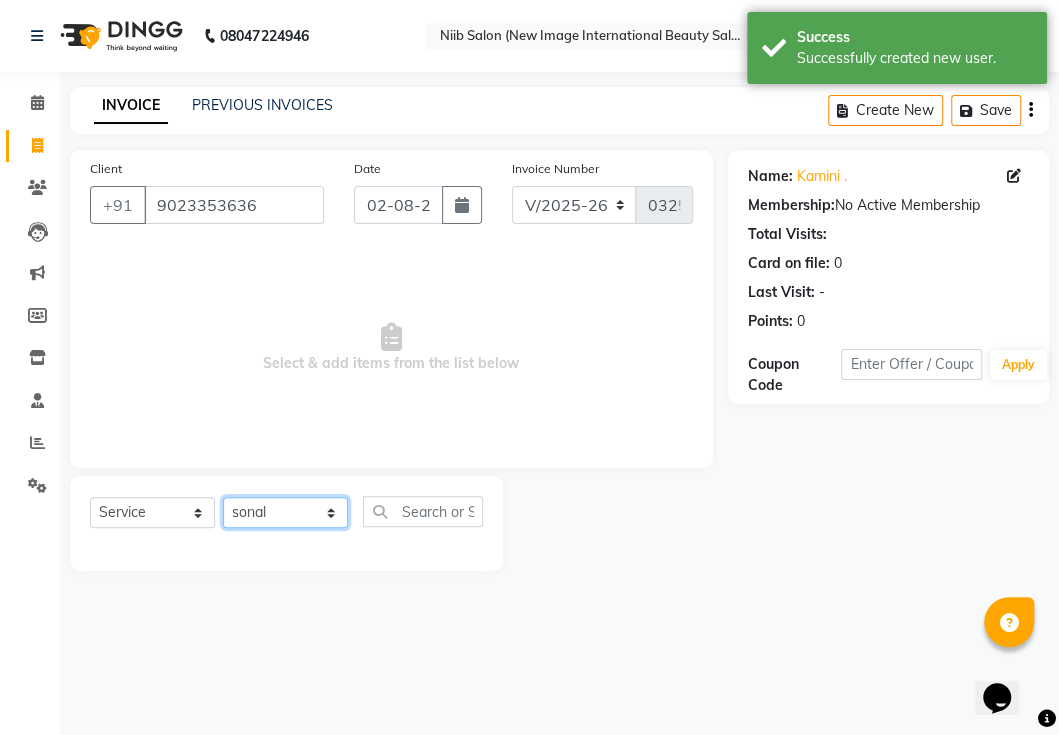 click on "Select Stylist binder gouri Jyoti kajal komal spa beaution kulvir rahul Rajit shivani sonal" 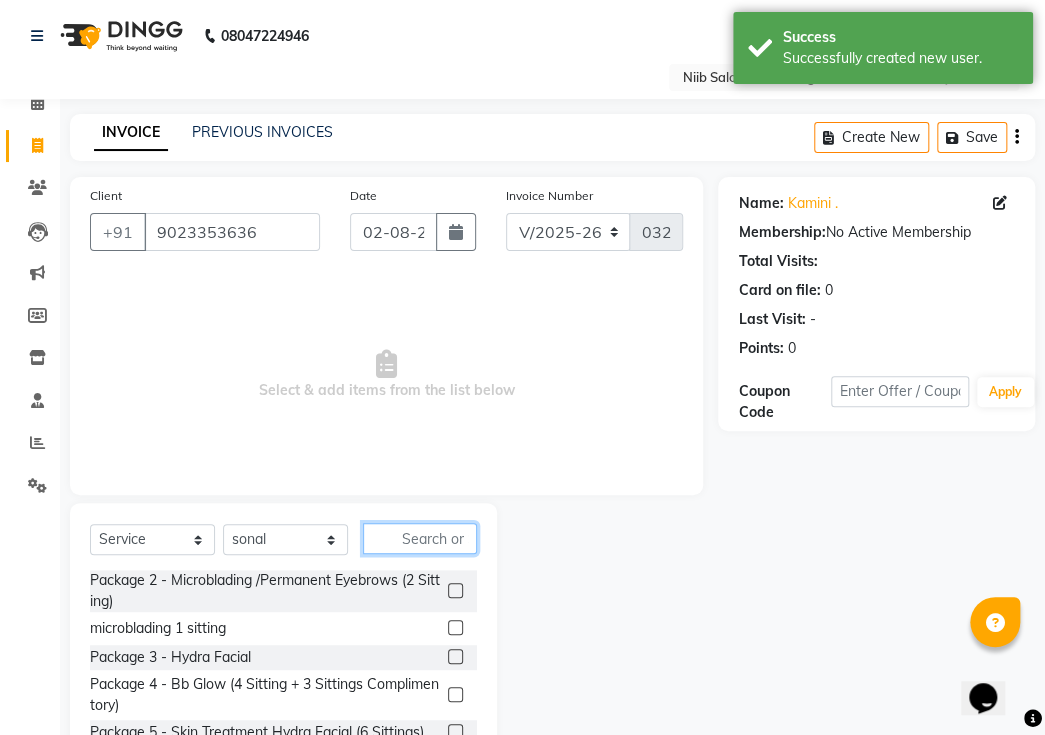 click 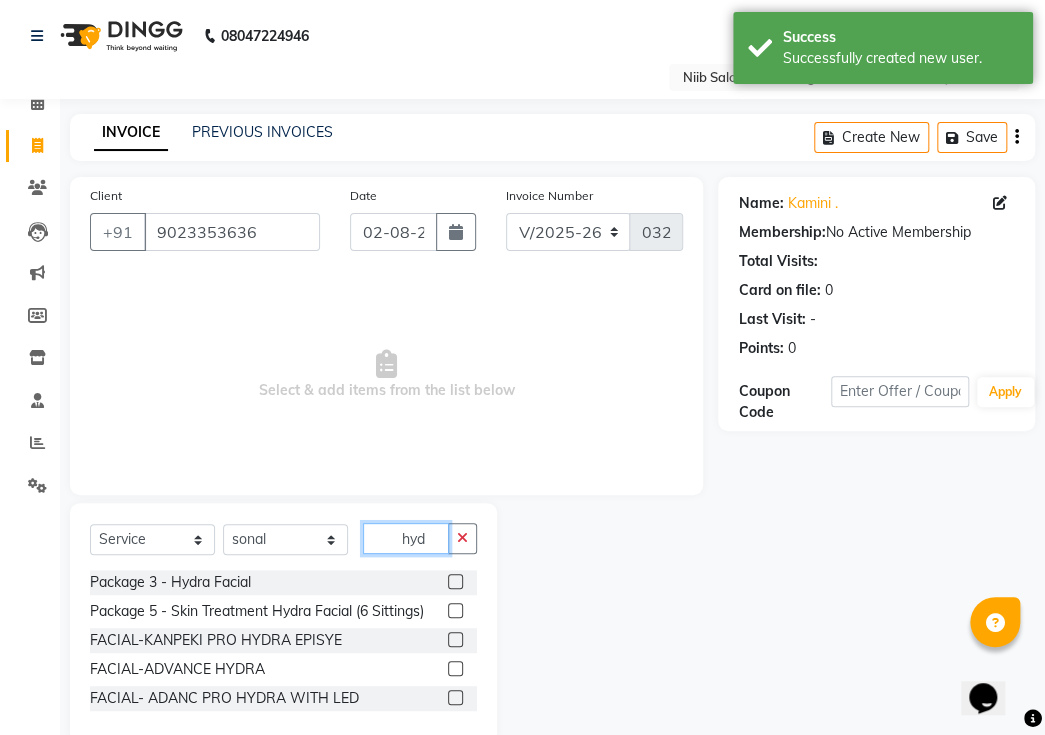 type on "hyd" 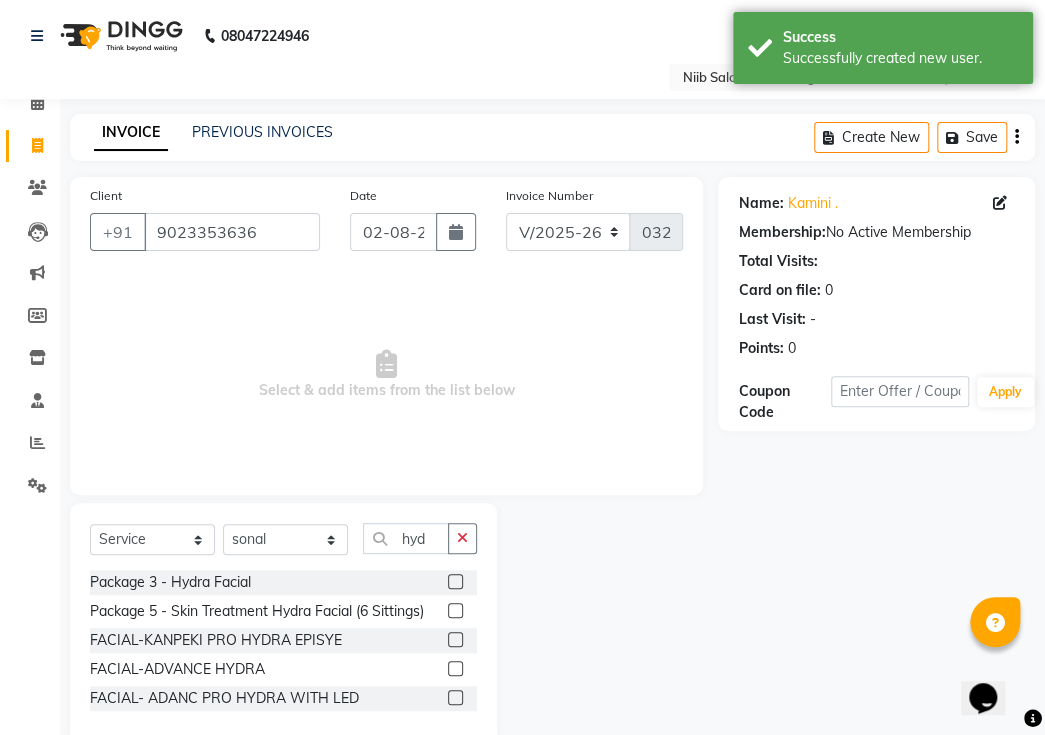 click 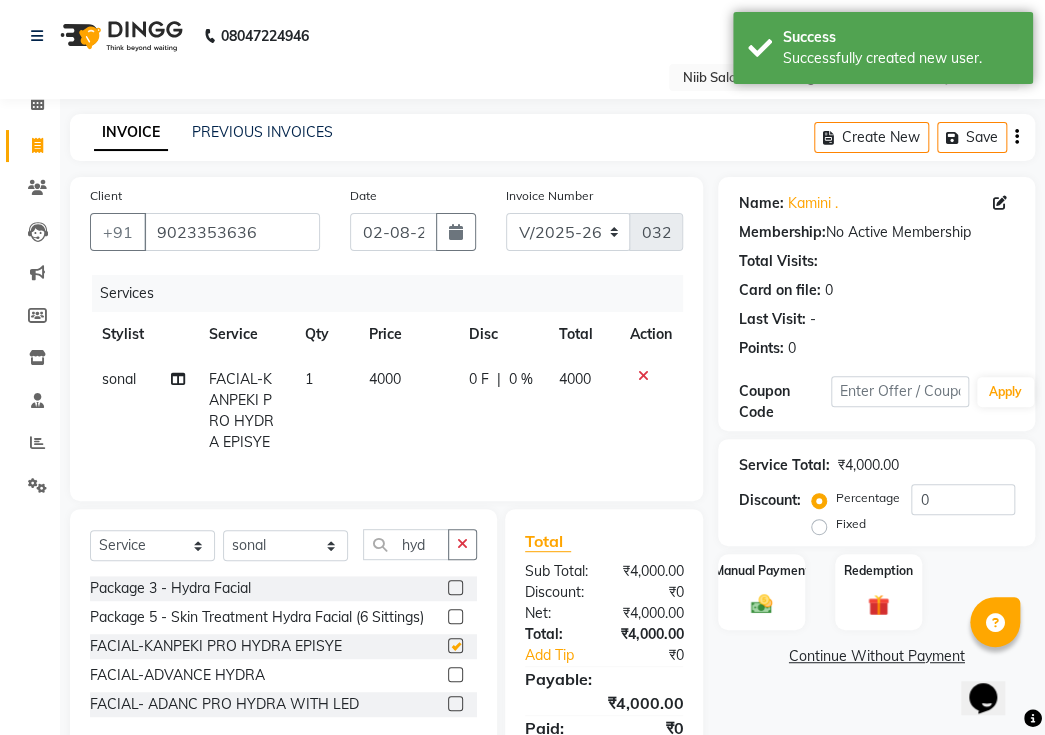 checkbox on "false" 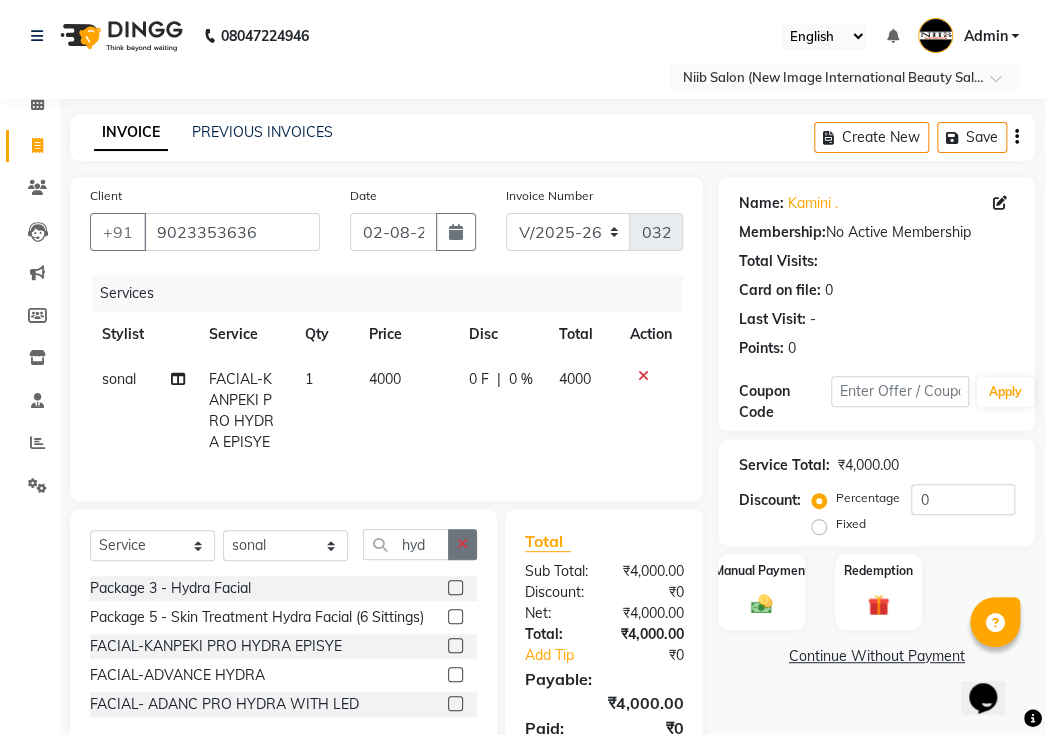 click 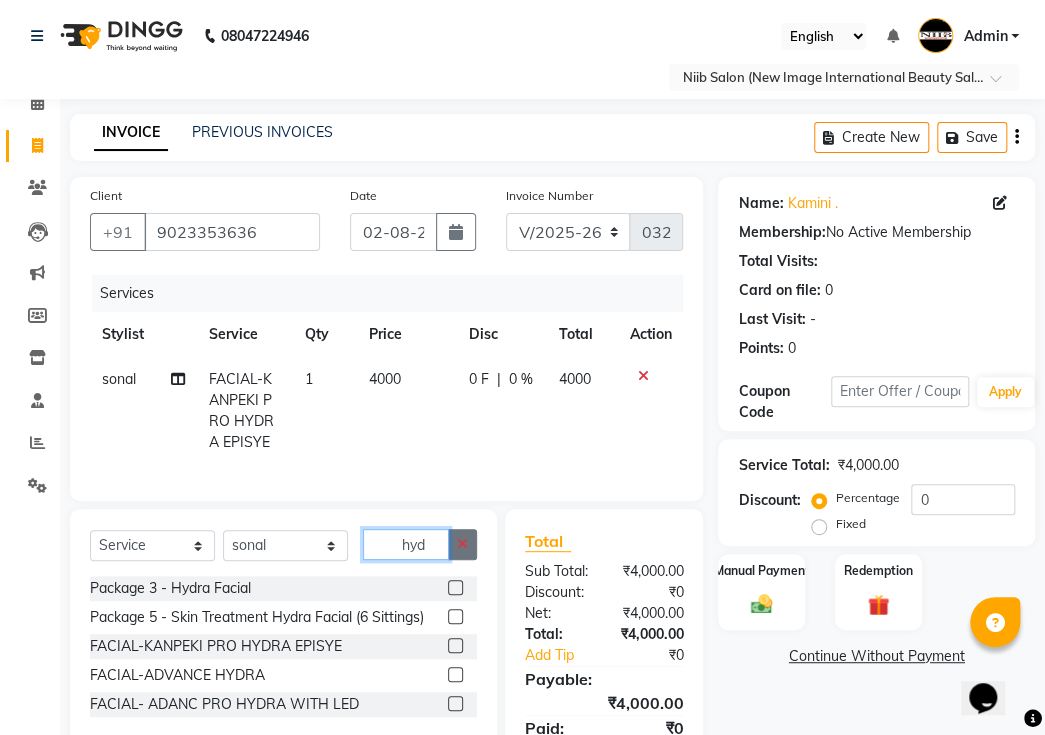 type 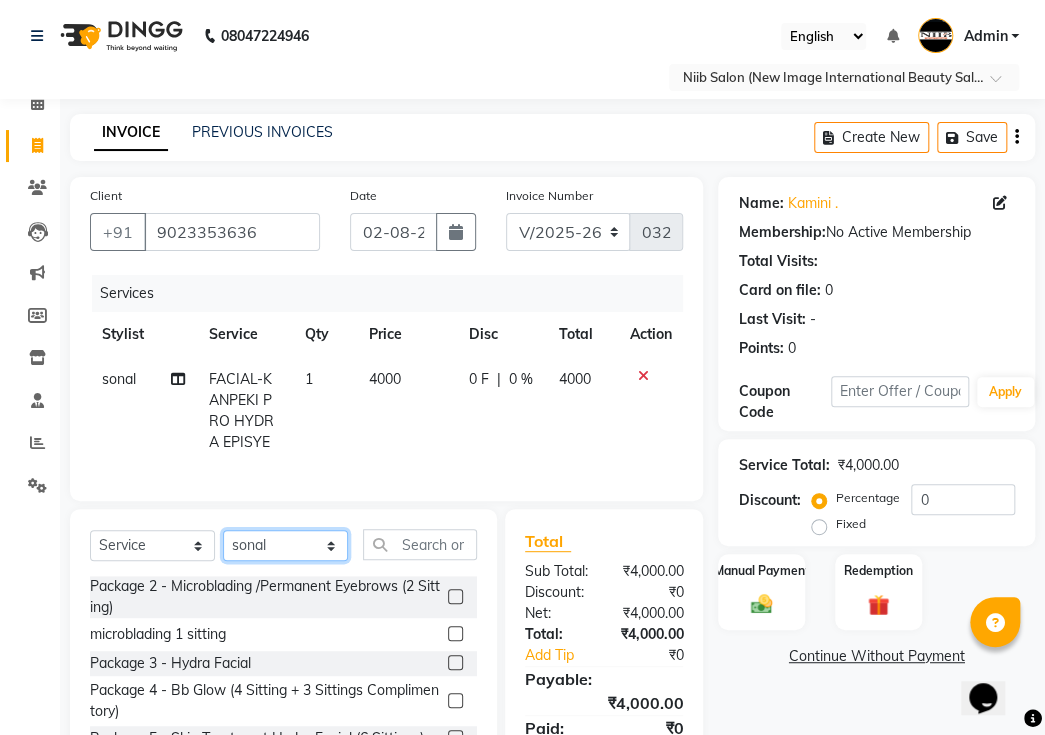 click on "Select Stylist binder gouri Jyoti kajal komal spa beaution kulvir rahul Rajit shivani sonal" 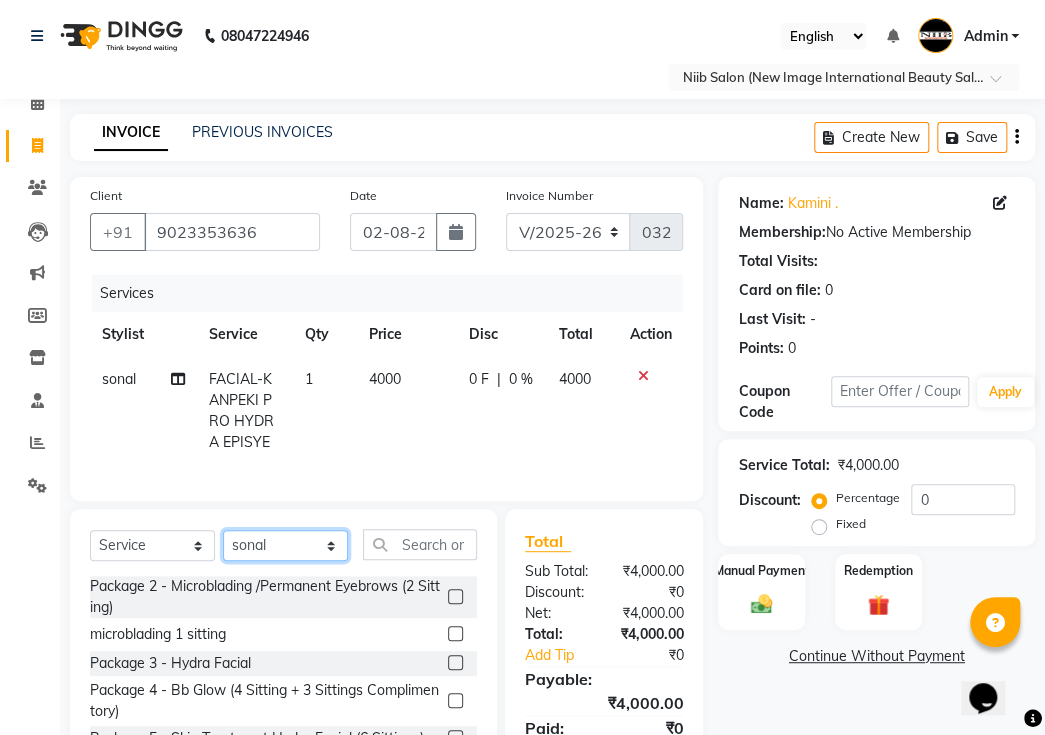 select on "64322" 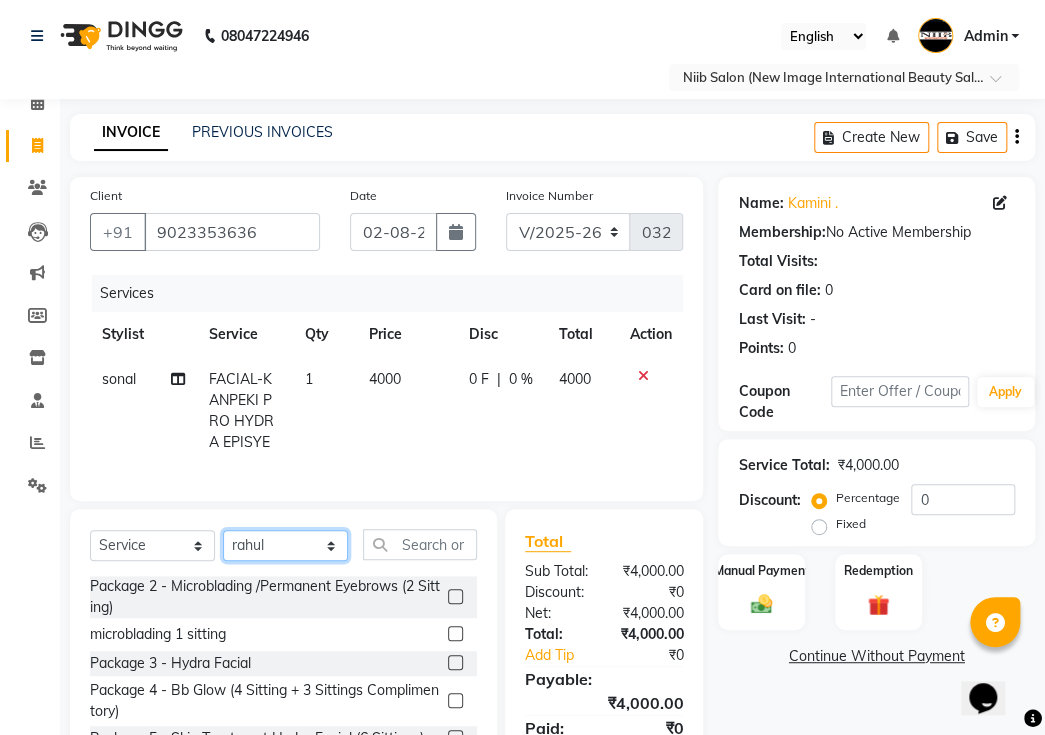 click on "Select Stylist binder gouri Jyoti kajal komal spa beaution kulvir rahul Rajit shivani sonal" 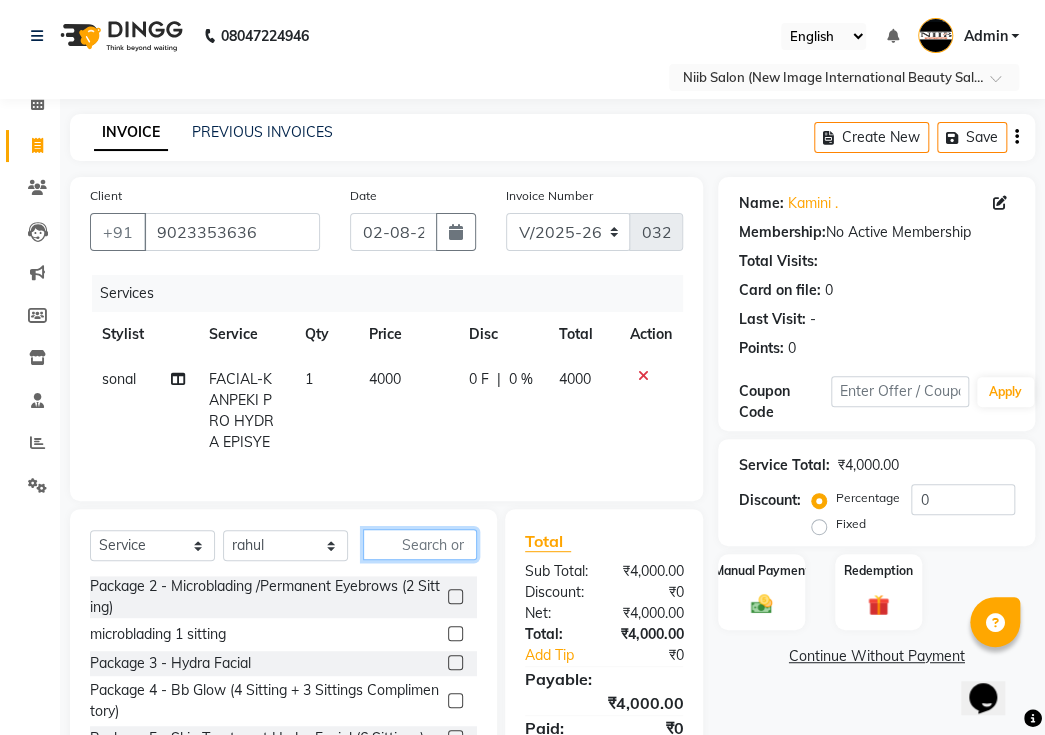 click 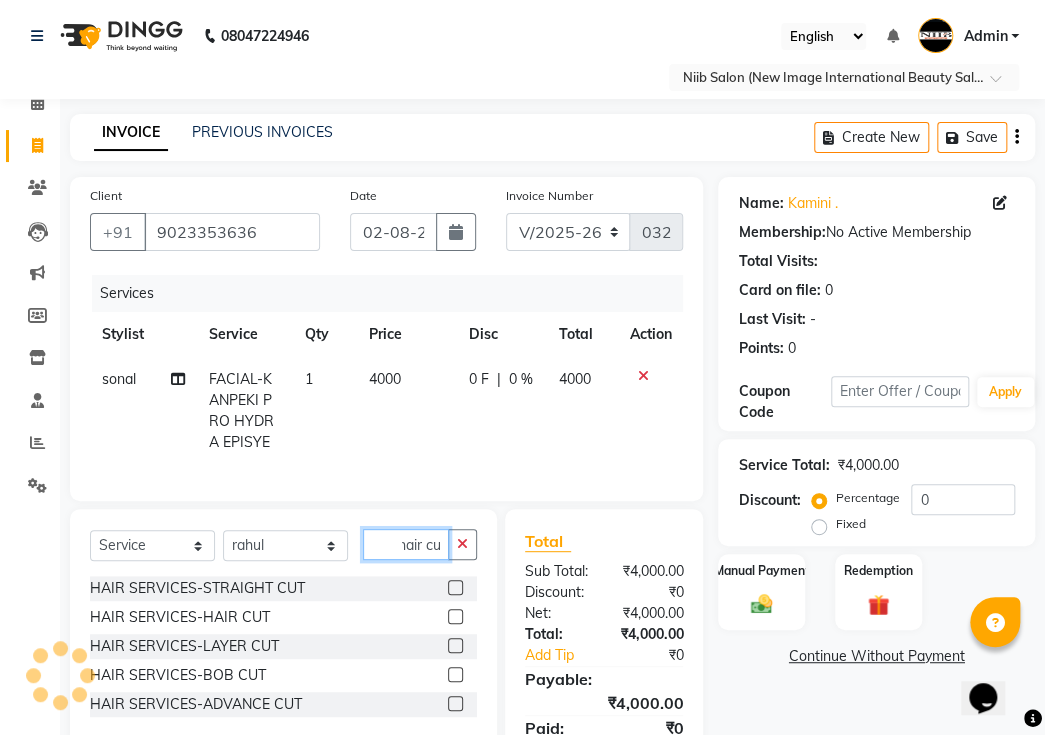 scroll, scrollTop: 0, scrollLeft: 9, axis: horizontal 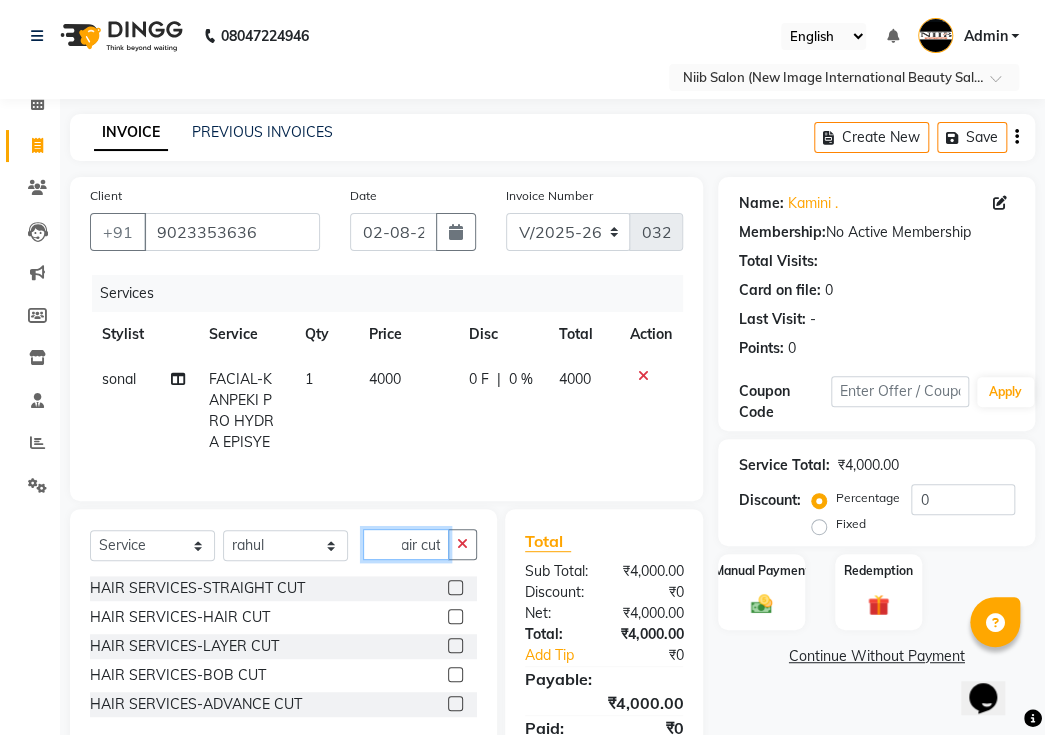 type on "hair cut" 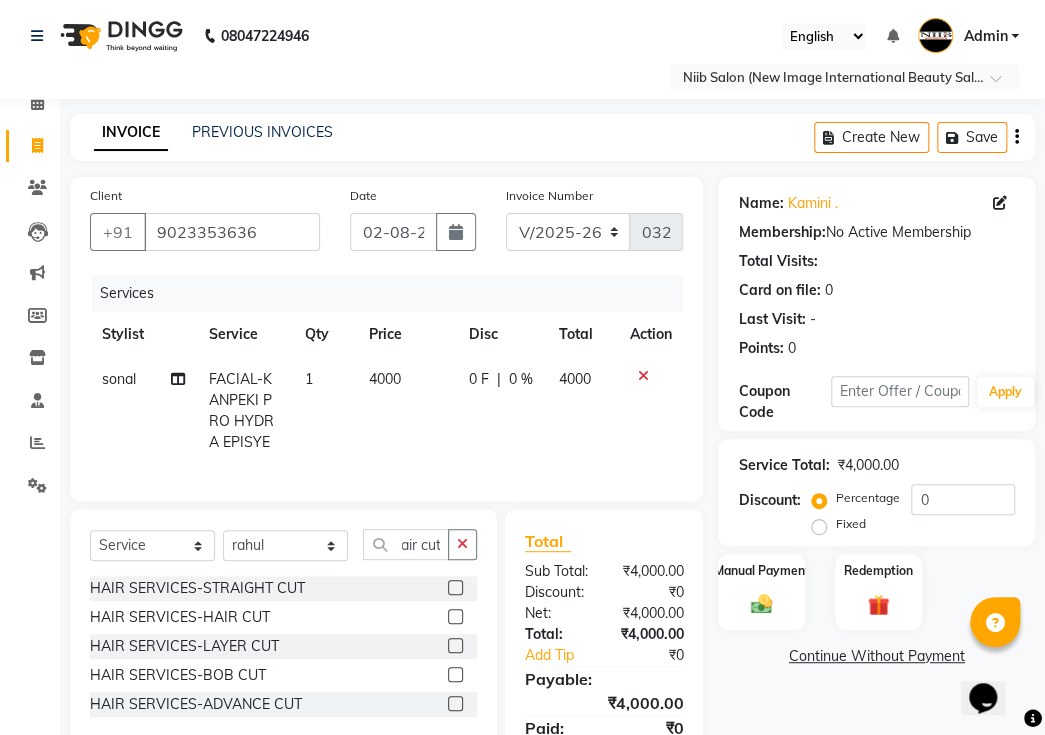 scroll, scrollTop: 0, scrollLeft: 0, axis: both 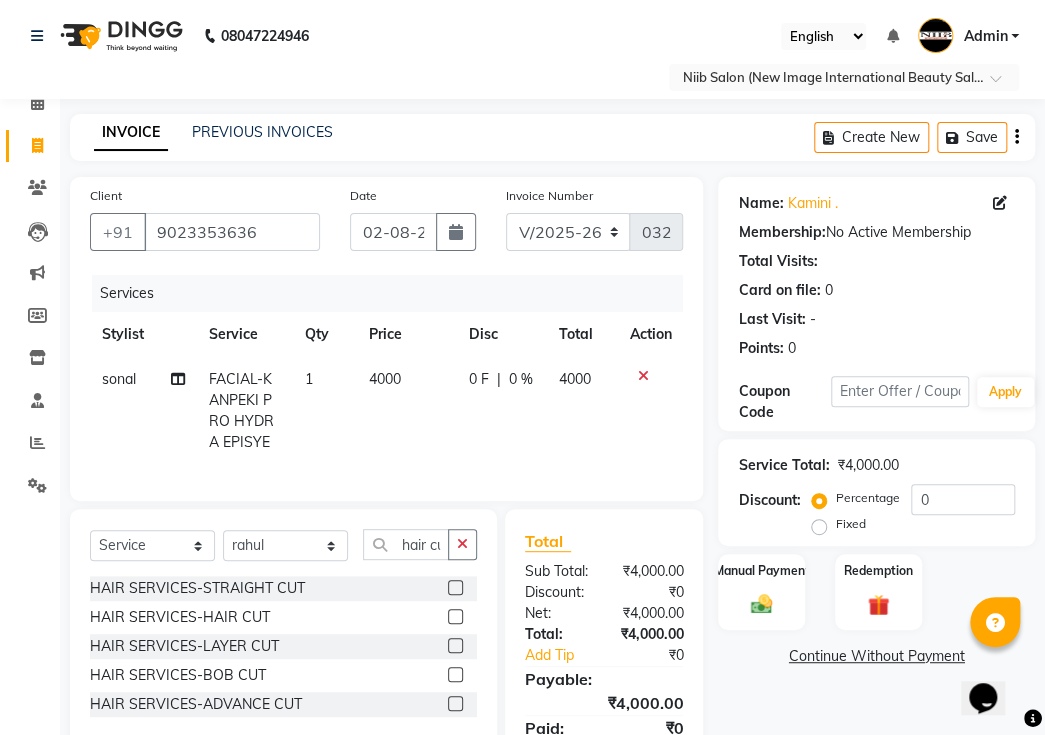 click 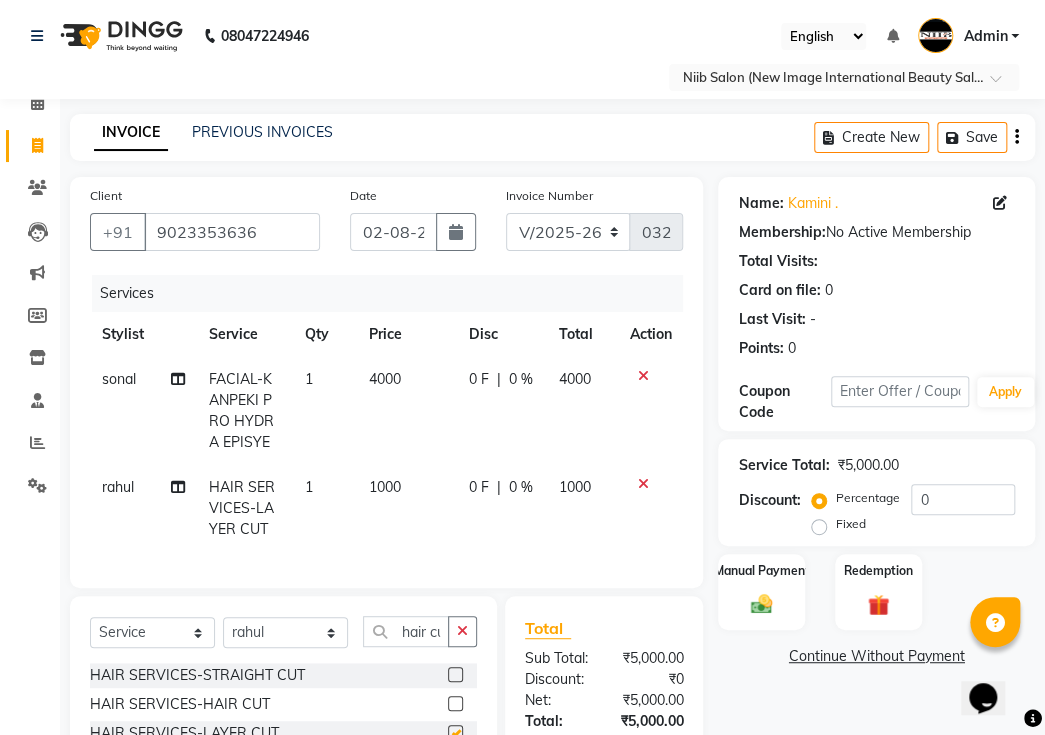 checkbox on "false" 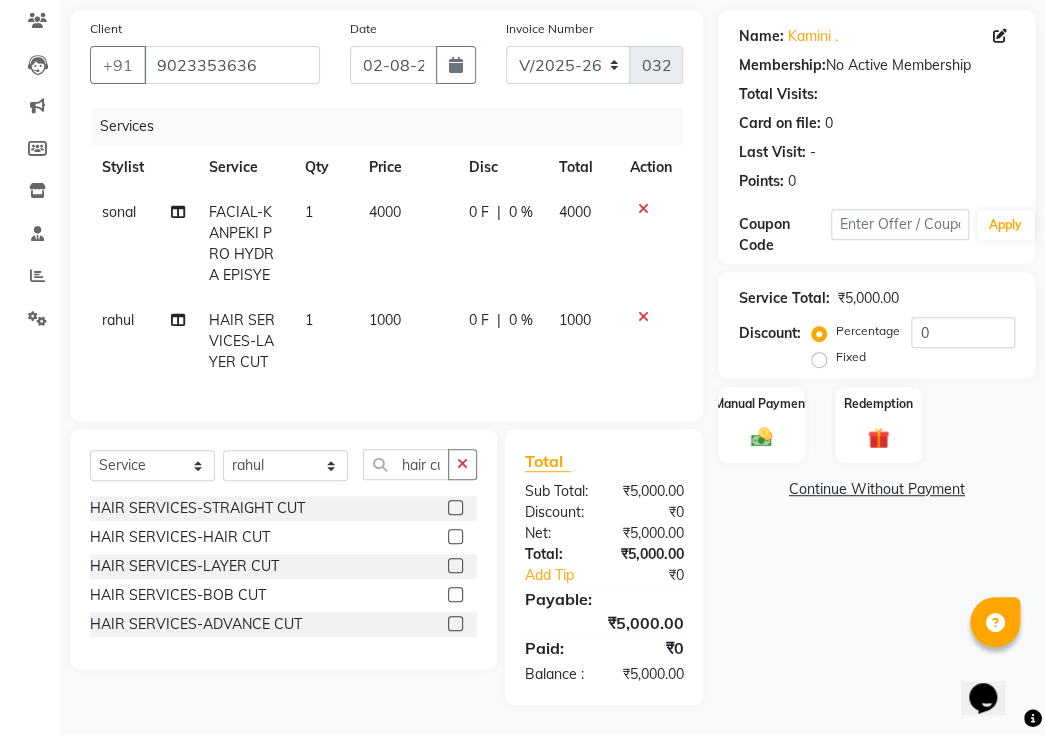 scroll, scrollTop: 181, scrollLeft: 0, axis: vertical 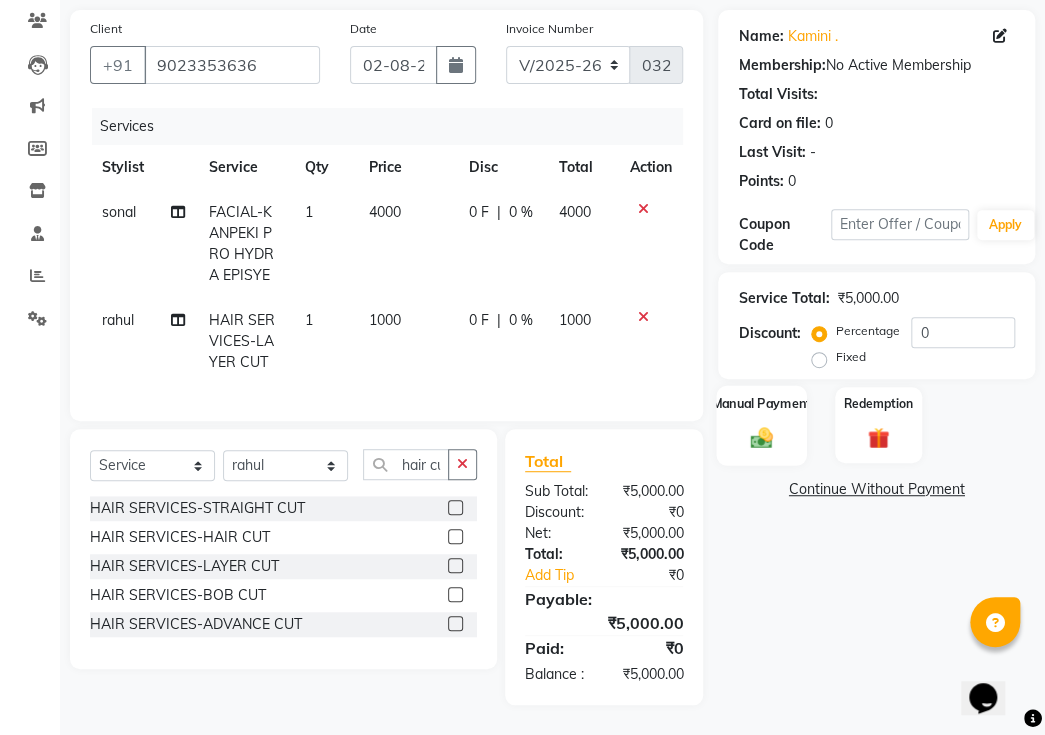 click on "Manual Payment" 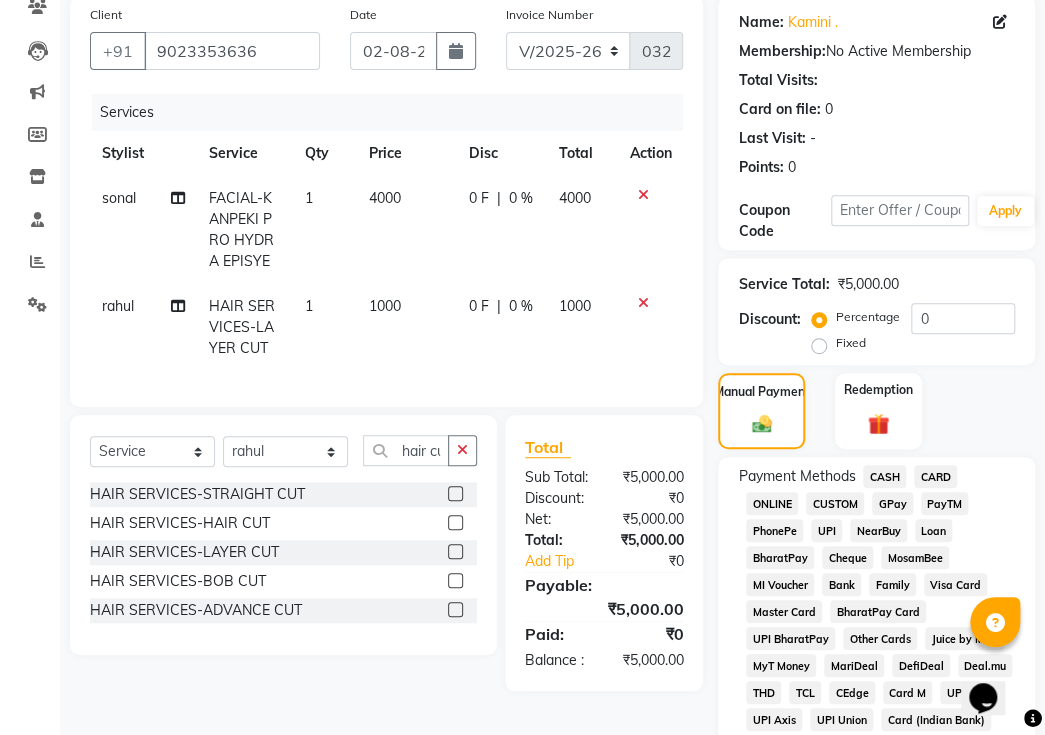 click on "Fixed" 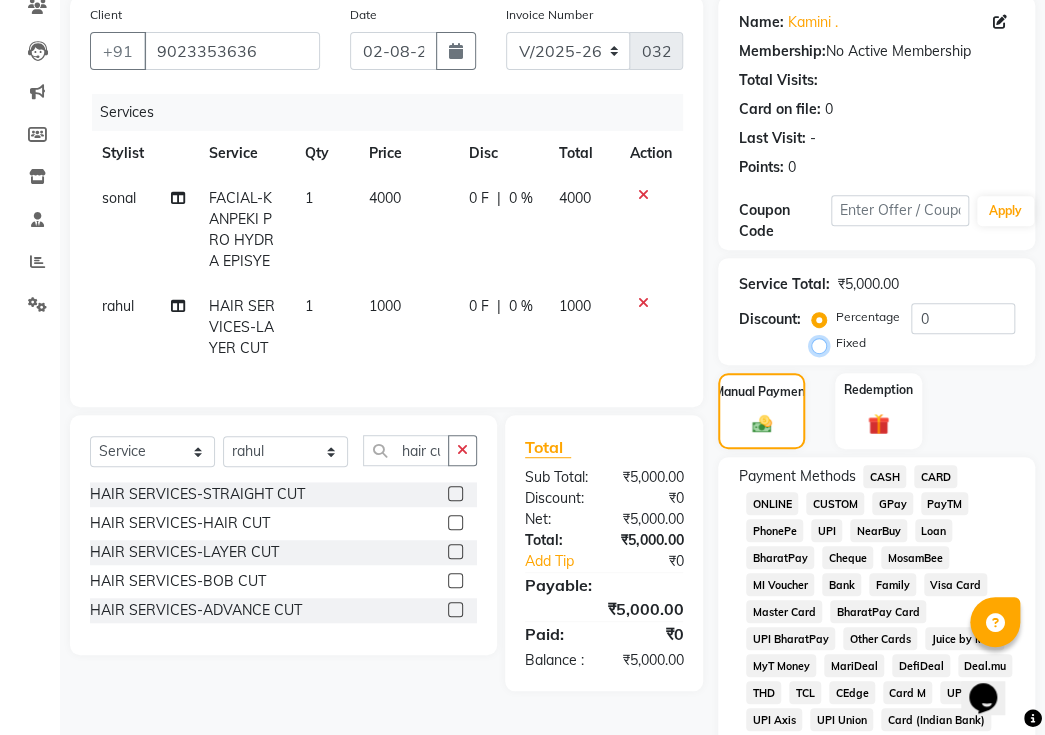 click on "Fixed" at bounding box center (823, 343) 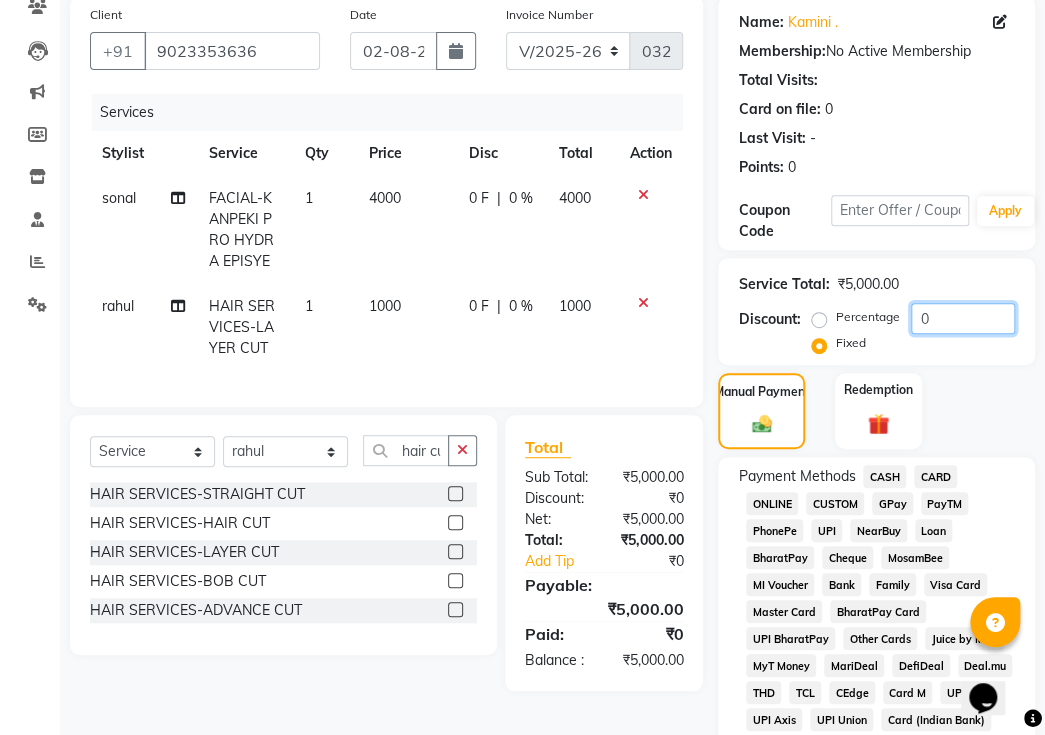 click on "0" 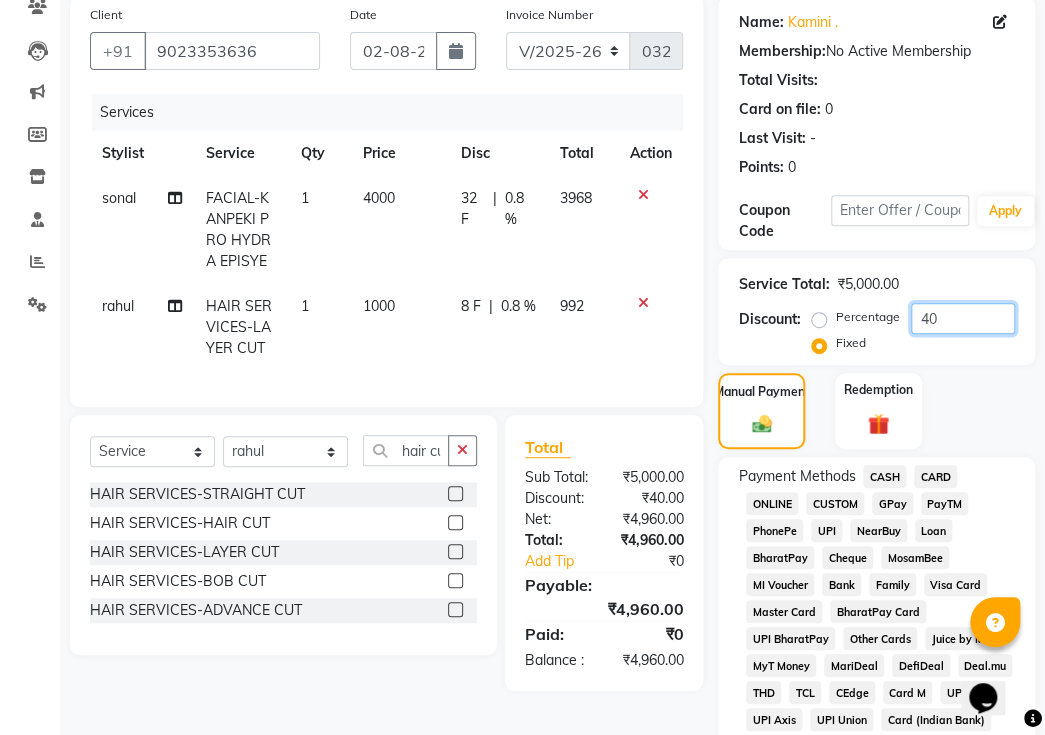 type on "4" 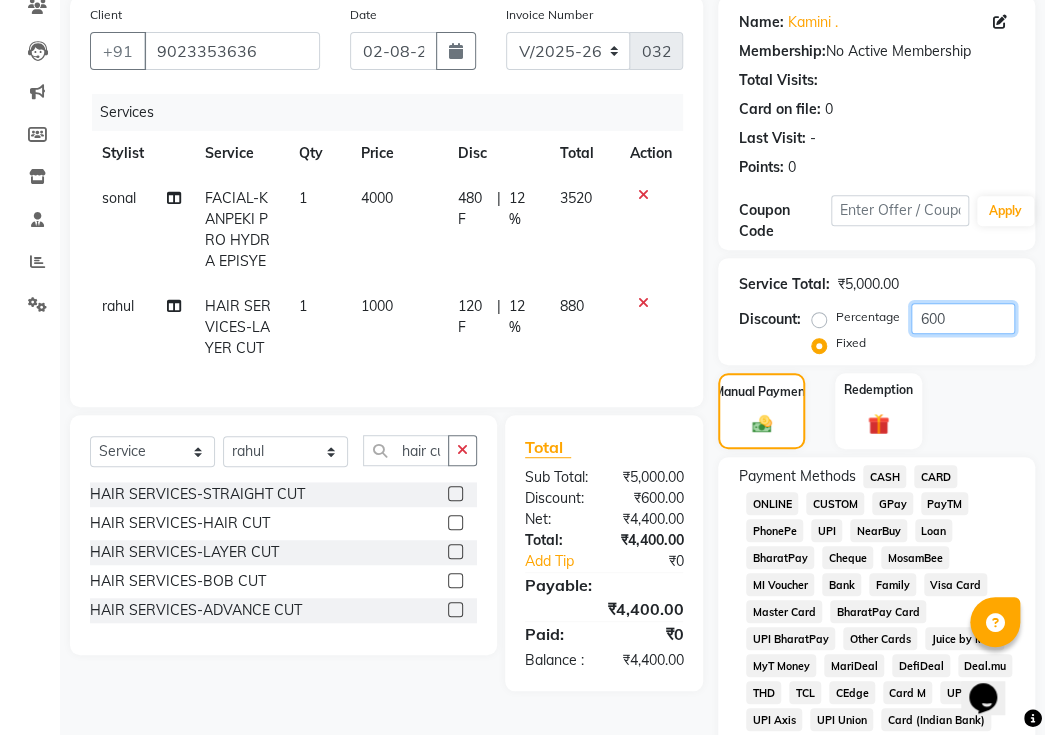 type on "600" 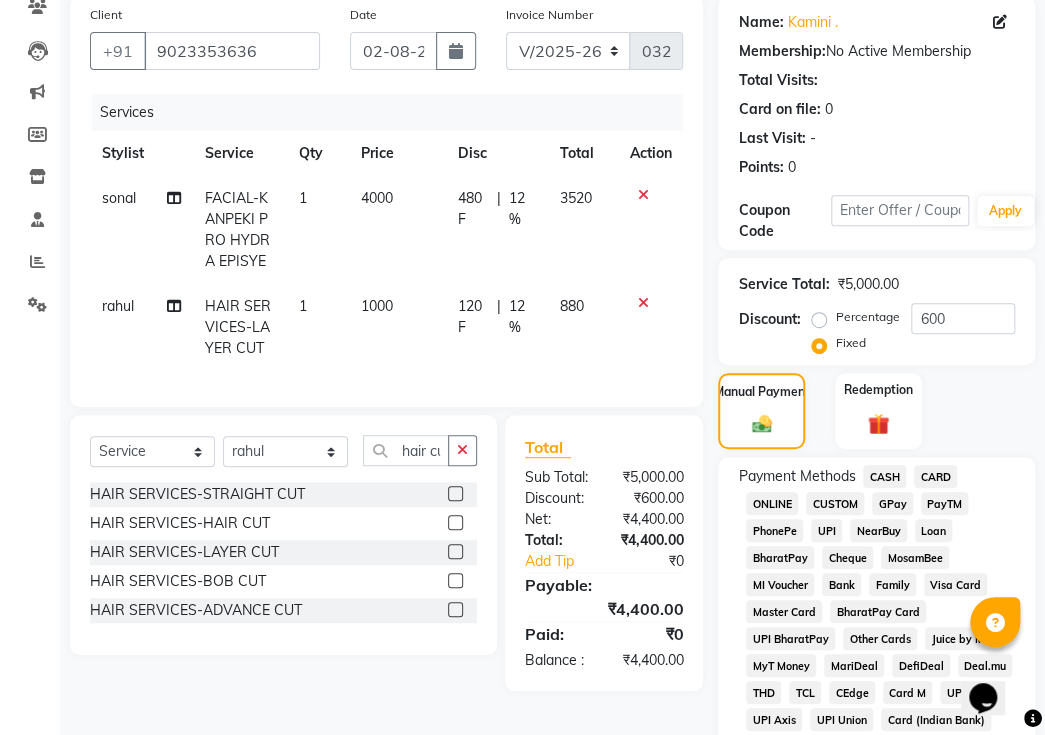 click on "CASH" 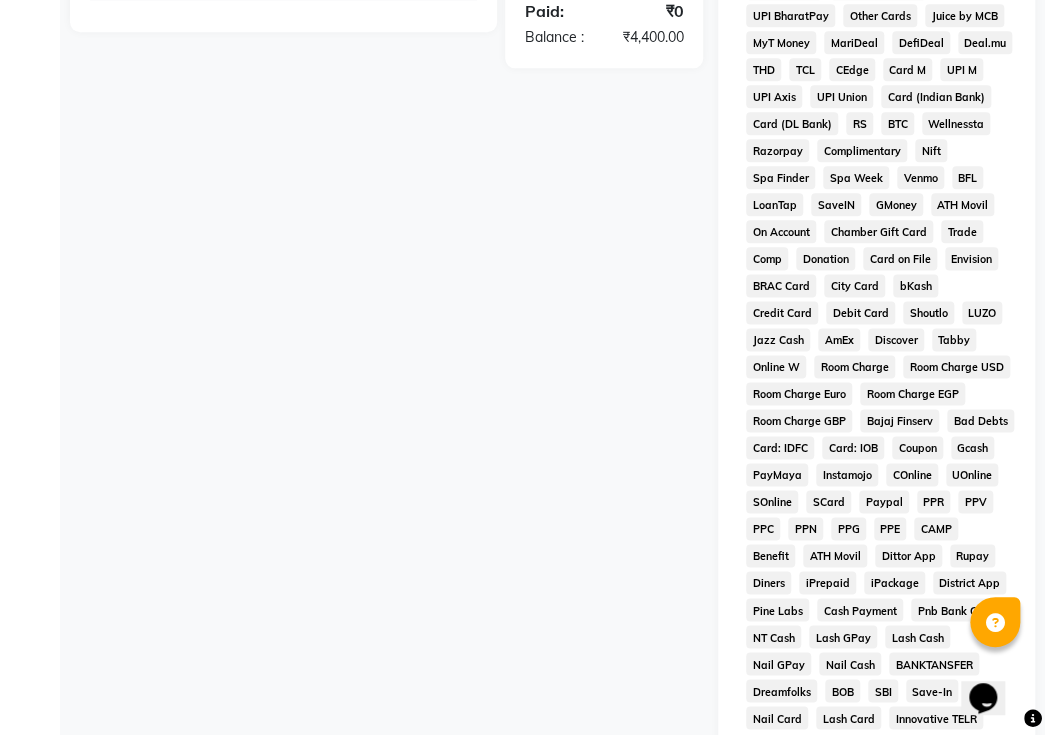 scroll, scrollTop: 1060, scrollLeft: 0, axis: vertical 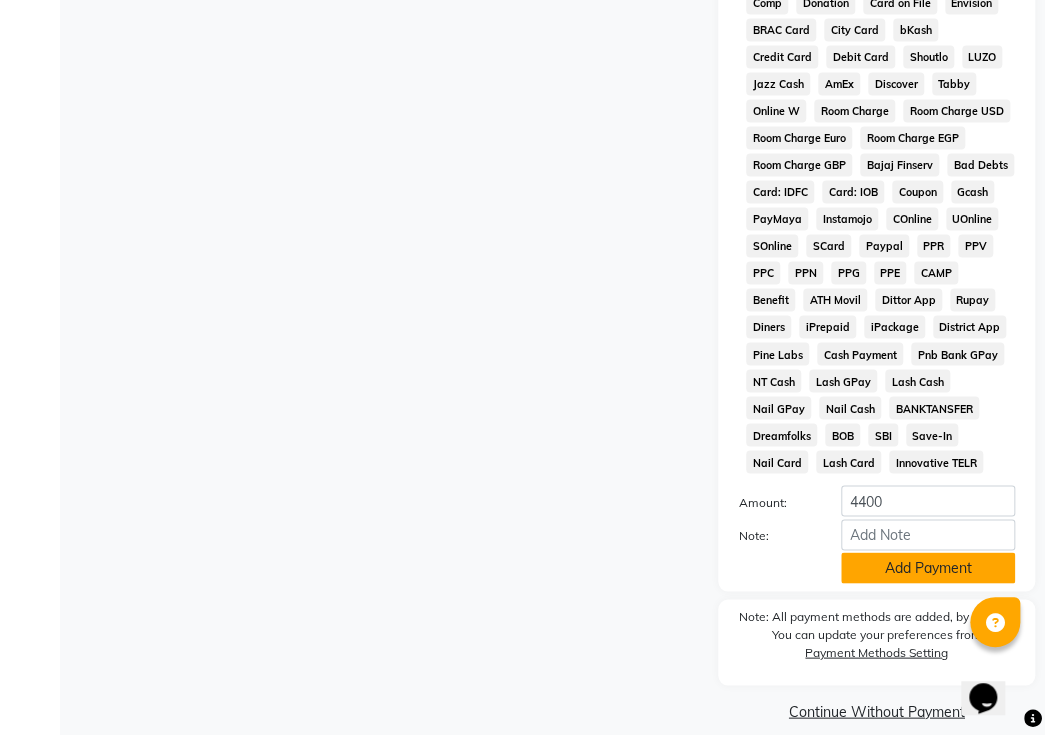 click on "Add Payment" 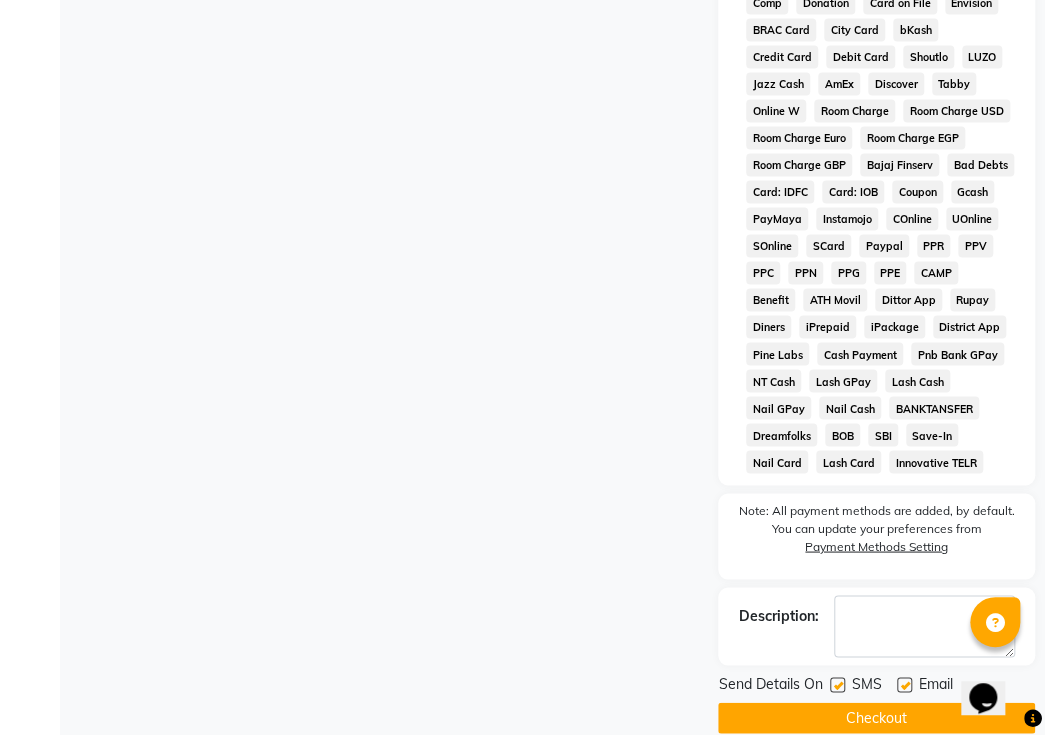 drag, startPoint x: 834, startPoint y: 655, endPoint x: 879, endPoint y: 667, distance: 46.572525 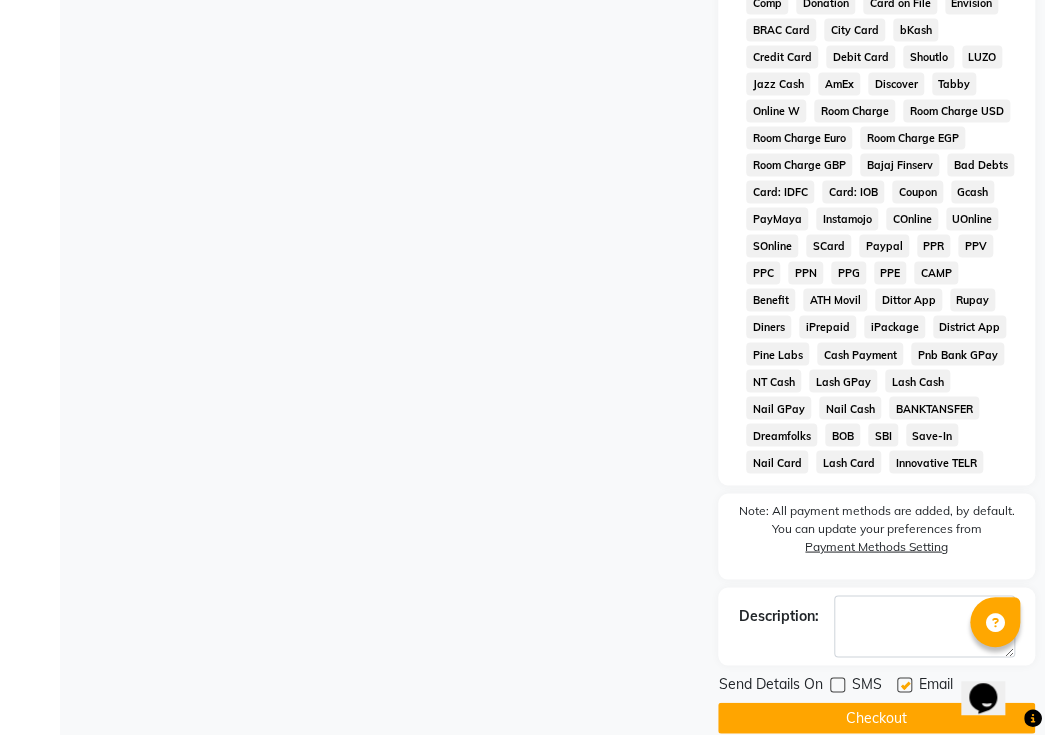 click 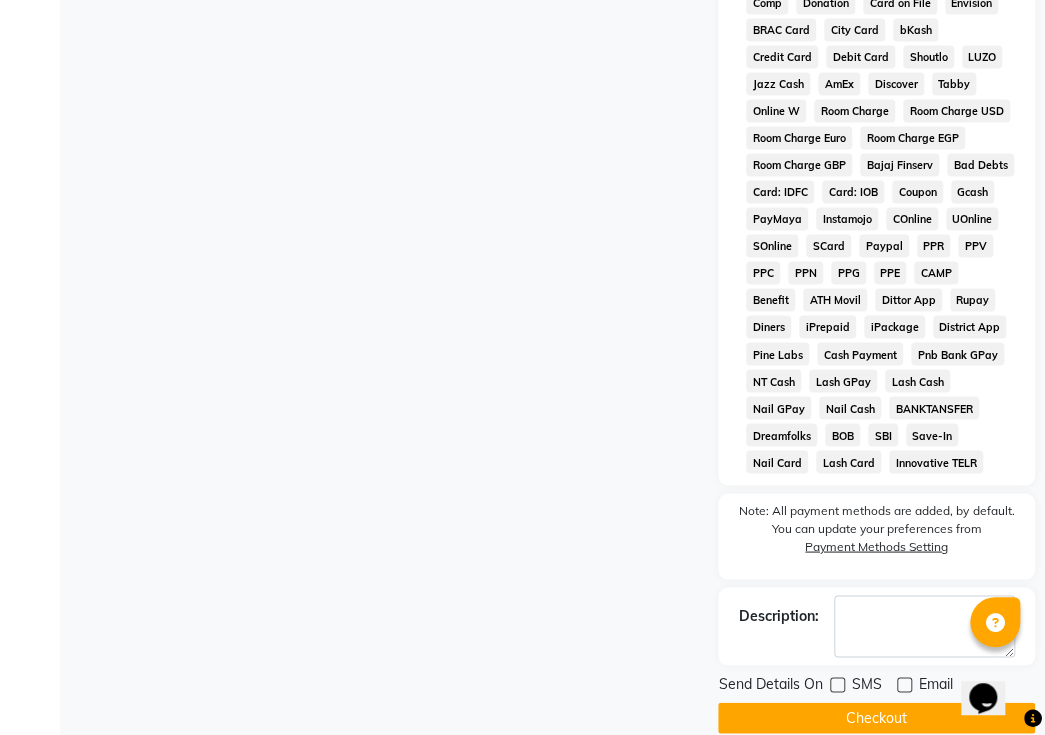 click on "Checkout" 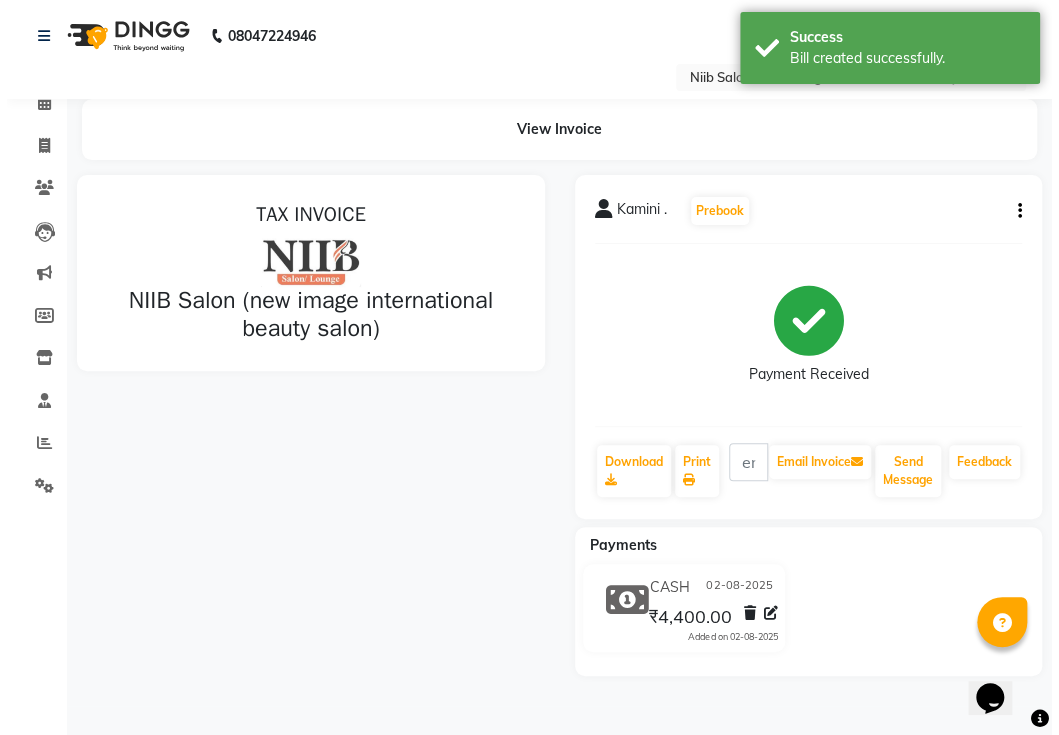 scroll, scrollTop: 0, scrollLeft: 0, axis: both 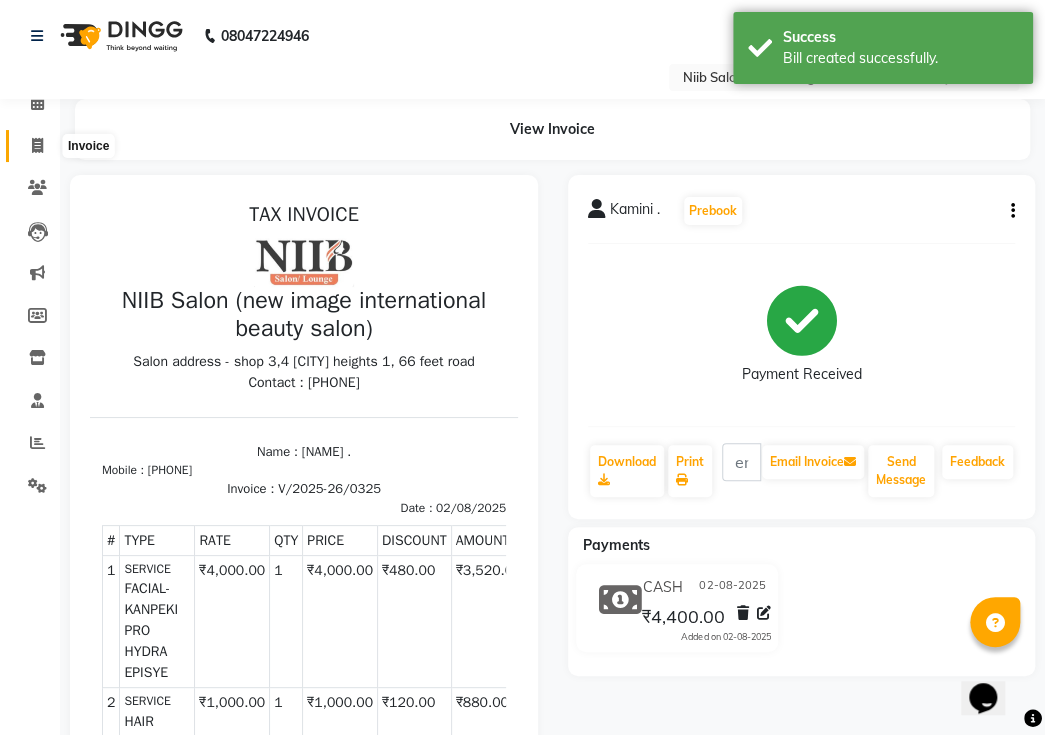 click 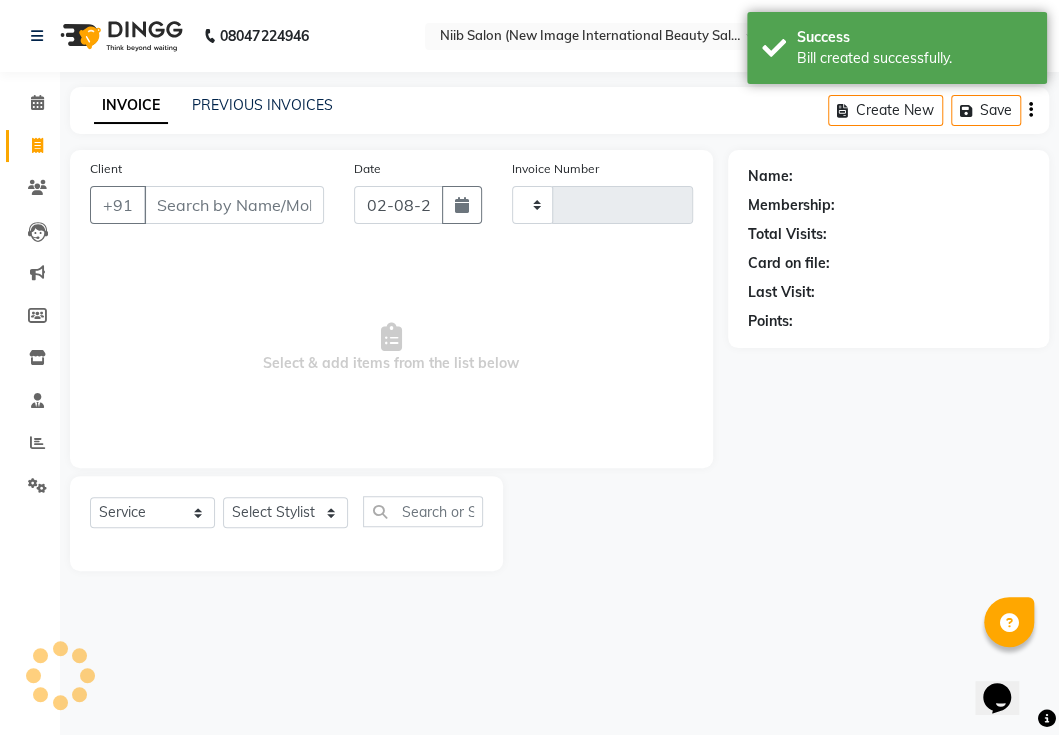type on "0326" 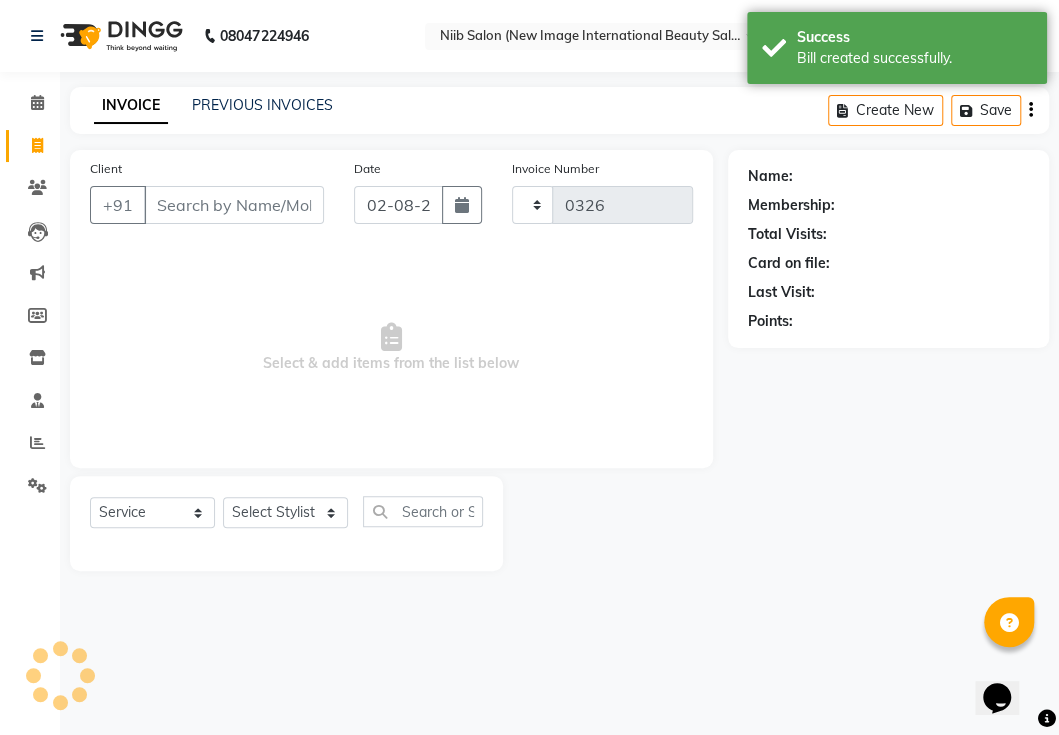 select on "5739" 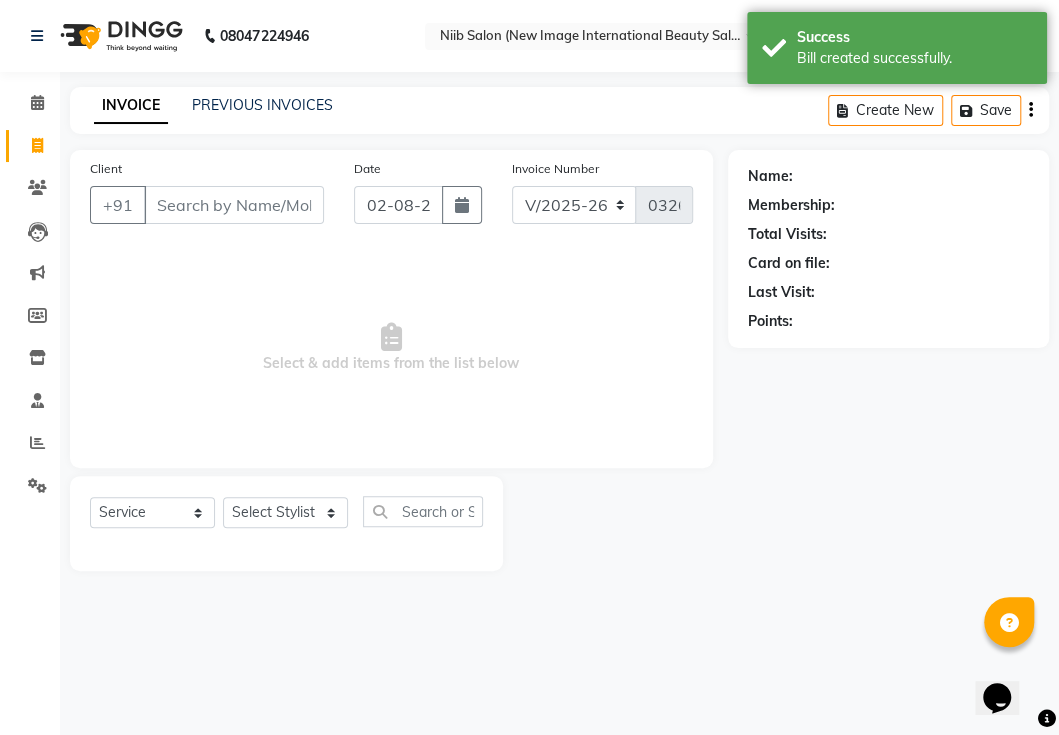 select on "P" 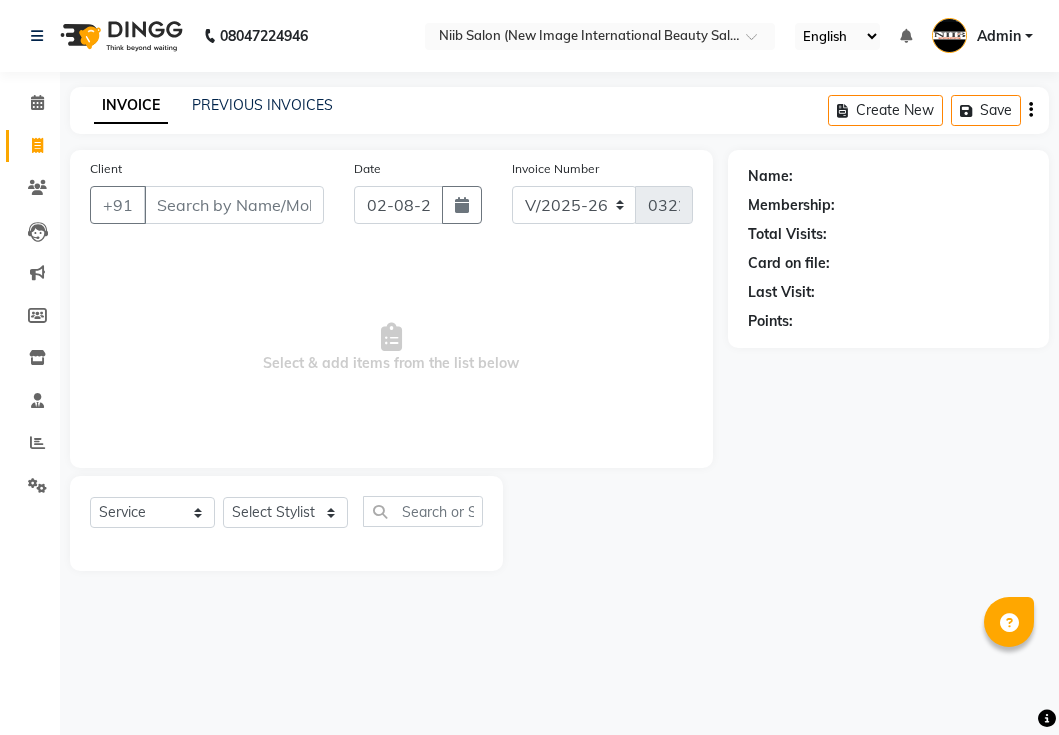 select on "5739" 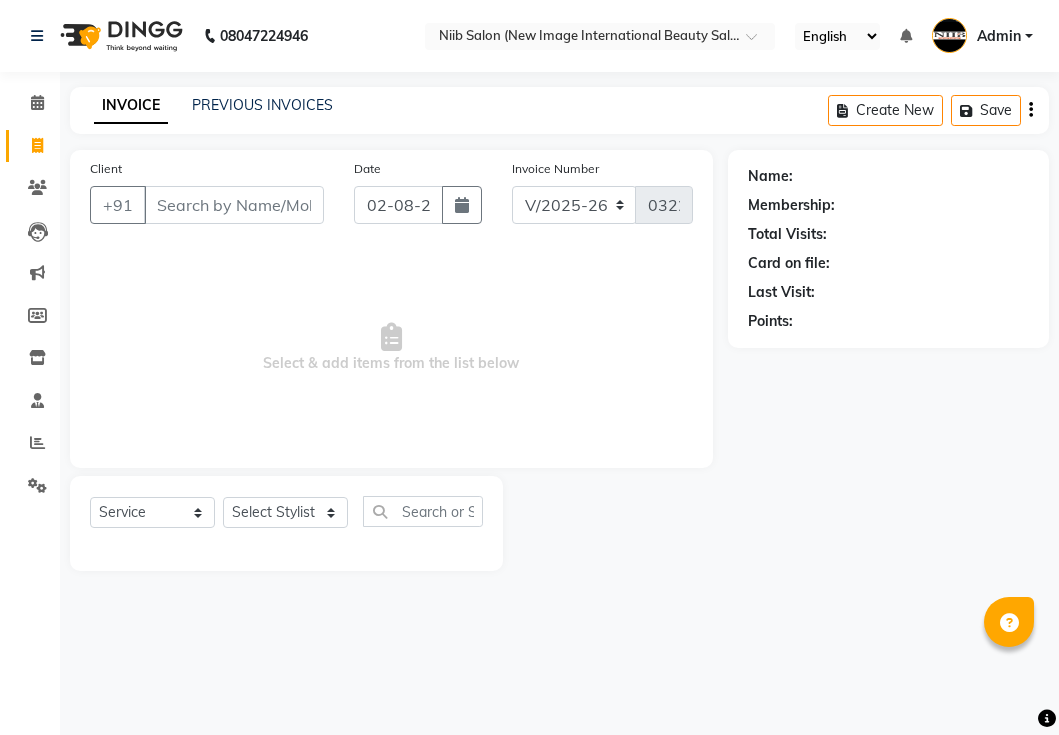 select on "P" 